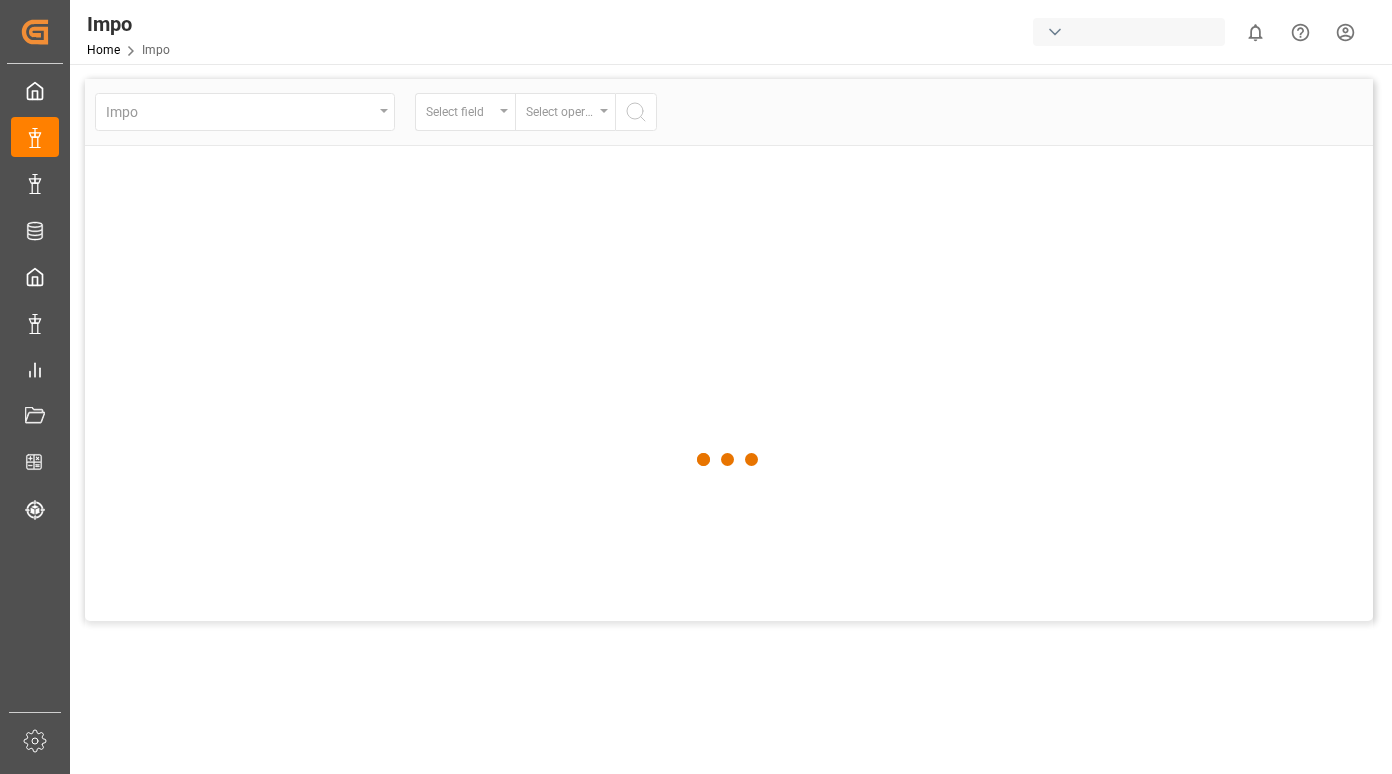 scroll, scrollTop: 0, scrollLeft: 0, axis: both 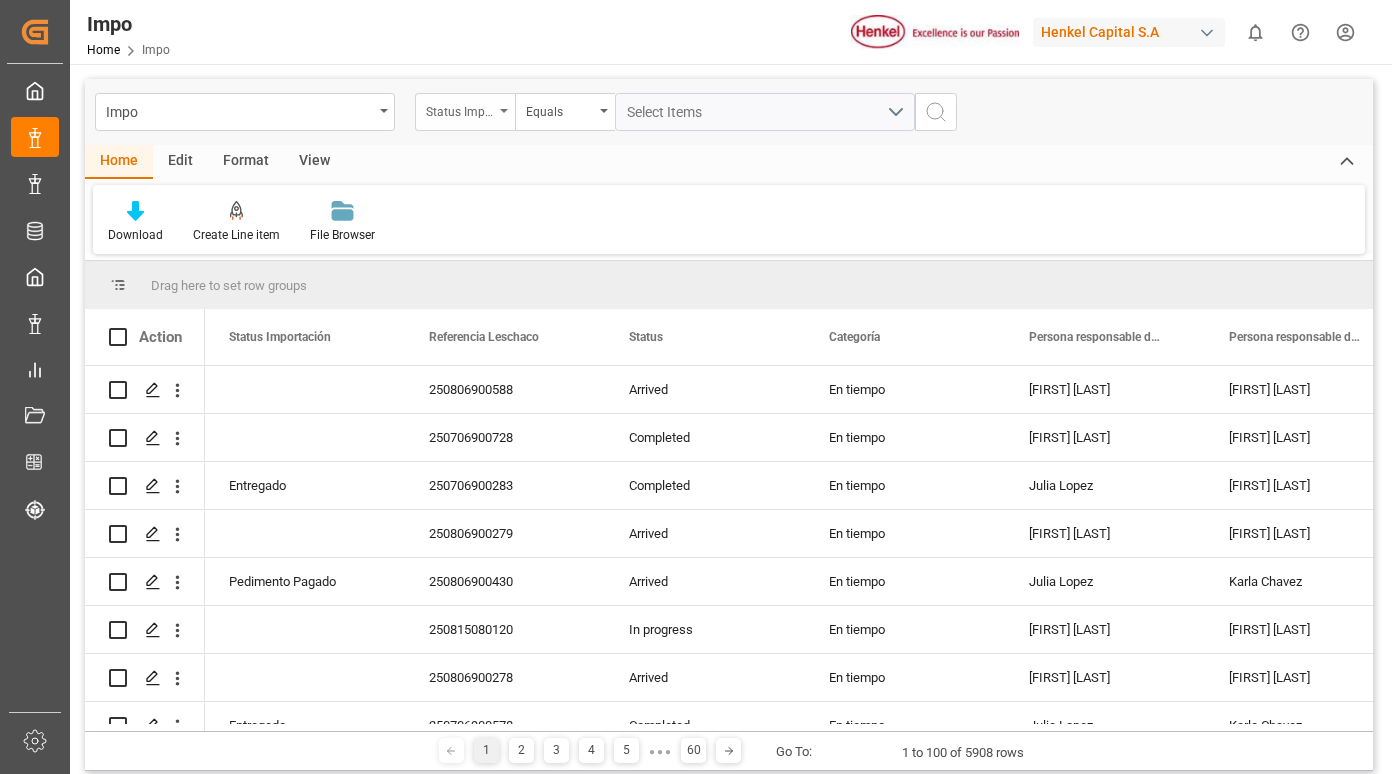 click on "Status Importación" at bounding box center (460, 109) 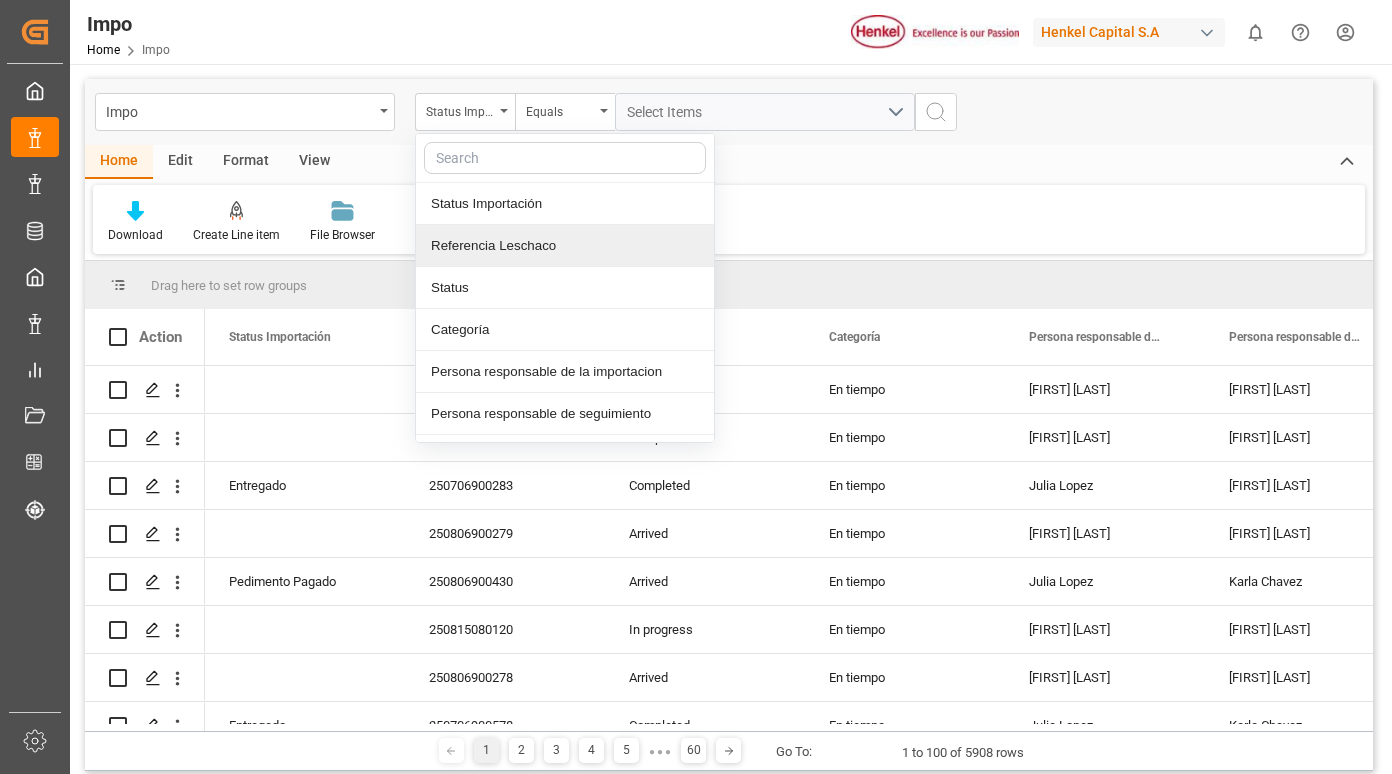 click on "Referencia Leschaco" at bounding box center (565, 246) 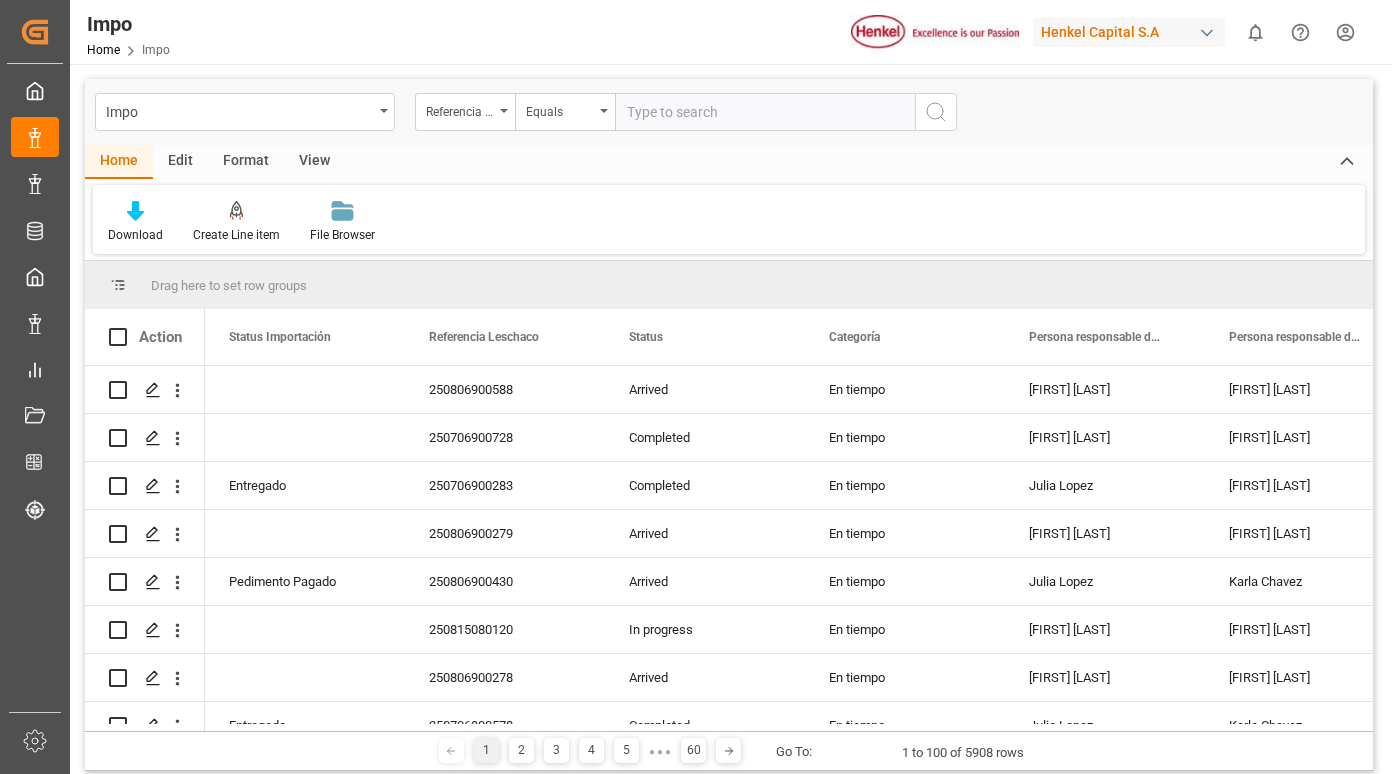 click at bounding box center (765, 112) 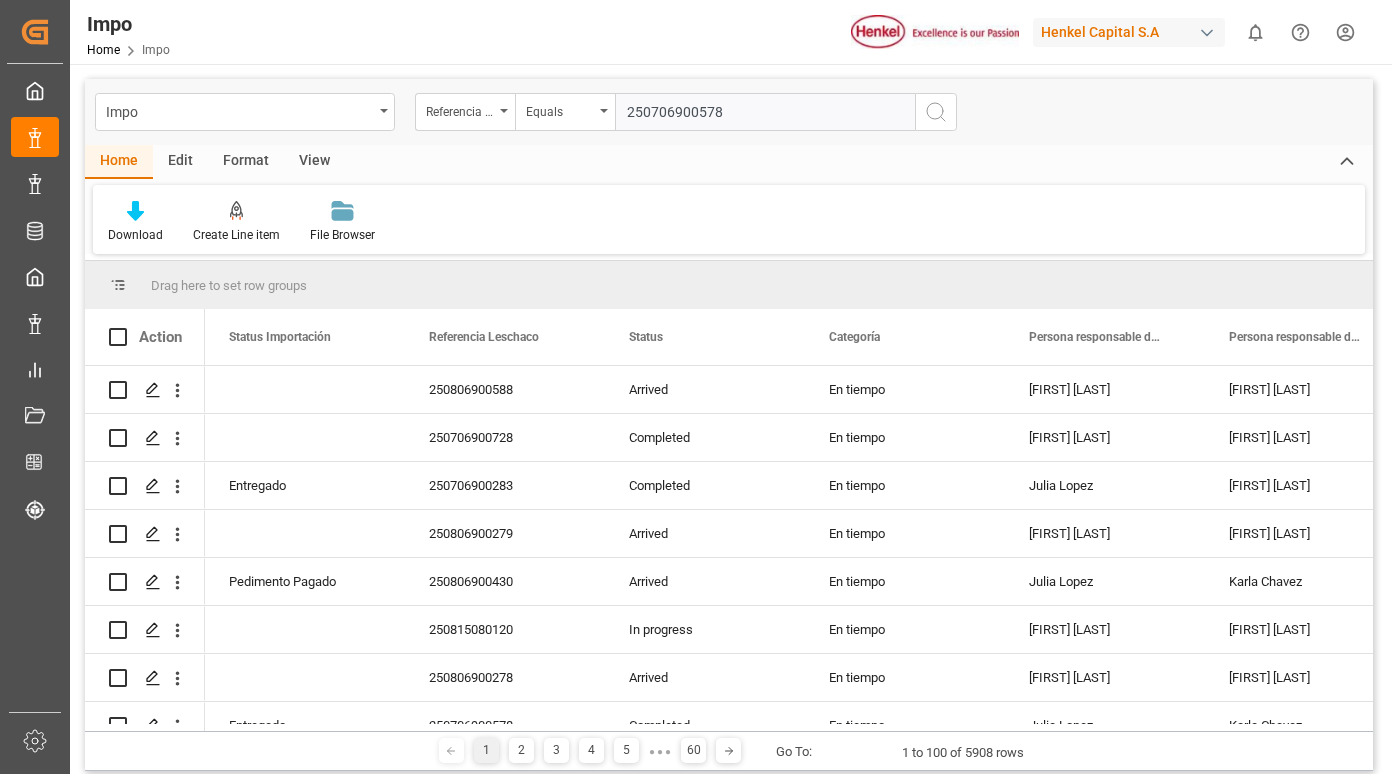 type 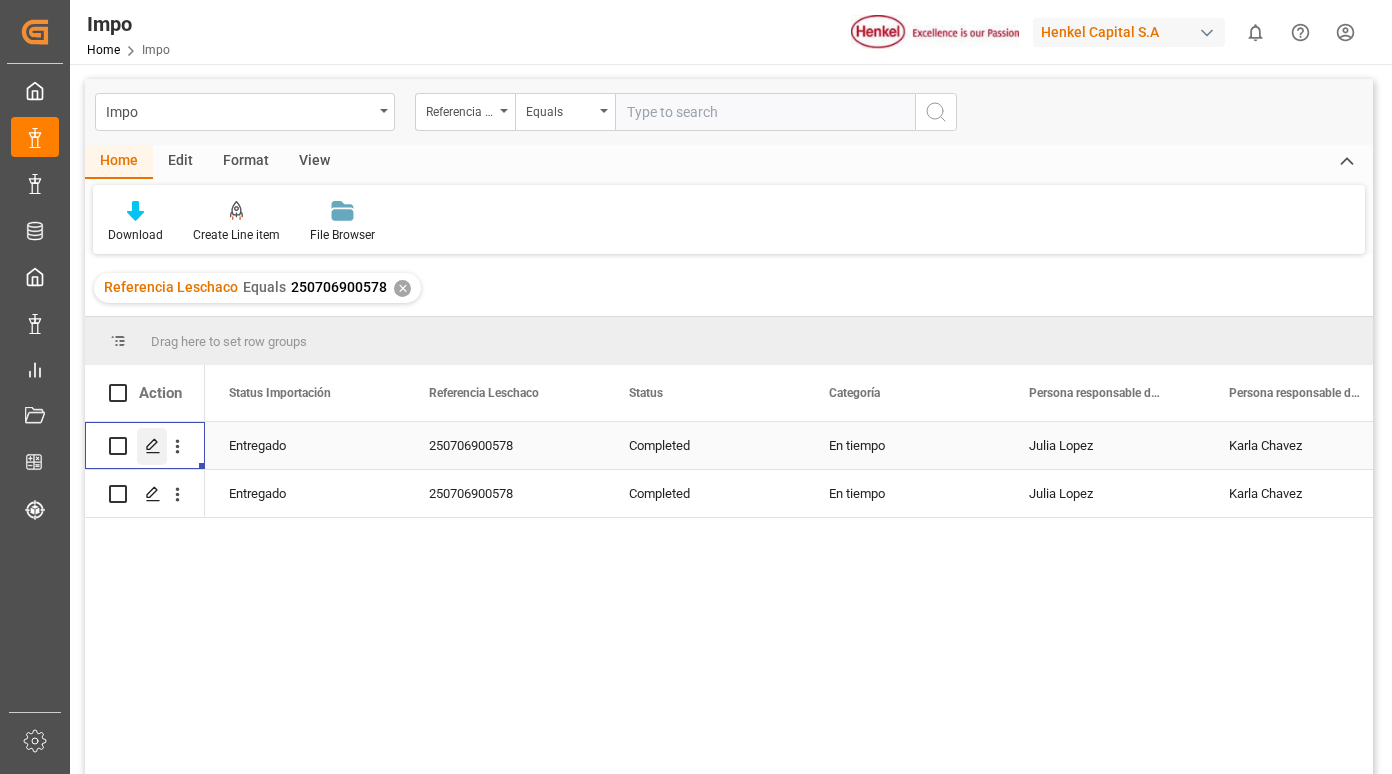 click 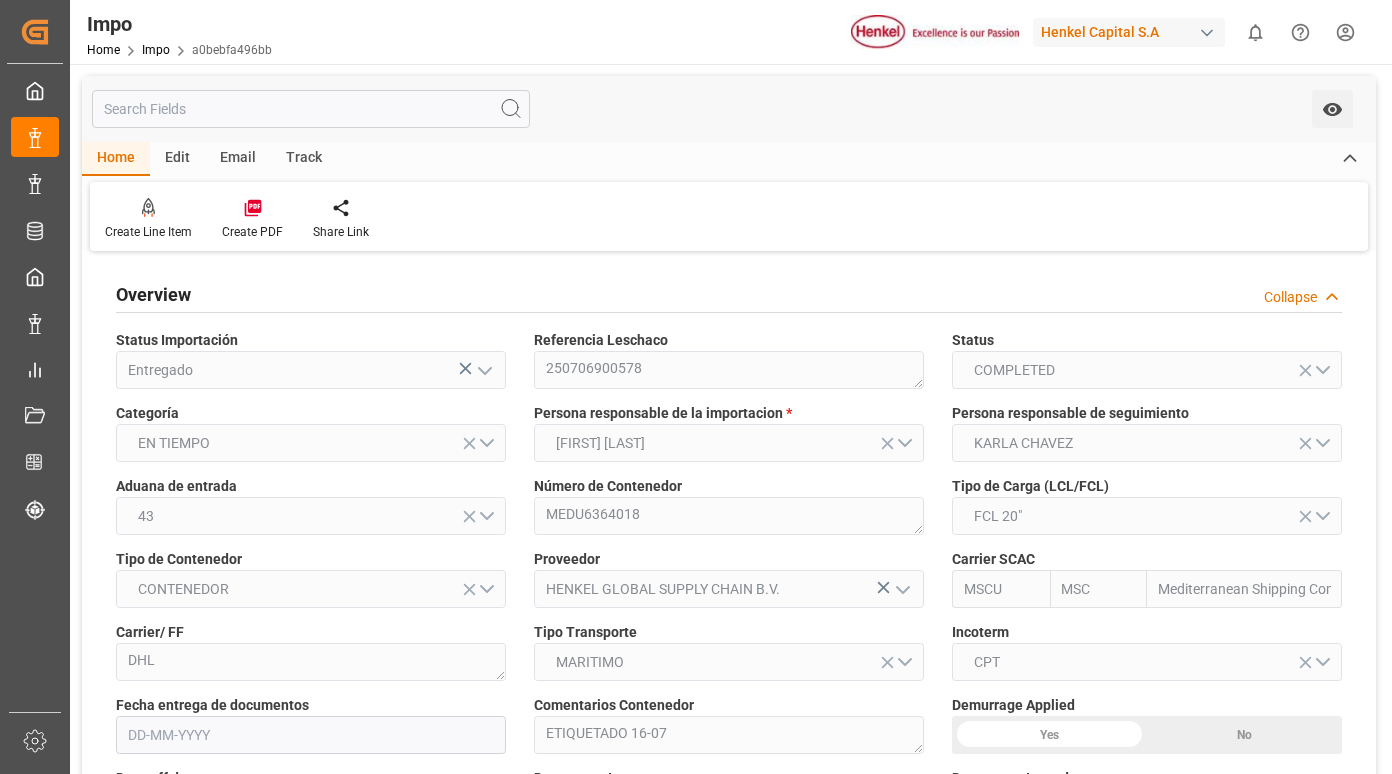 type on "MSC" 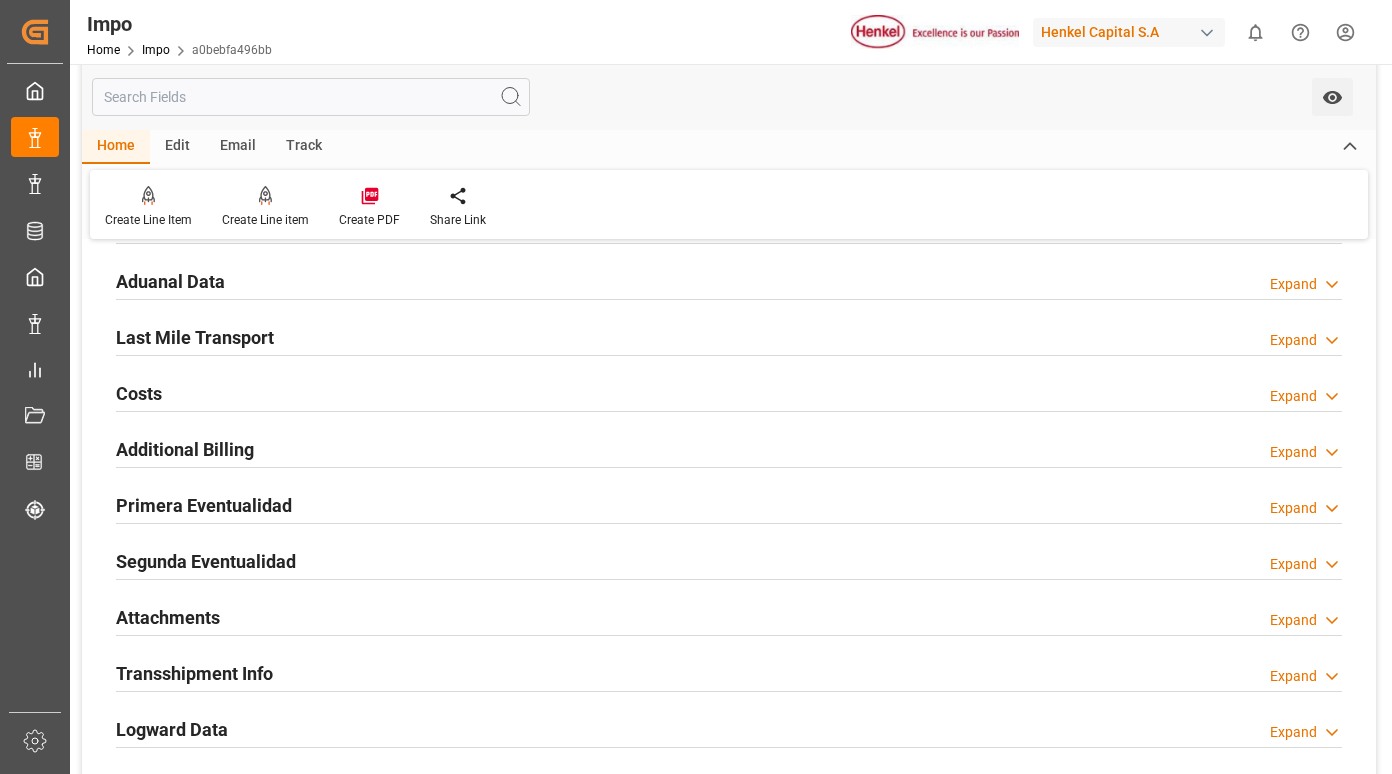 scroll, scrollTop: 1400, scrollLeft: 0, axis: vertical 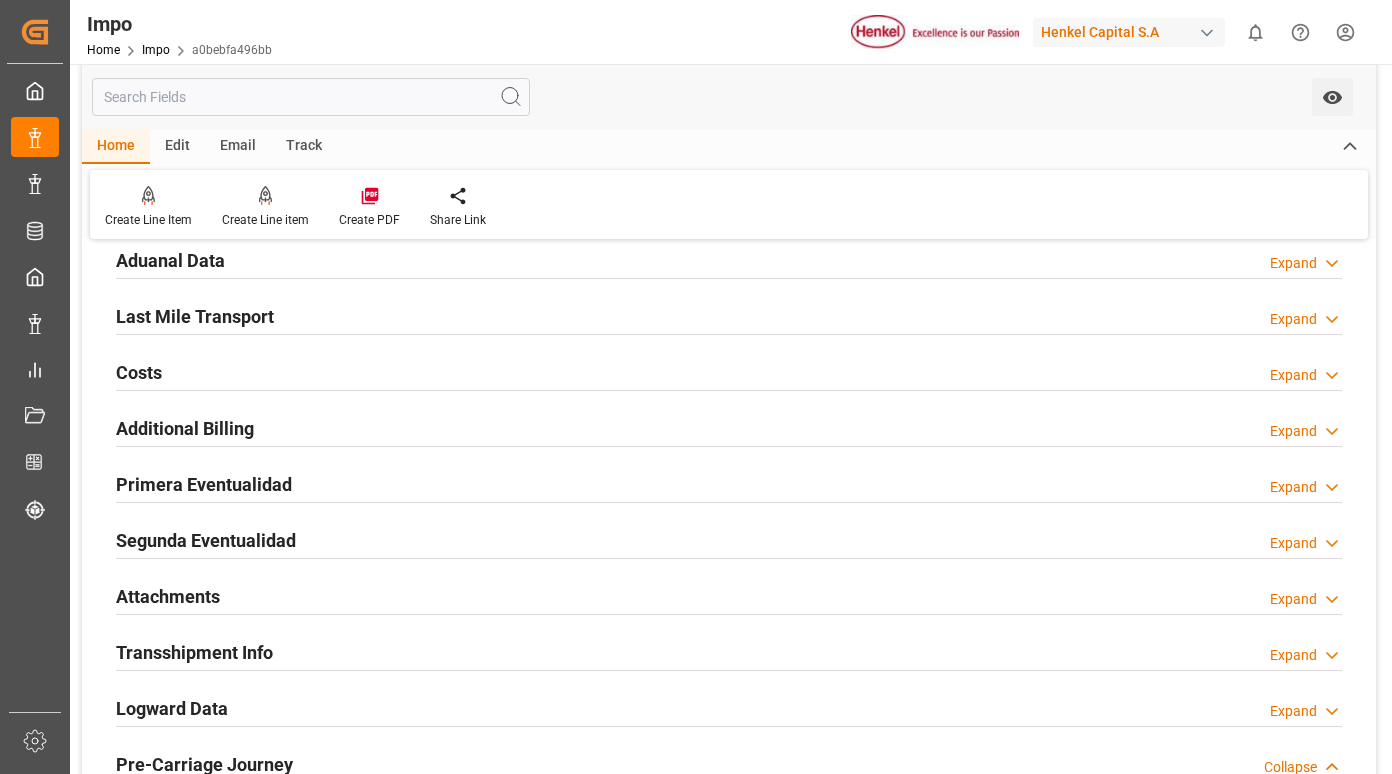 click on "Primera Eventualidad" at bounding box center [204, 484] 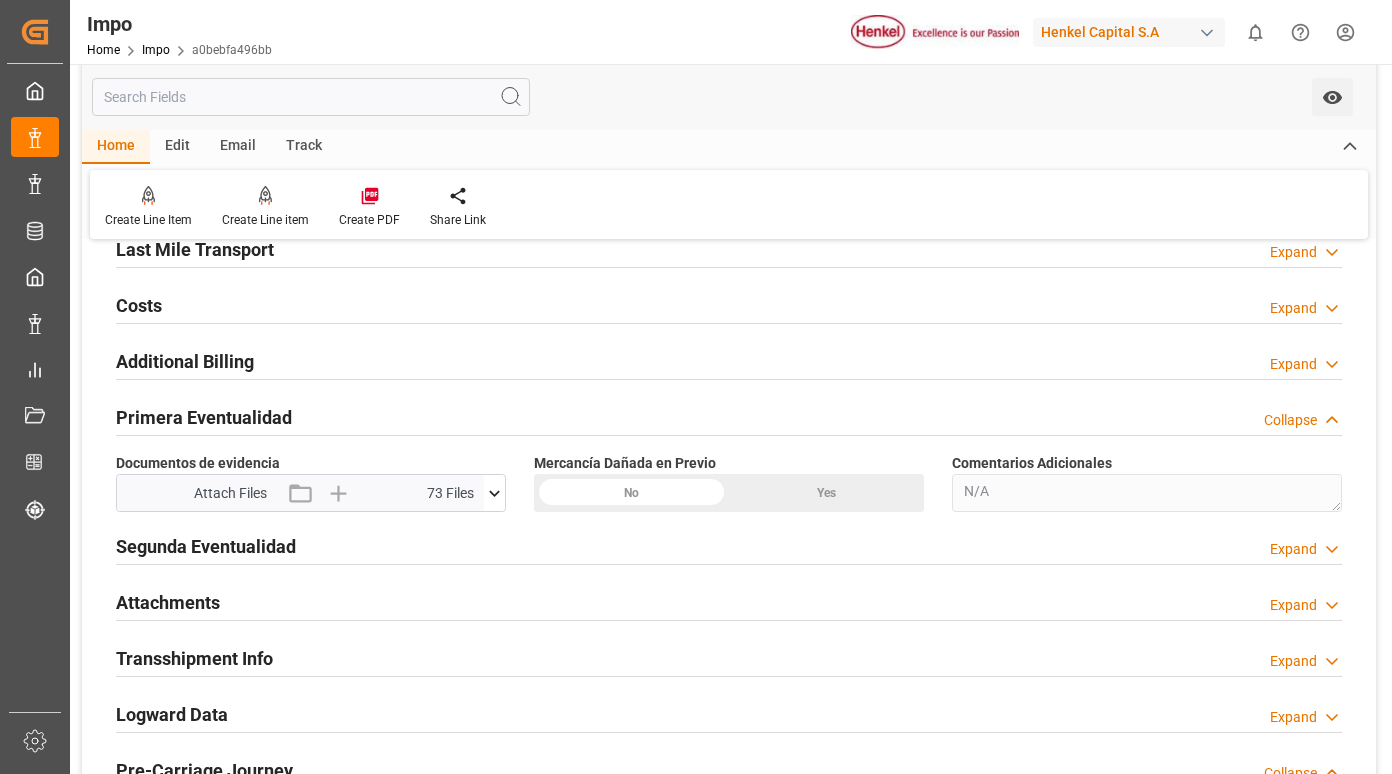 scroll, scrollTop: 1500, scrollLeft: 0, axis: vertical 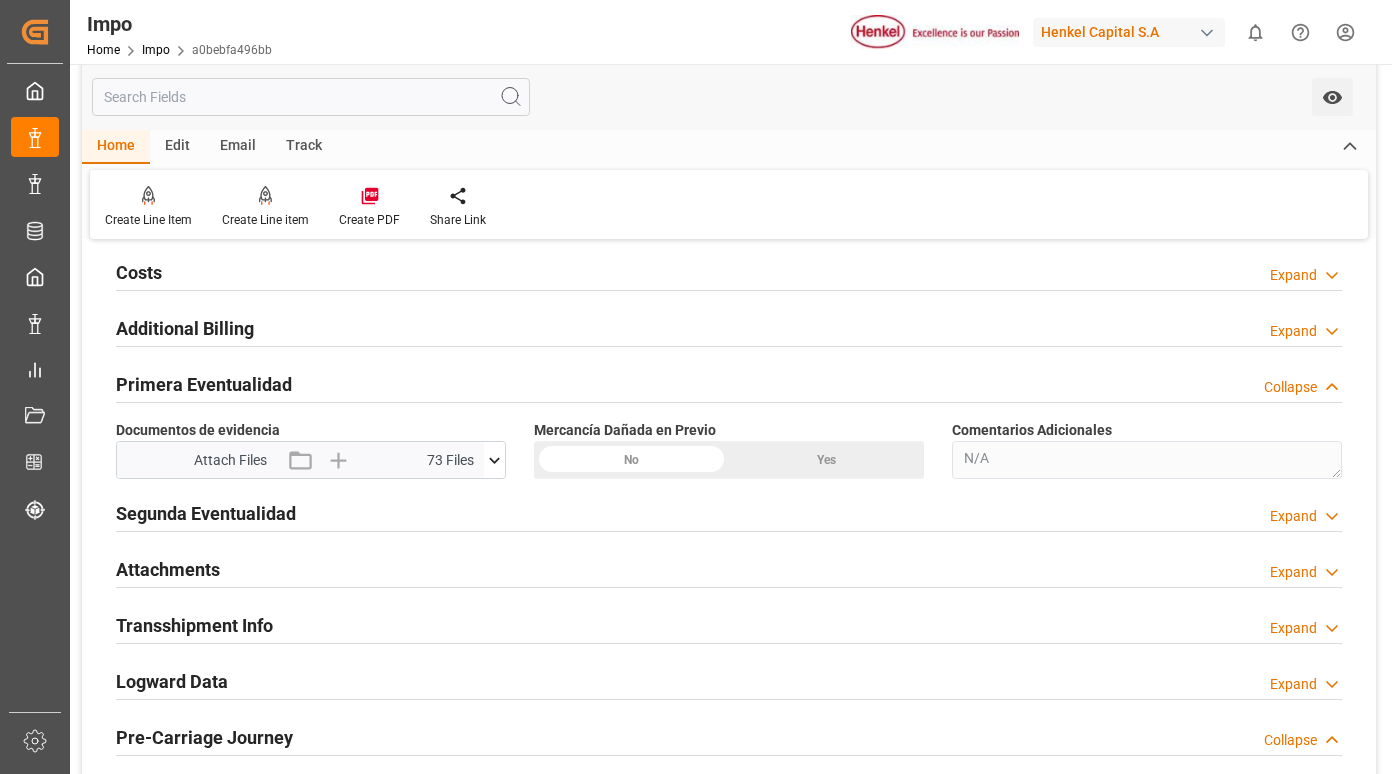 click 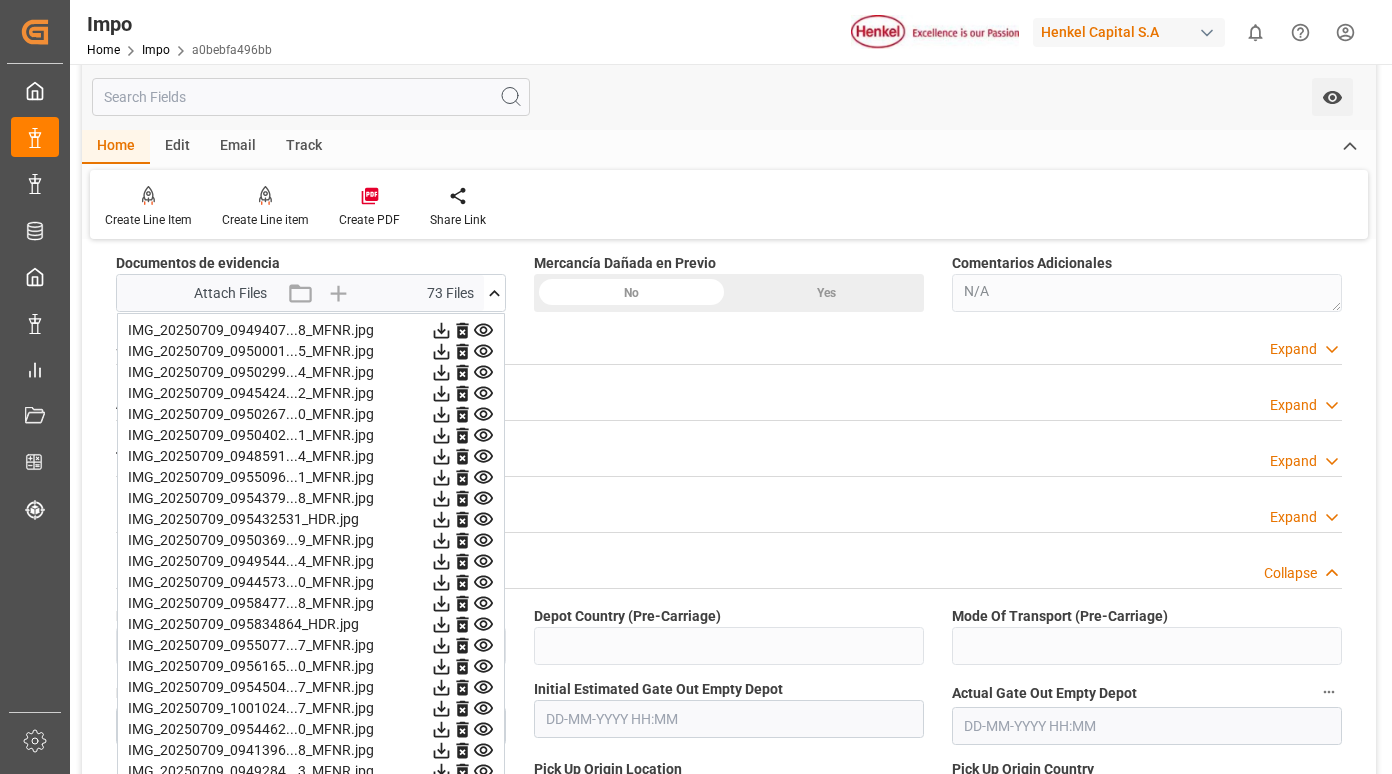 scroll, scrollTop: 1700, scrollLeft: 0, axis: vertical 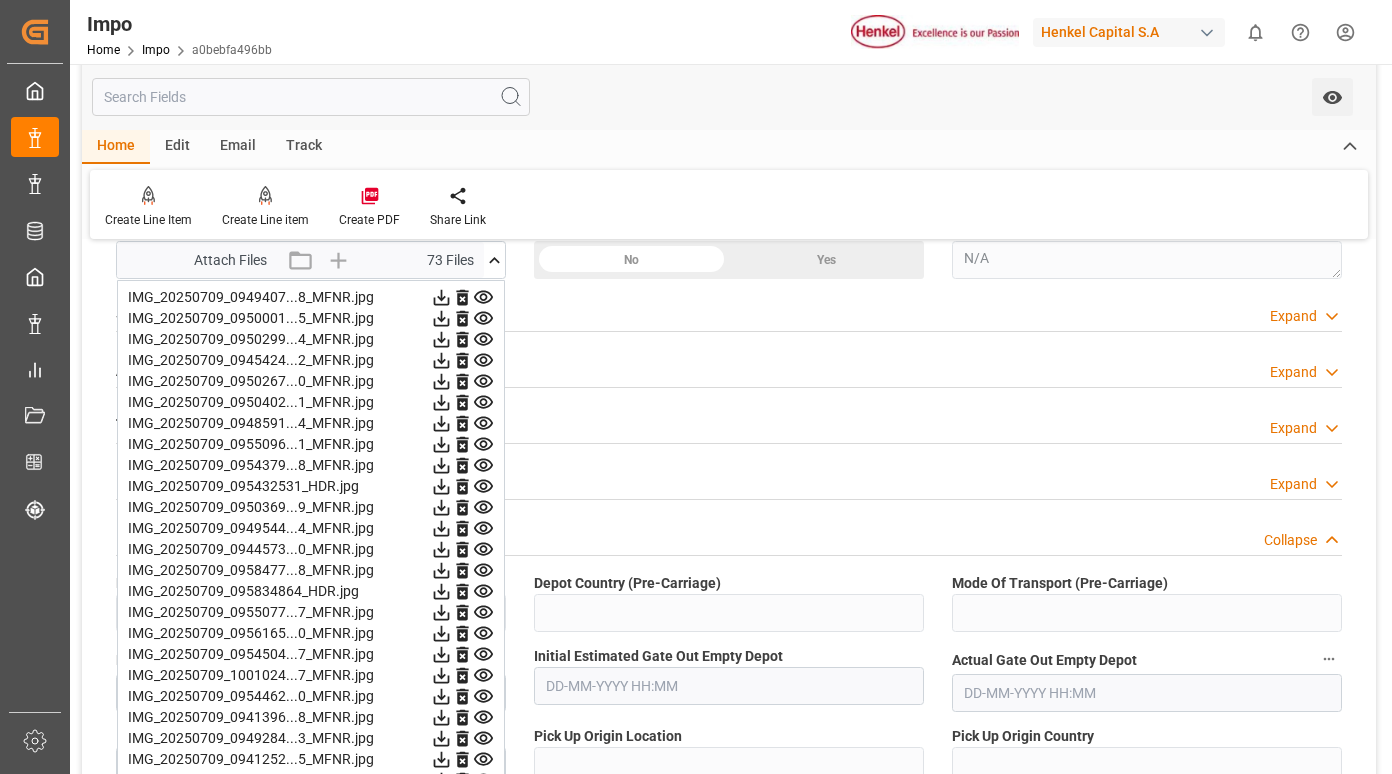 click 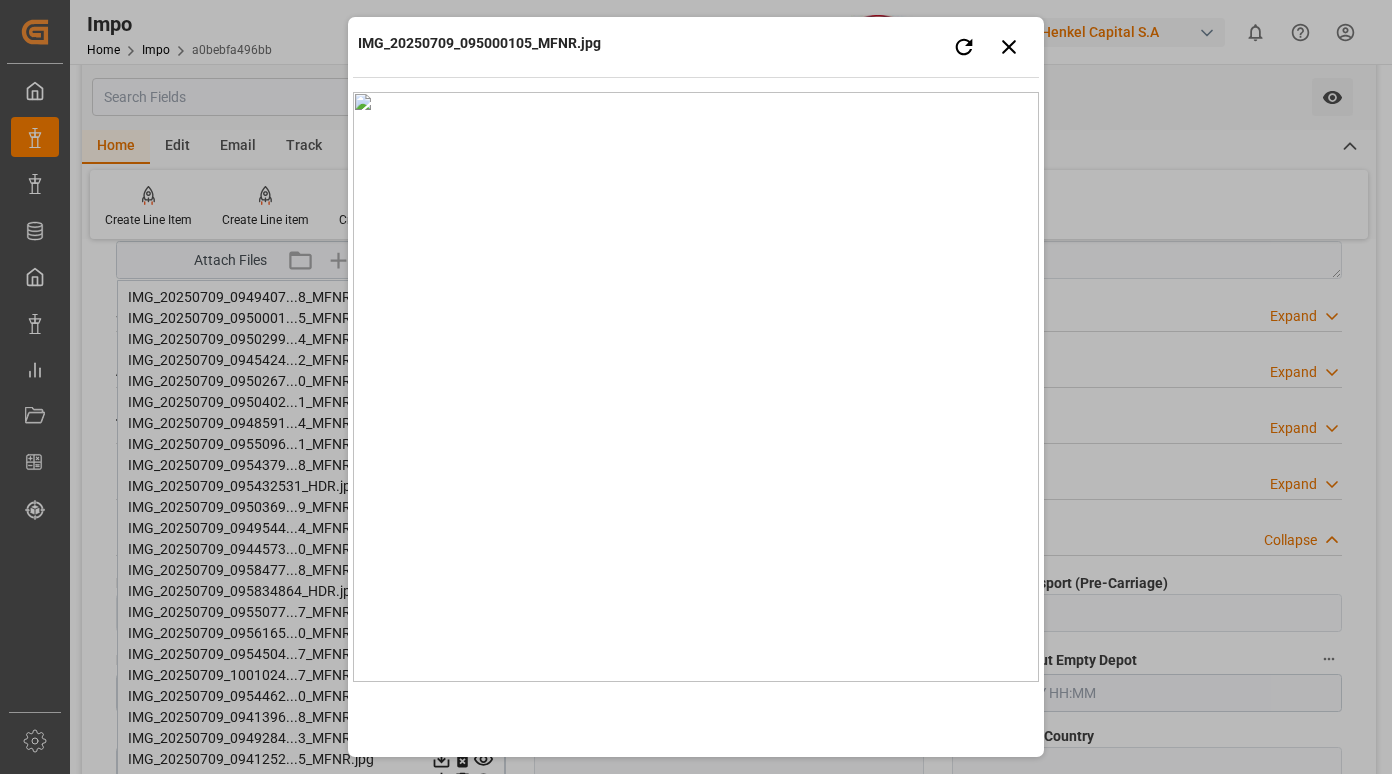 type 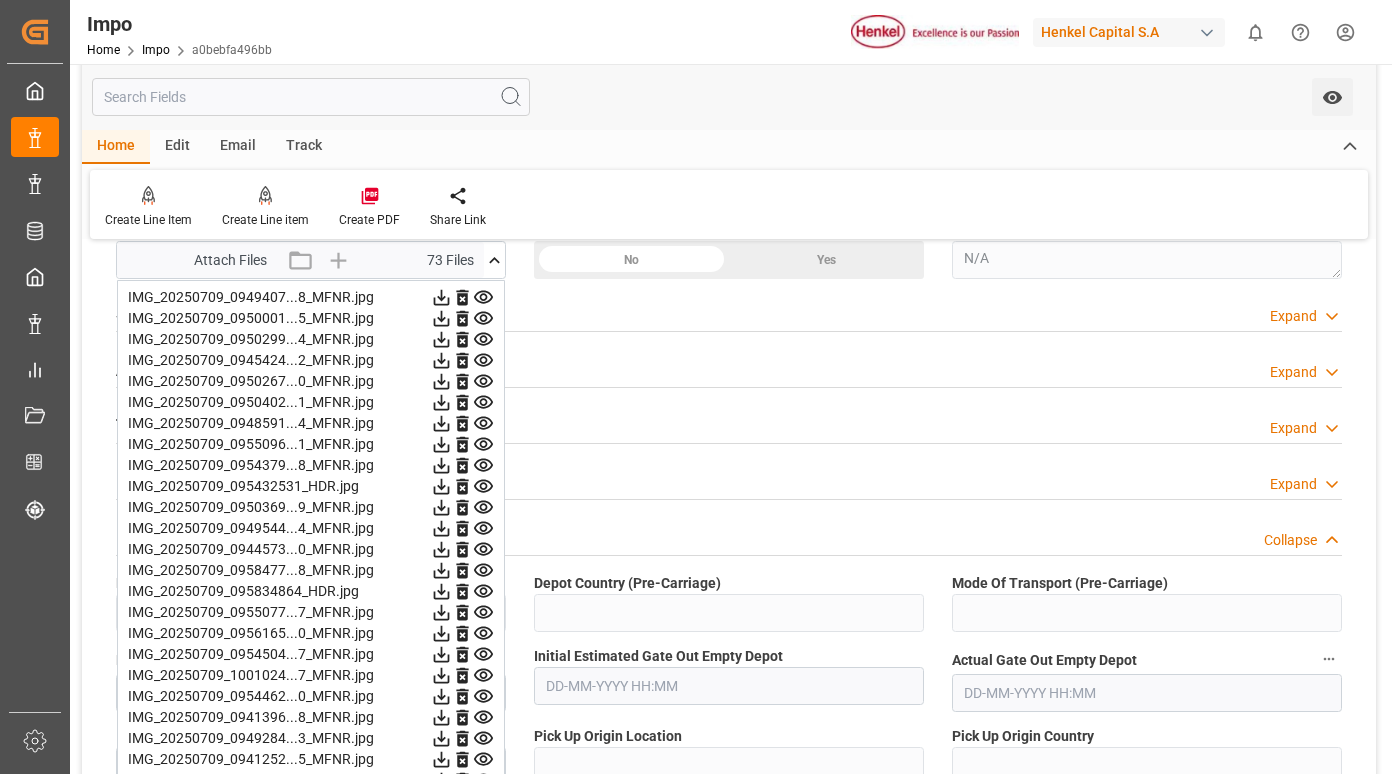 click 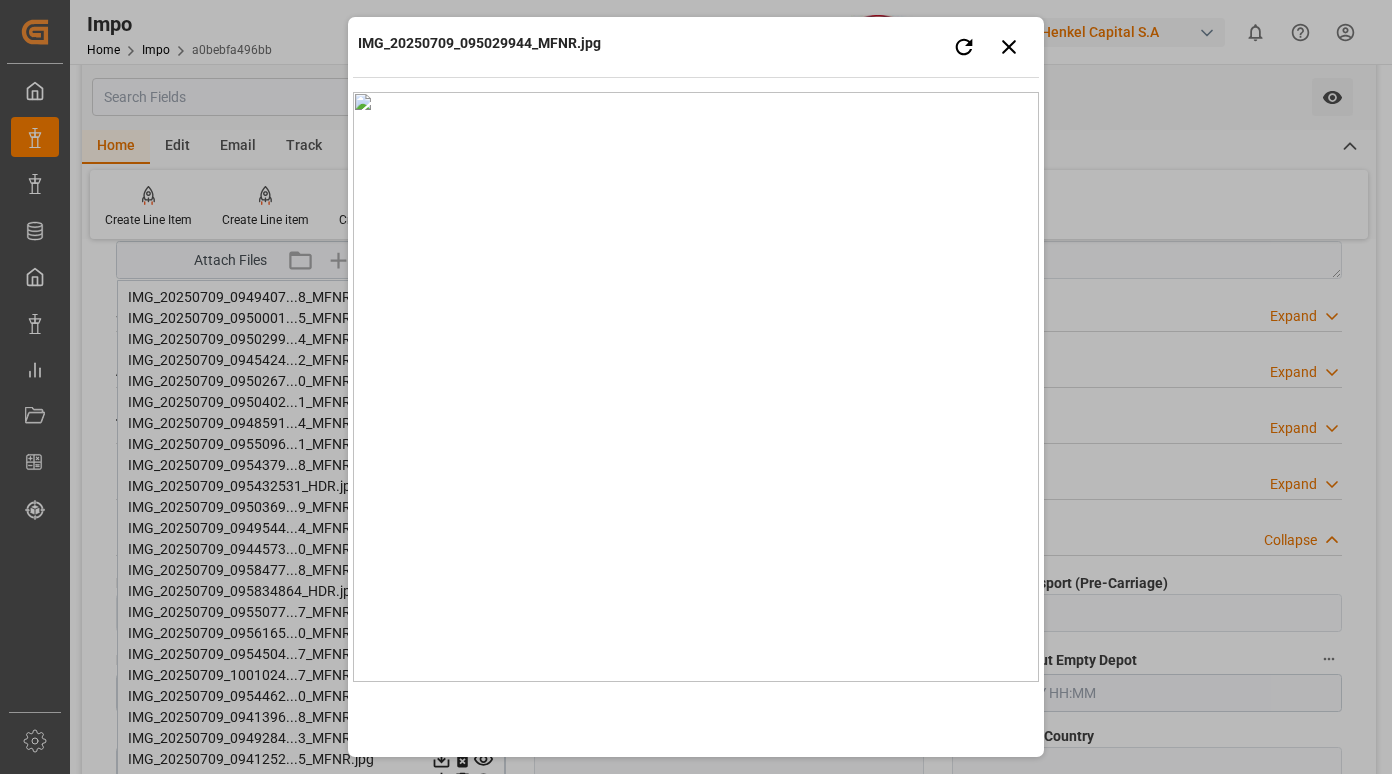 type 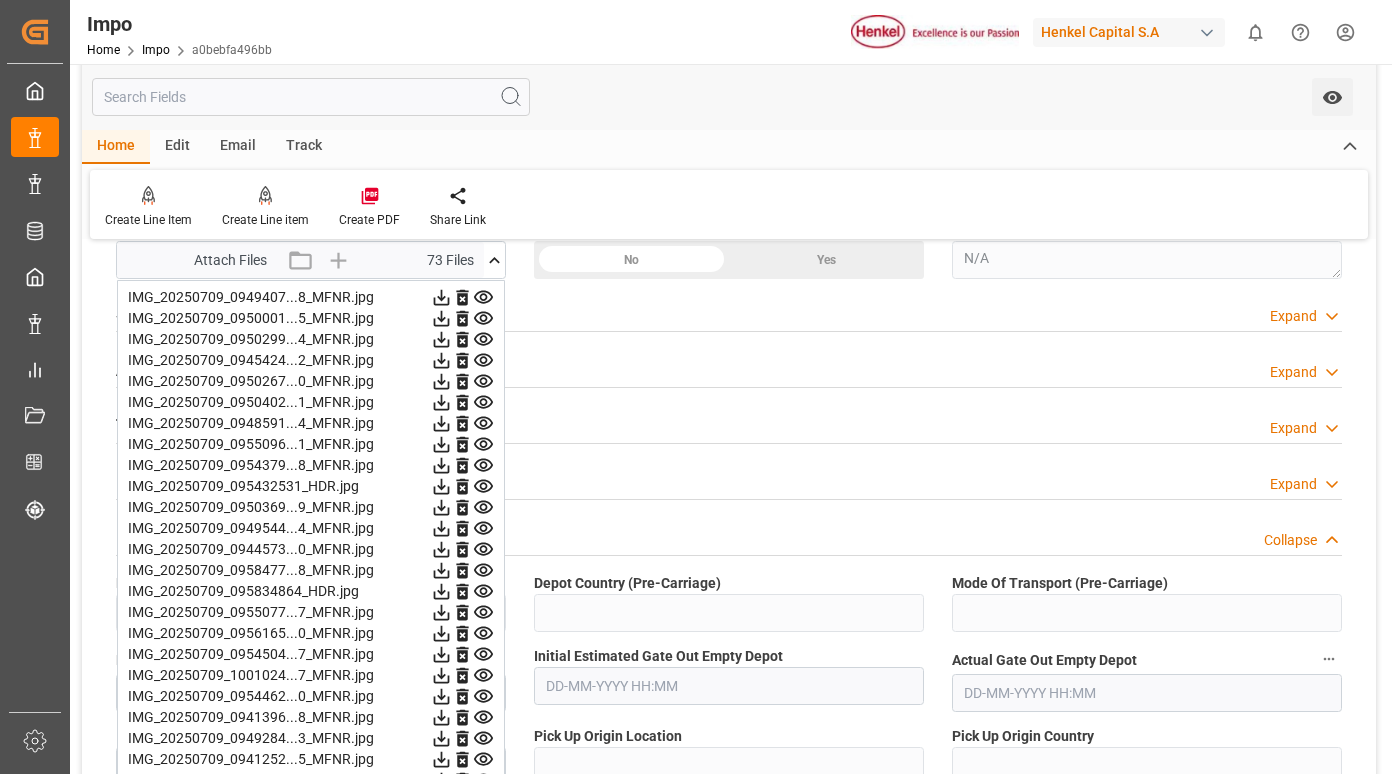 click 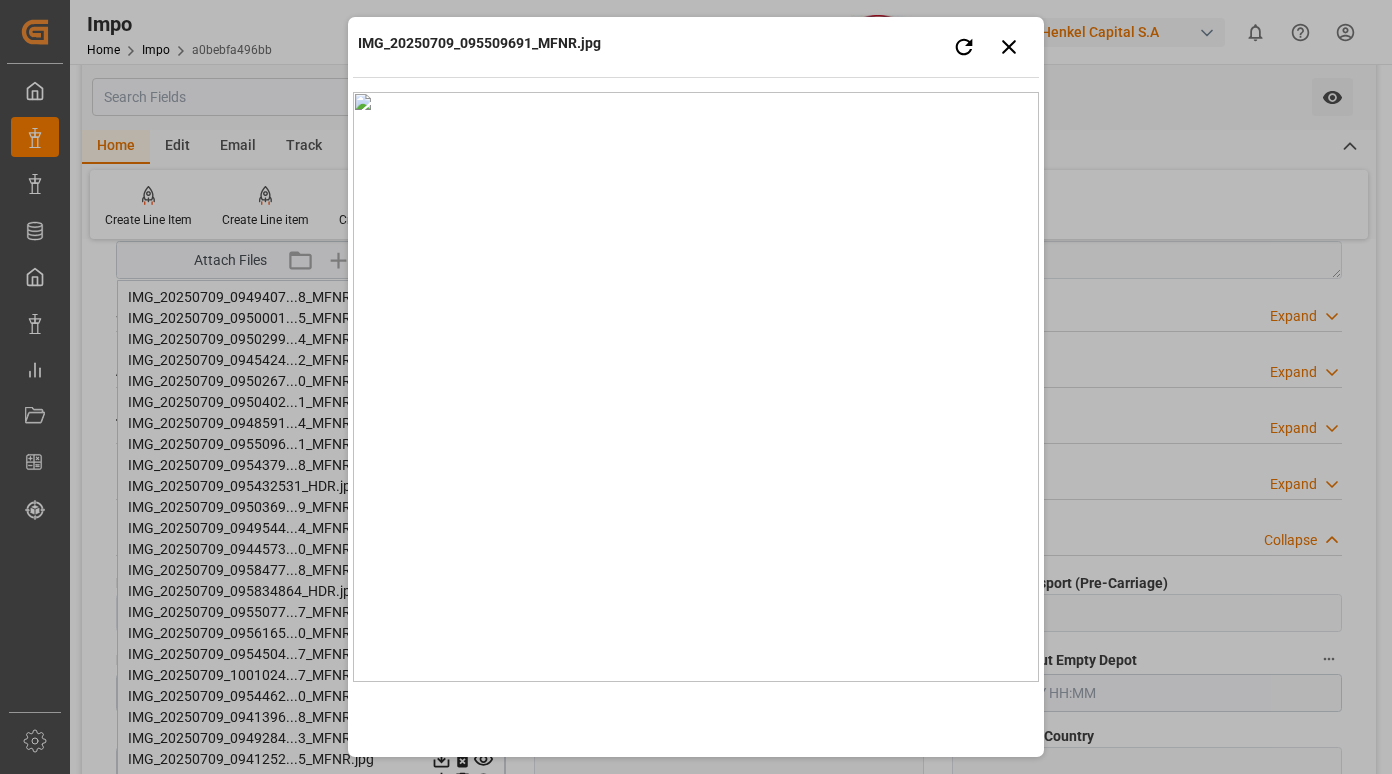 type 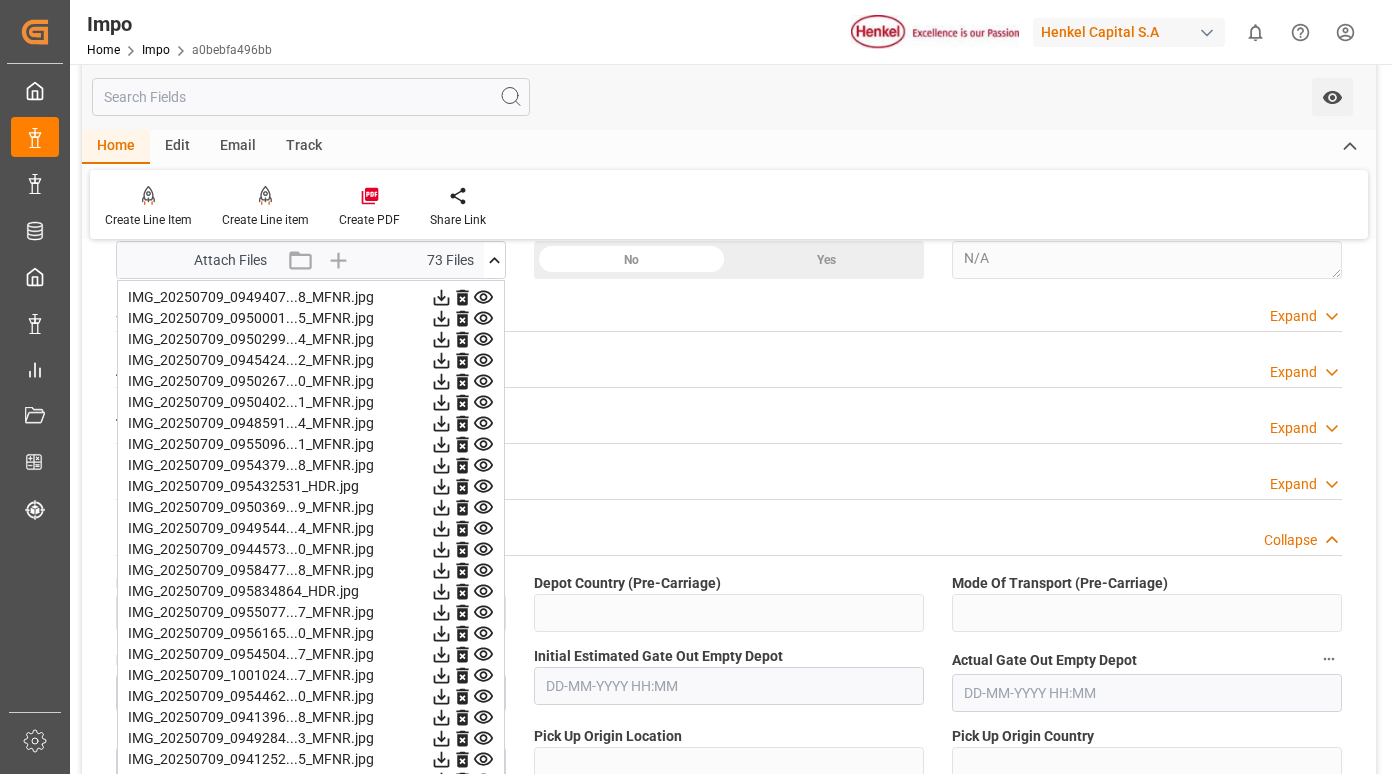 click 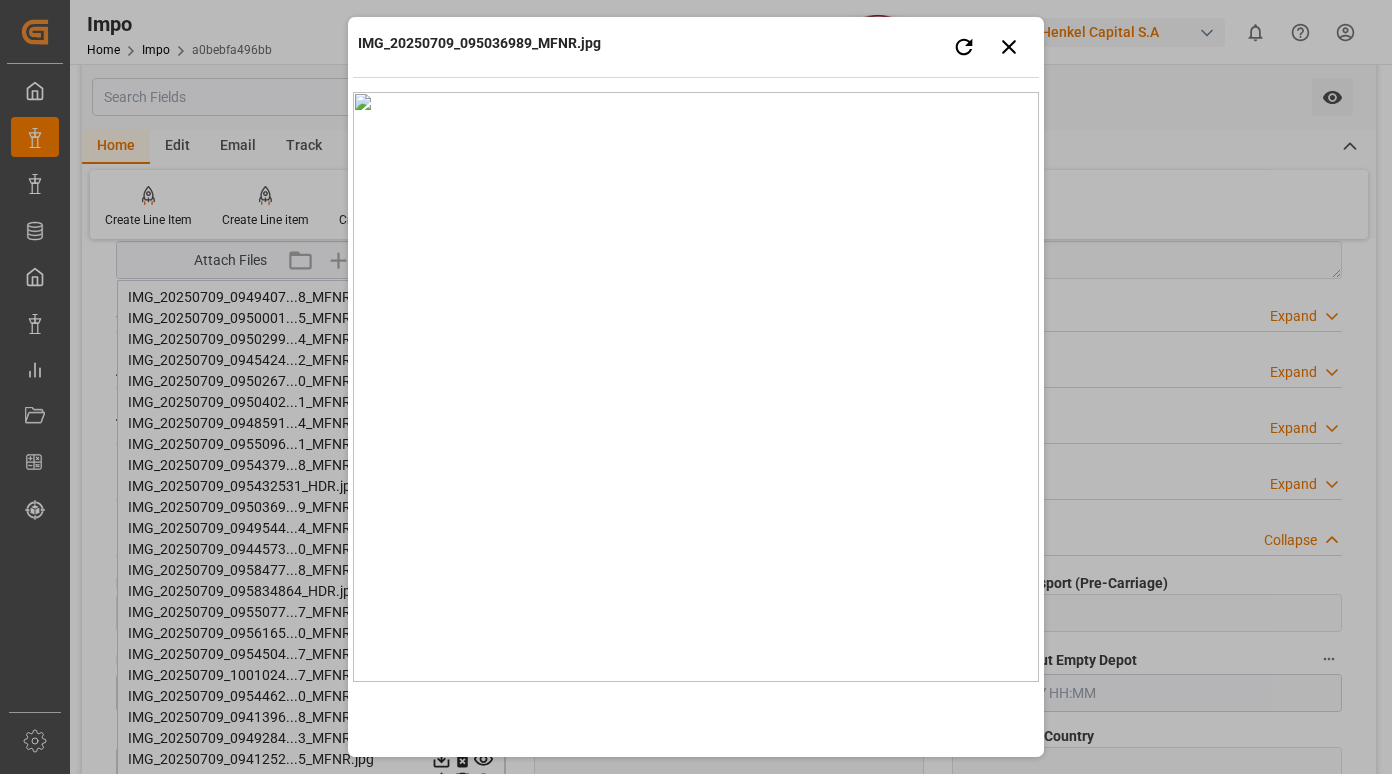 type 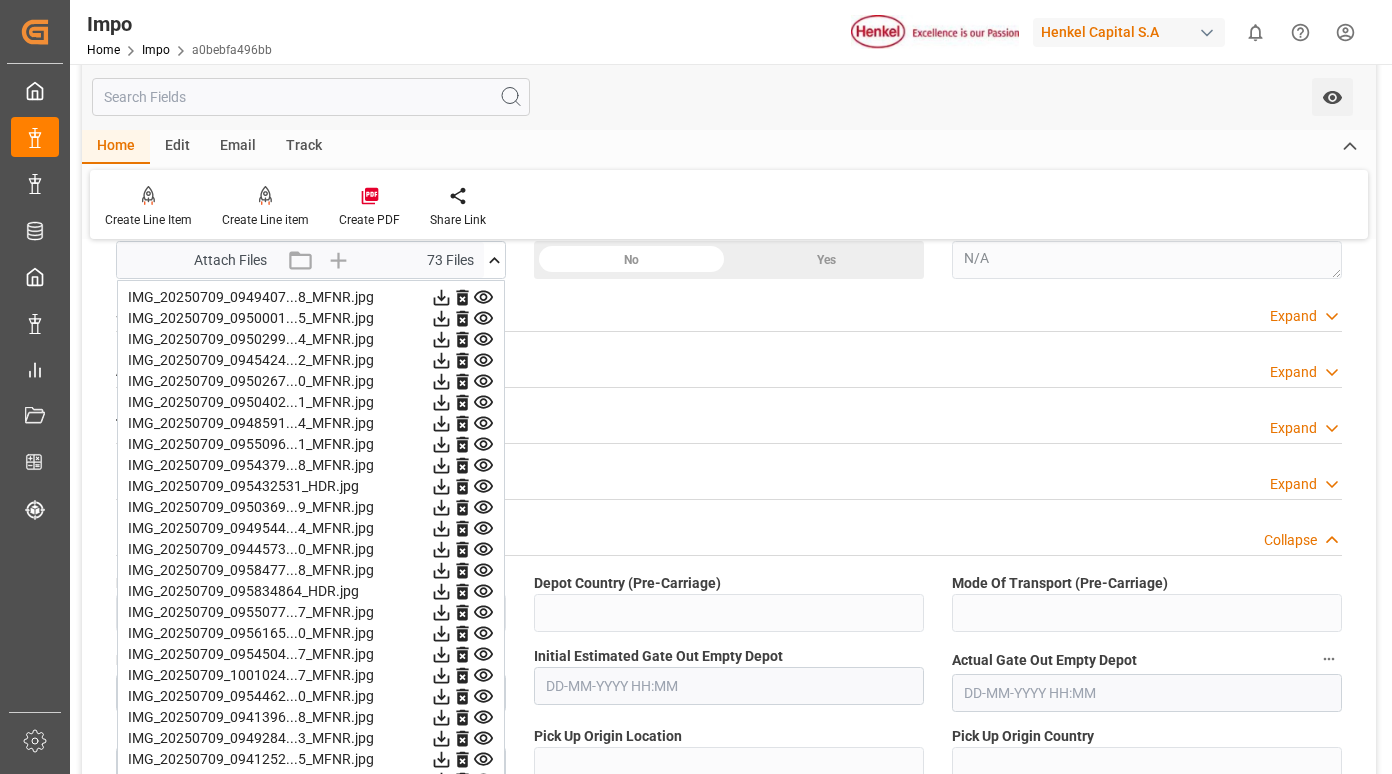 click 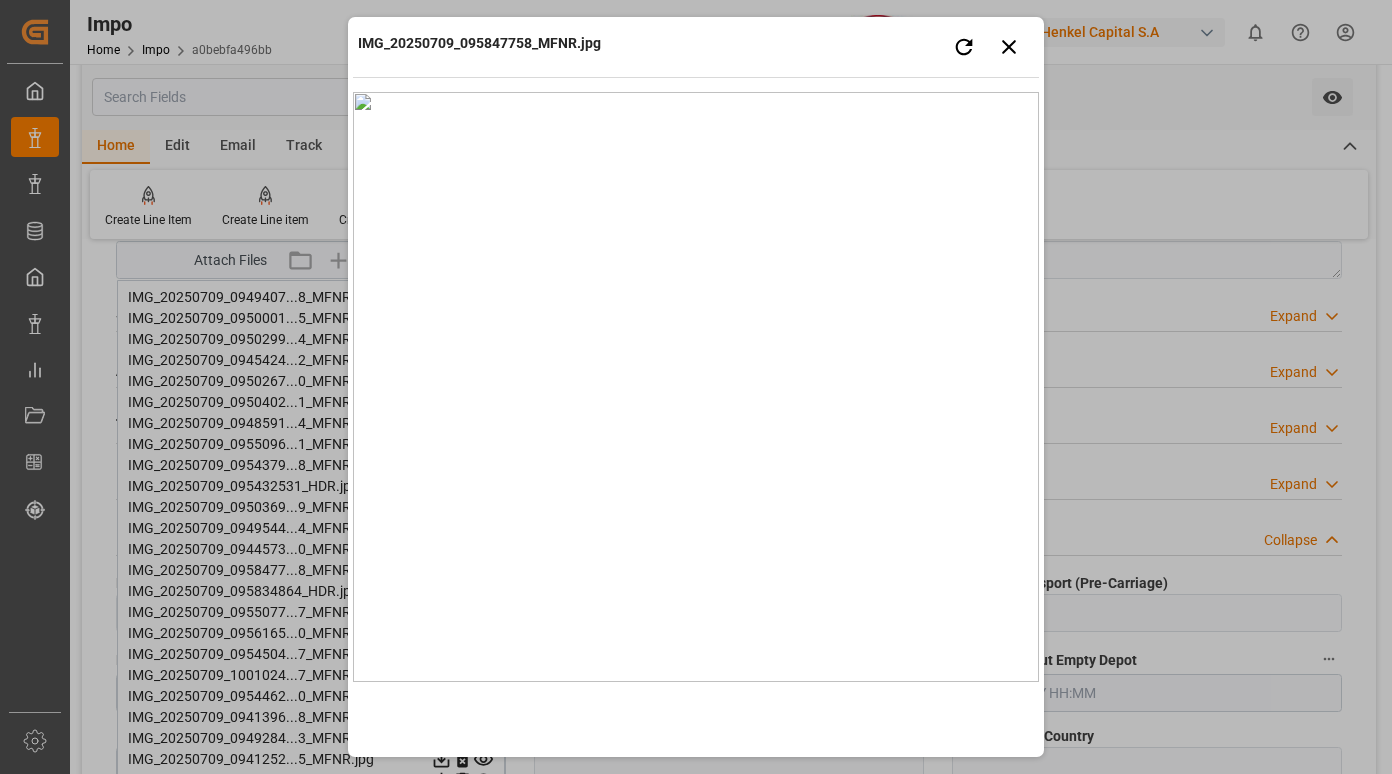type 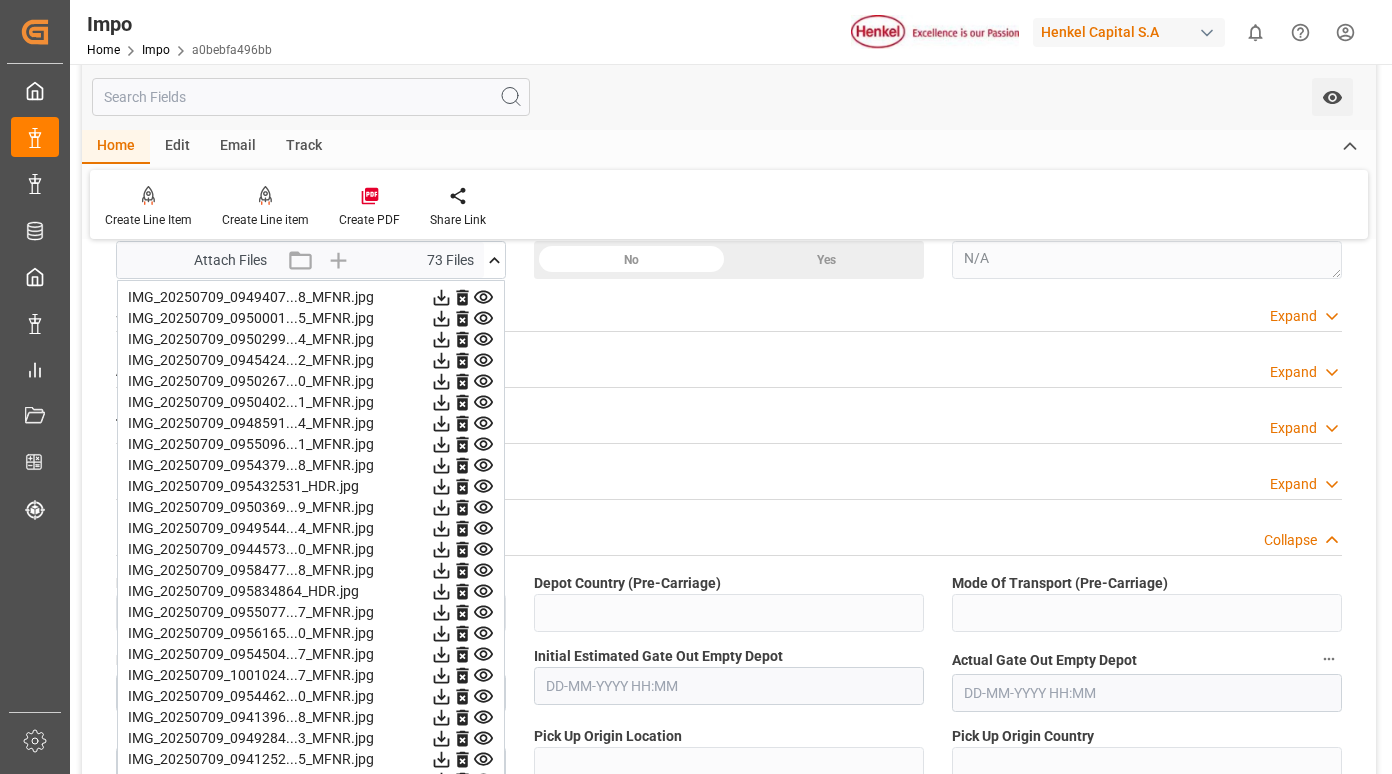 click 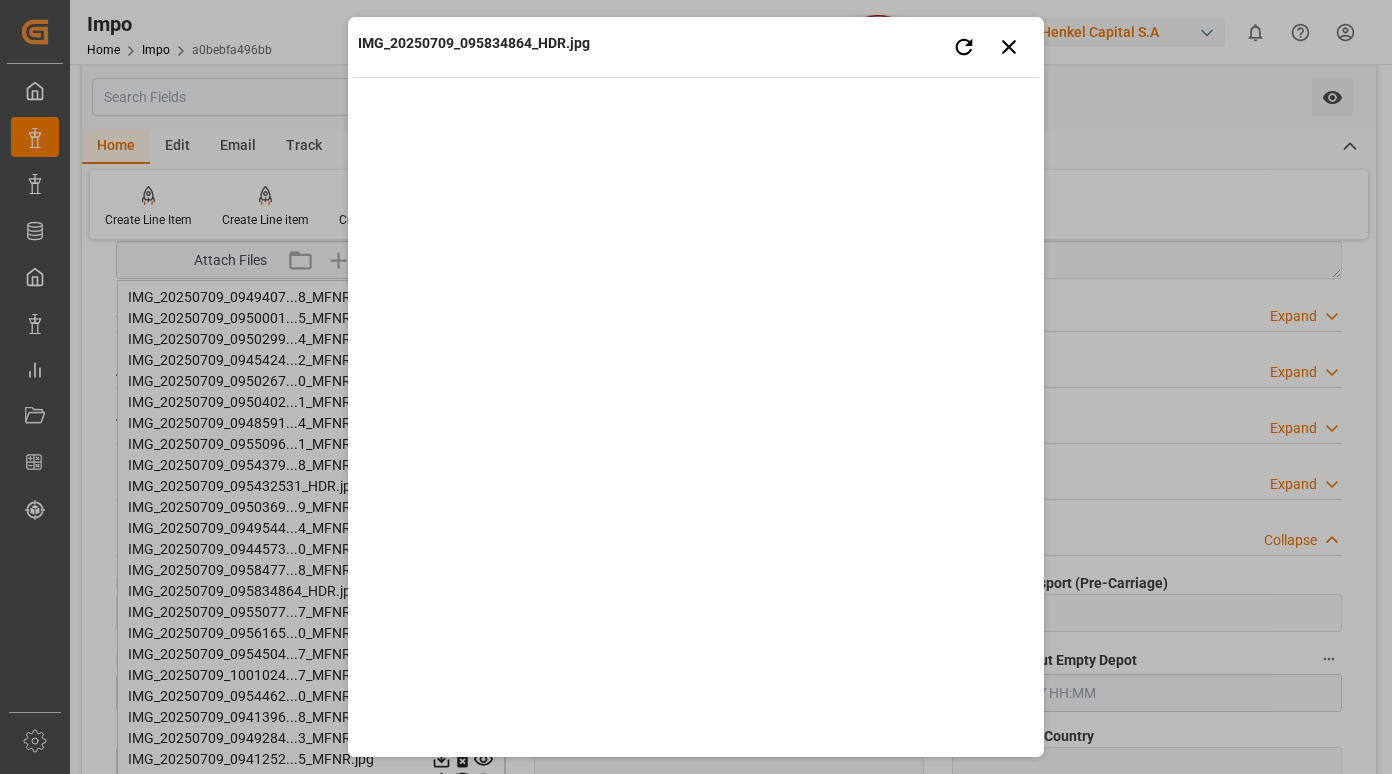 type 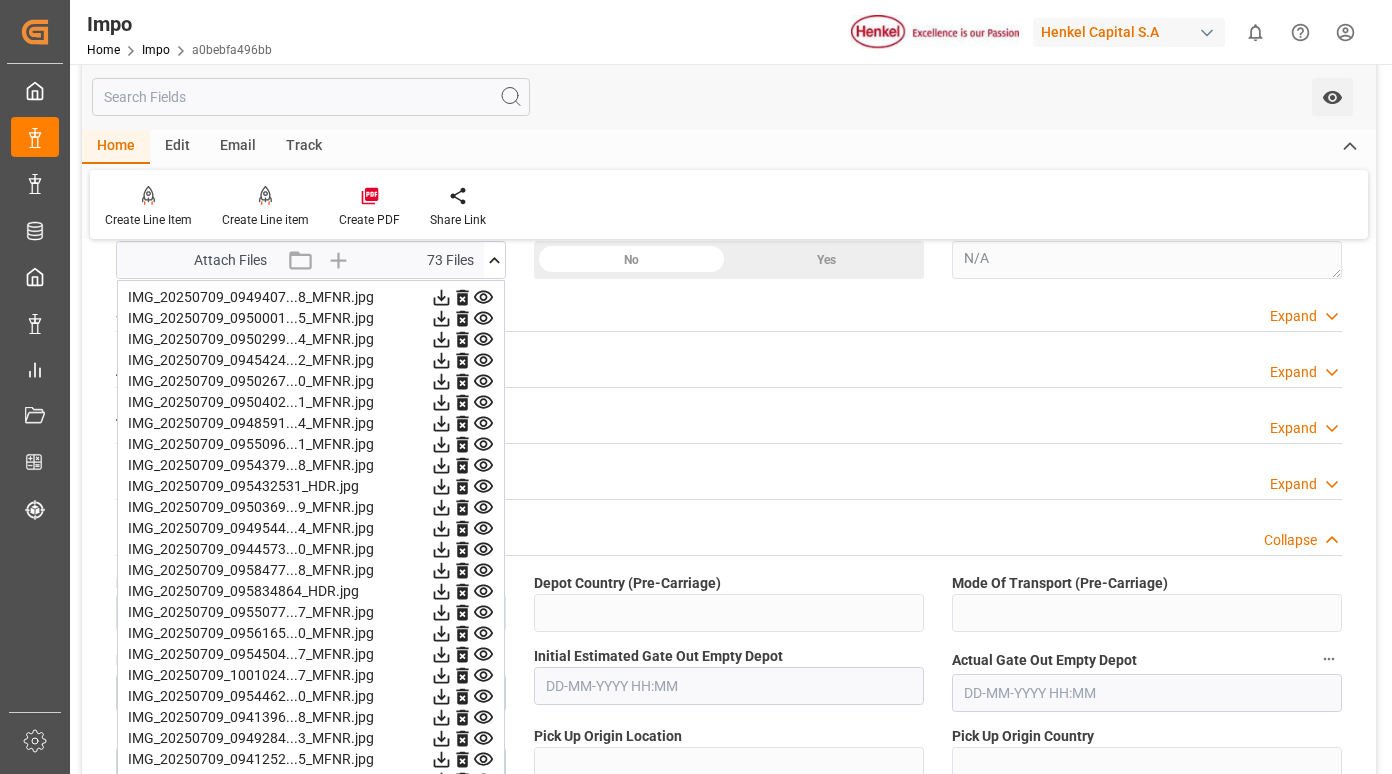click 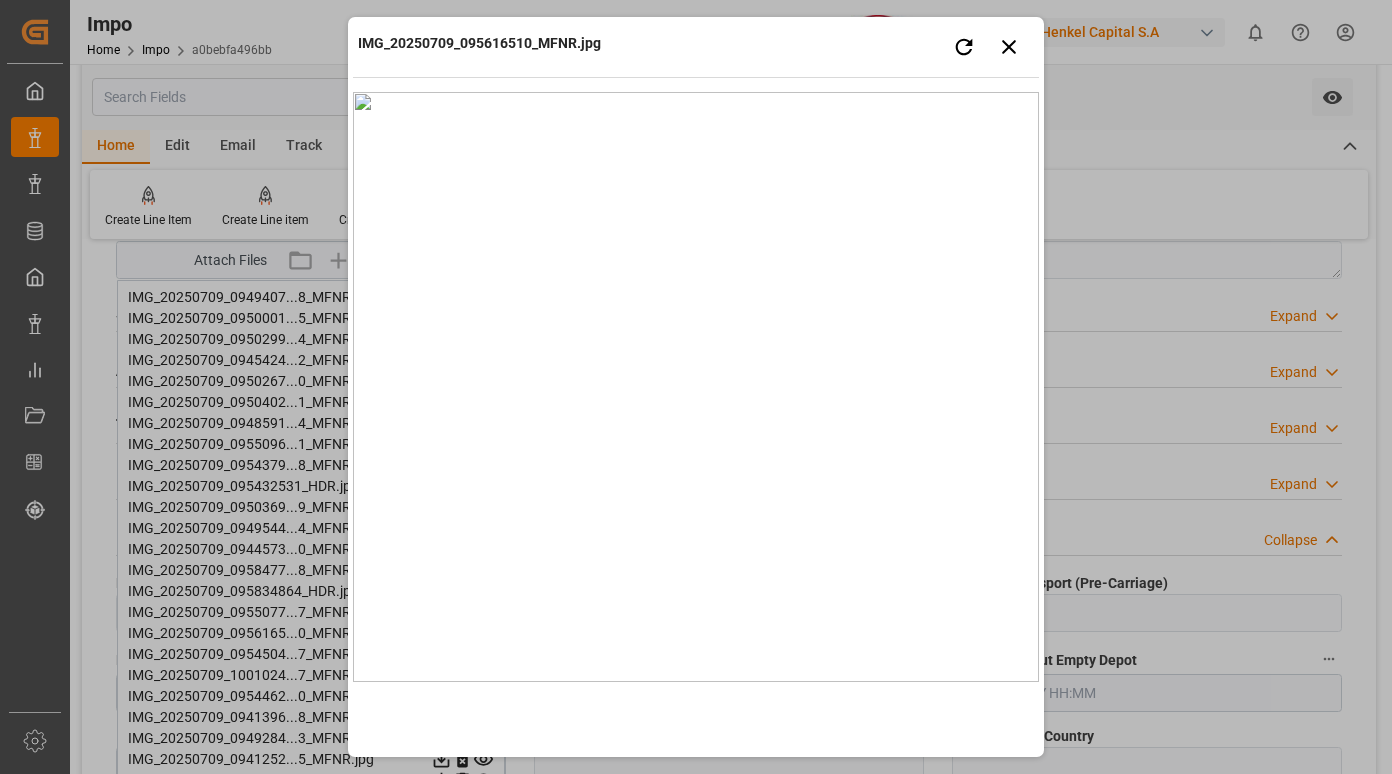 type 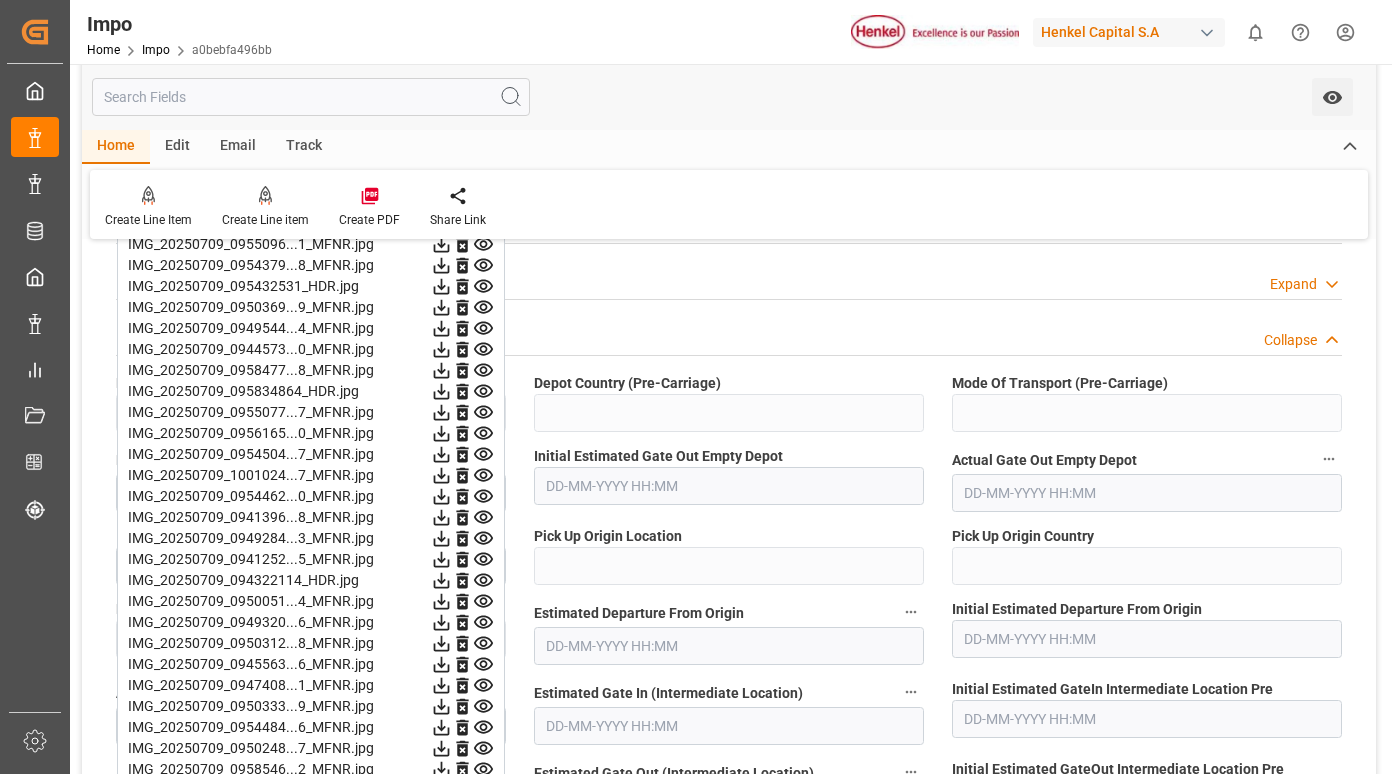 scroll, scrollTop: 2000, scrollLeft: 0, axis: vertical 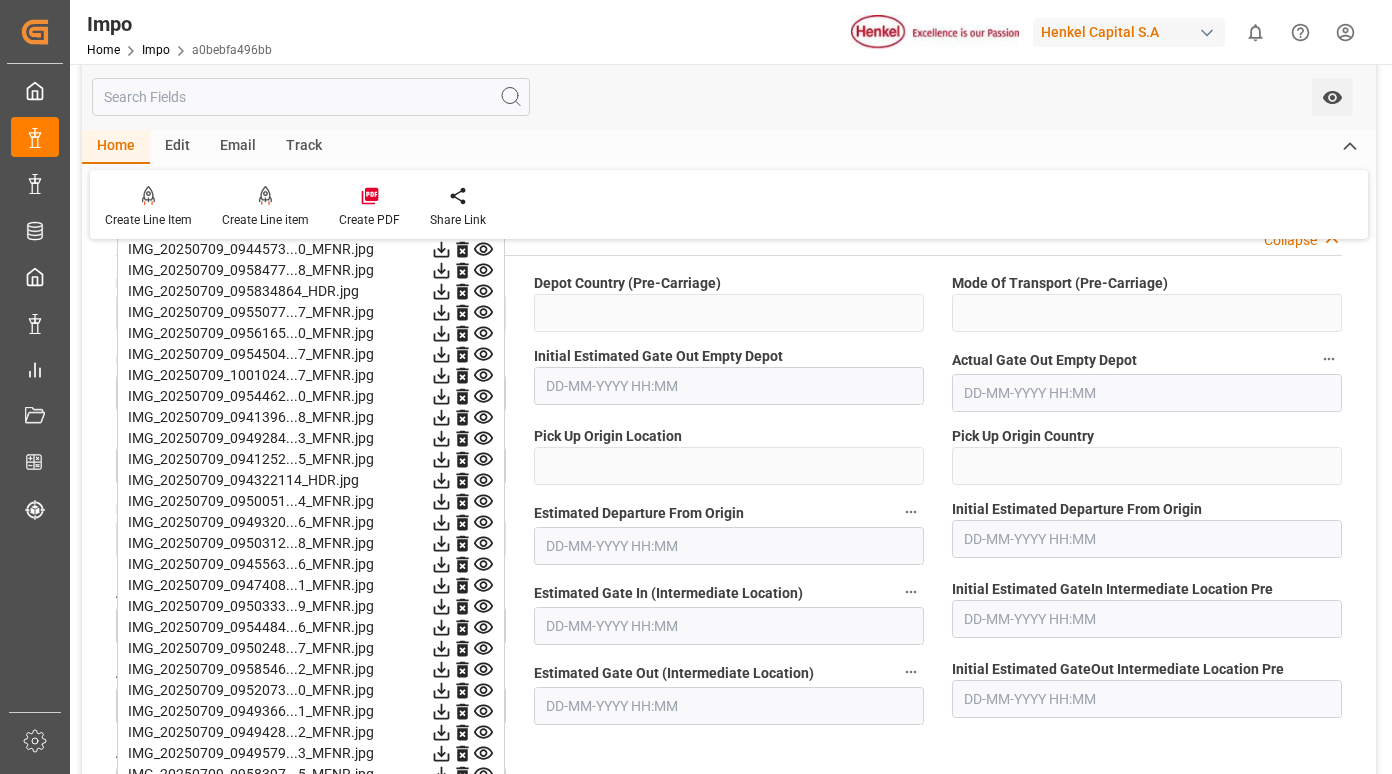 click 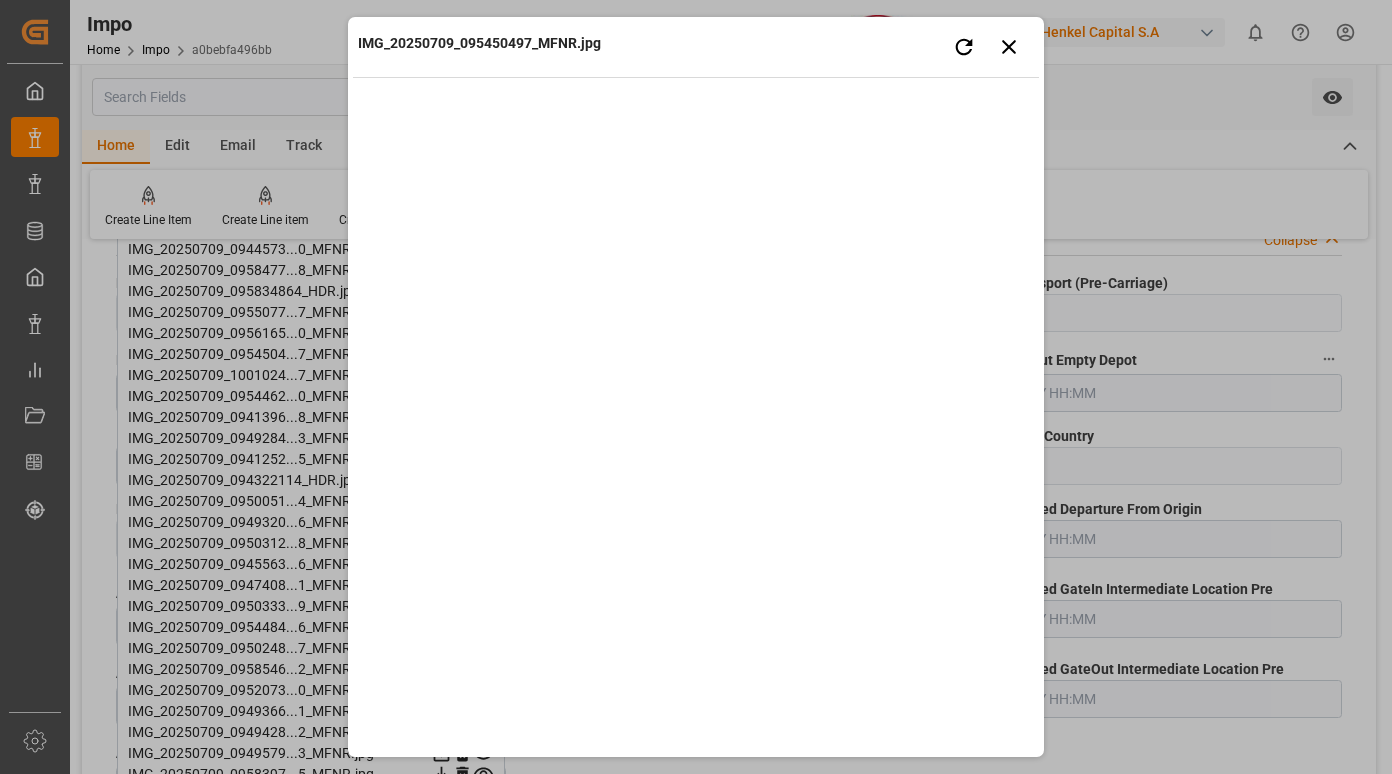 type 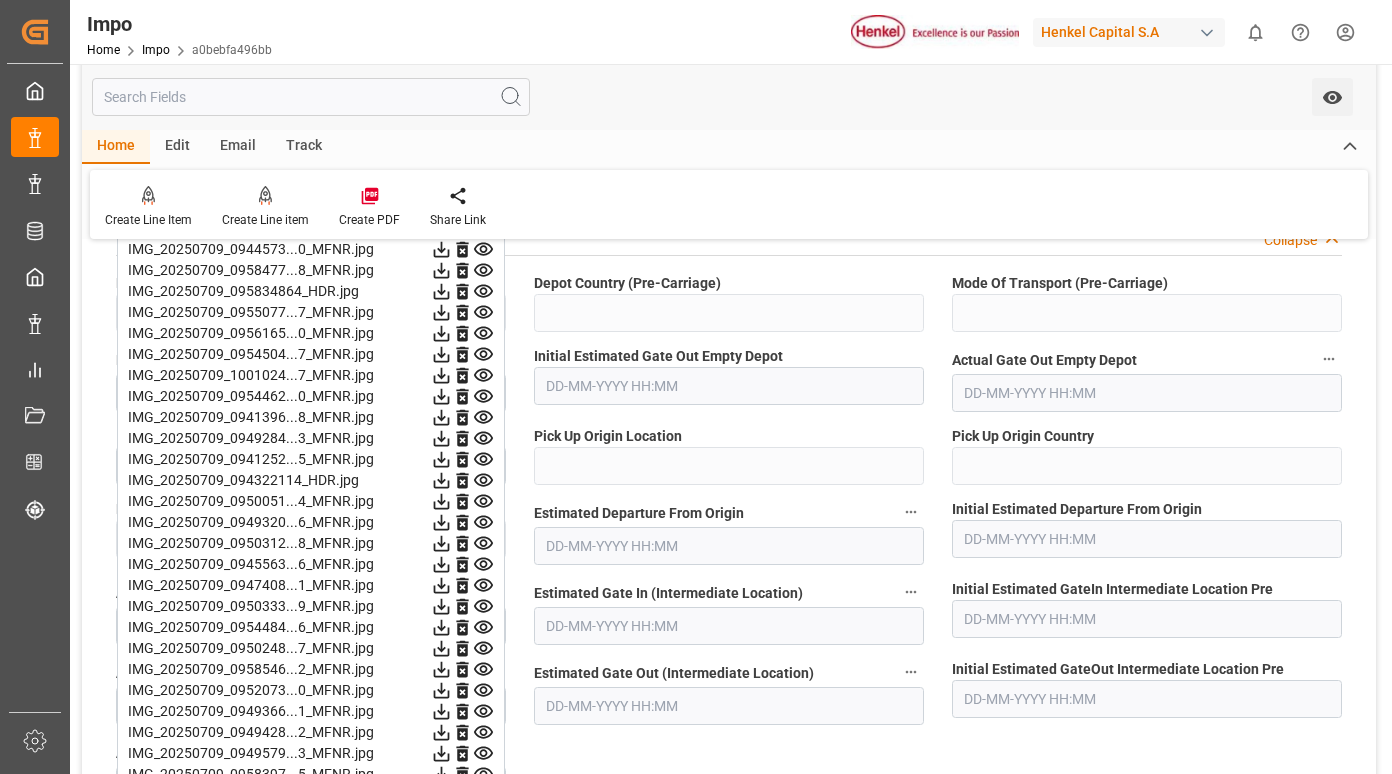 click 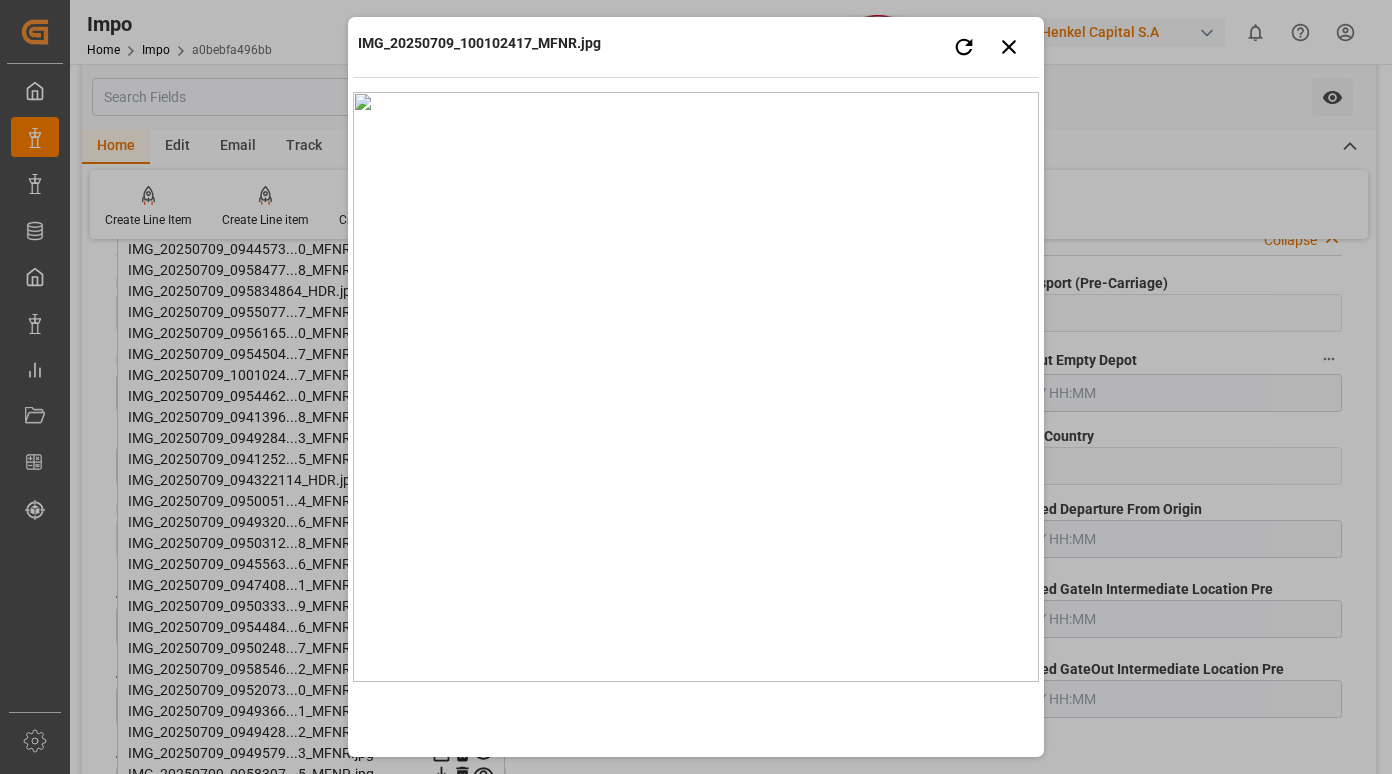 type 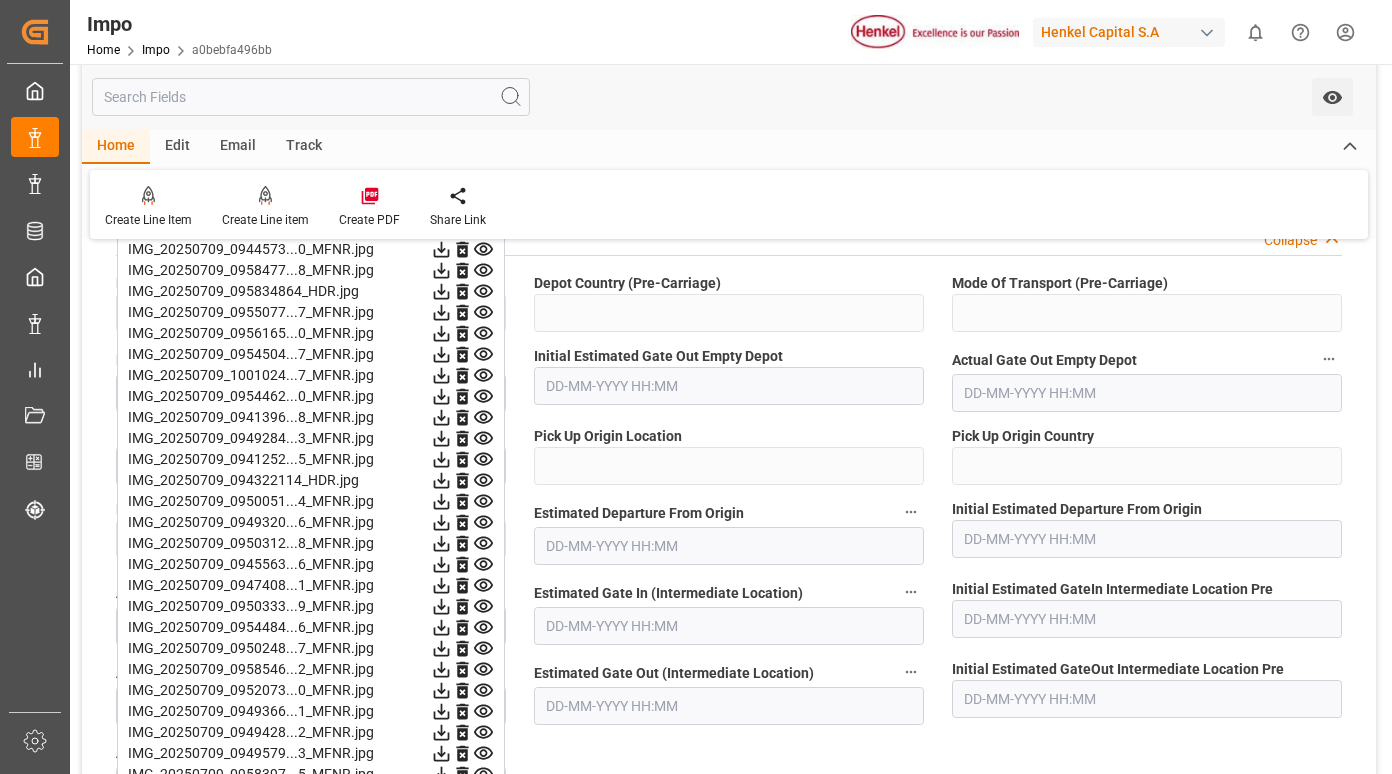 click 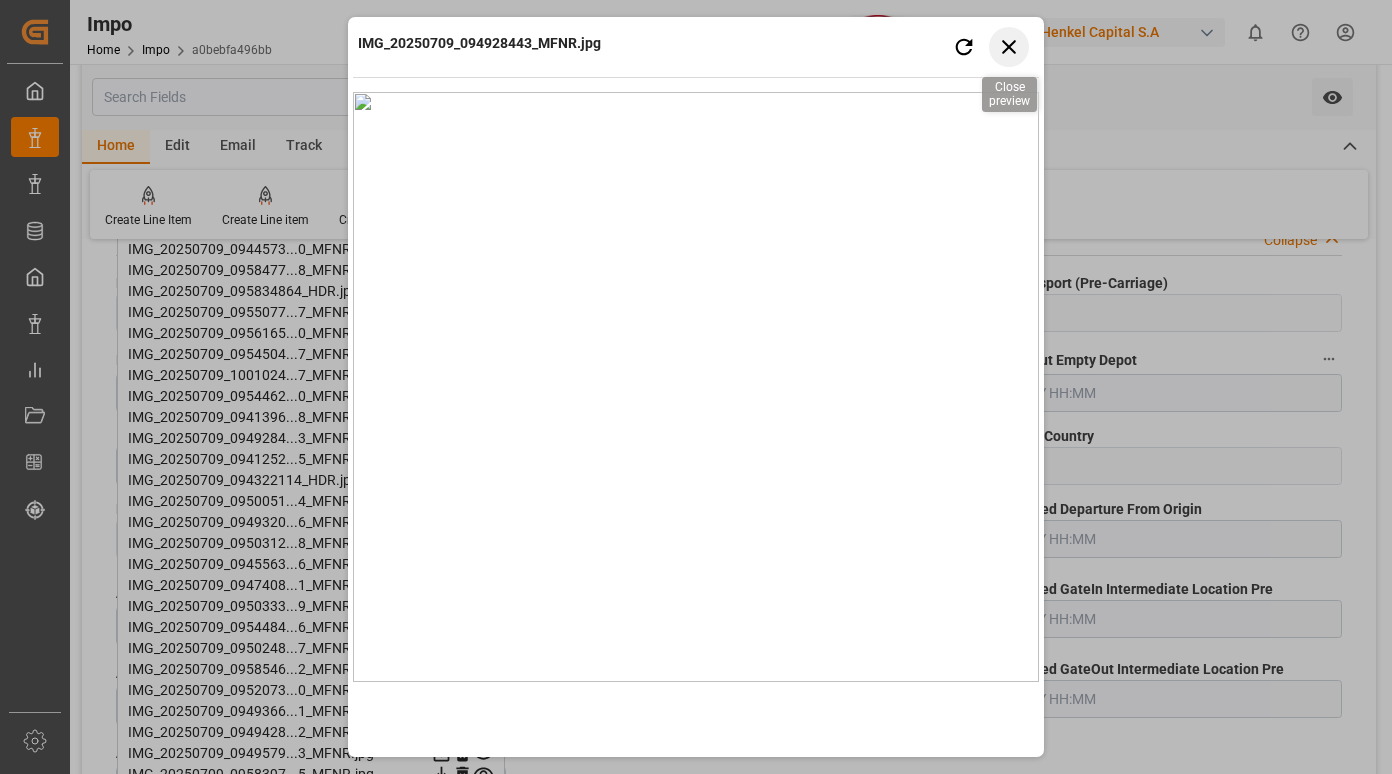 click 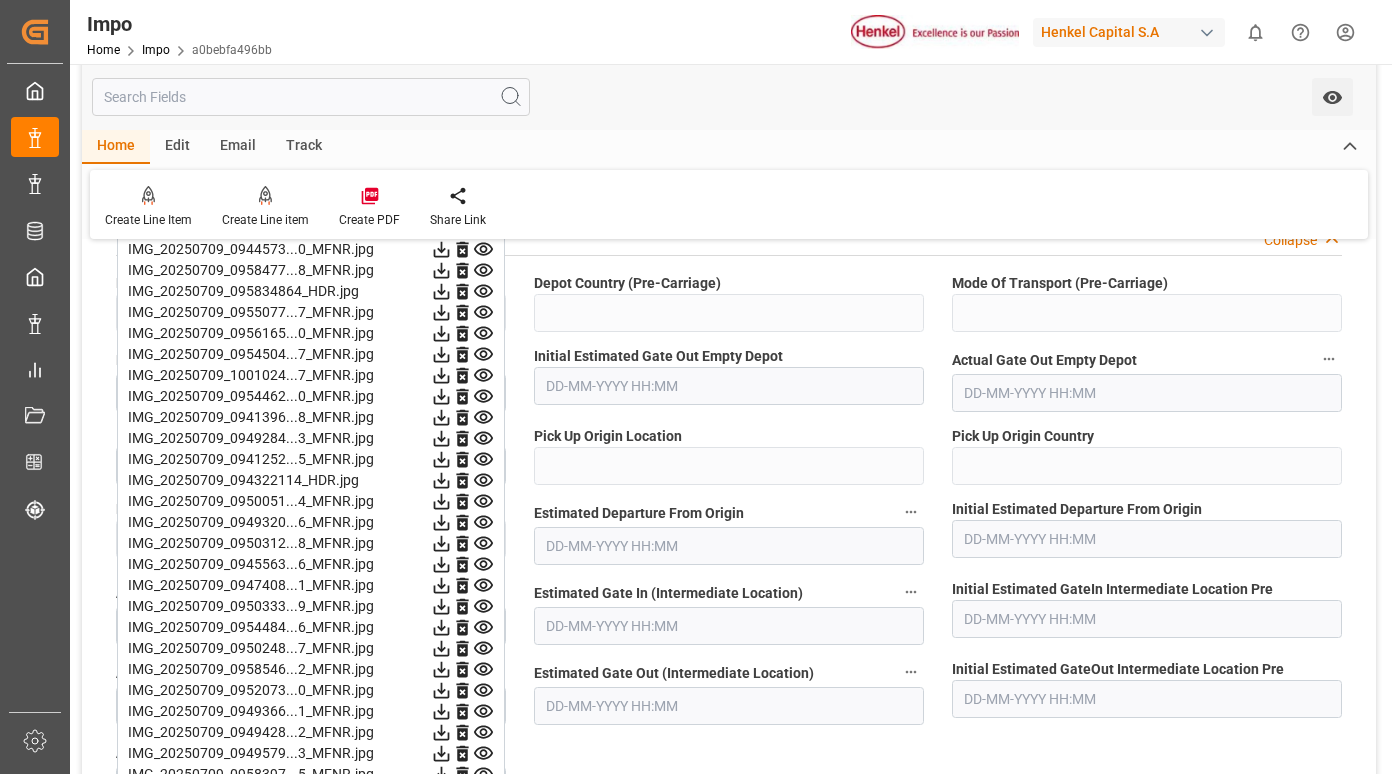 click 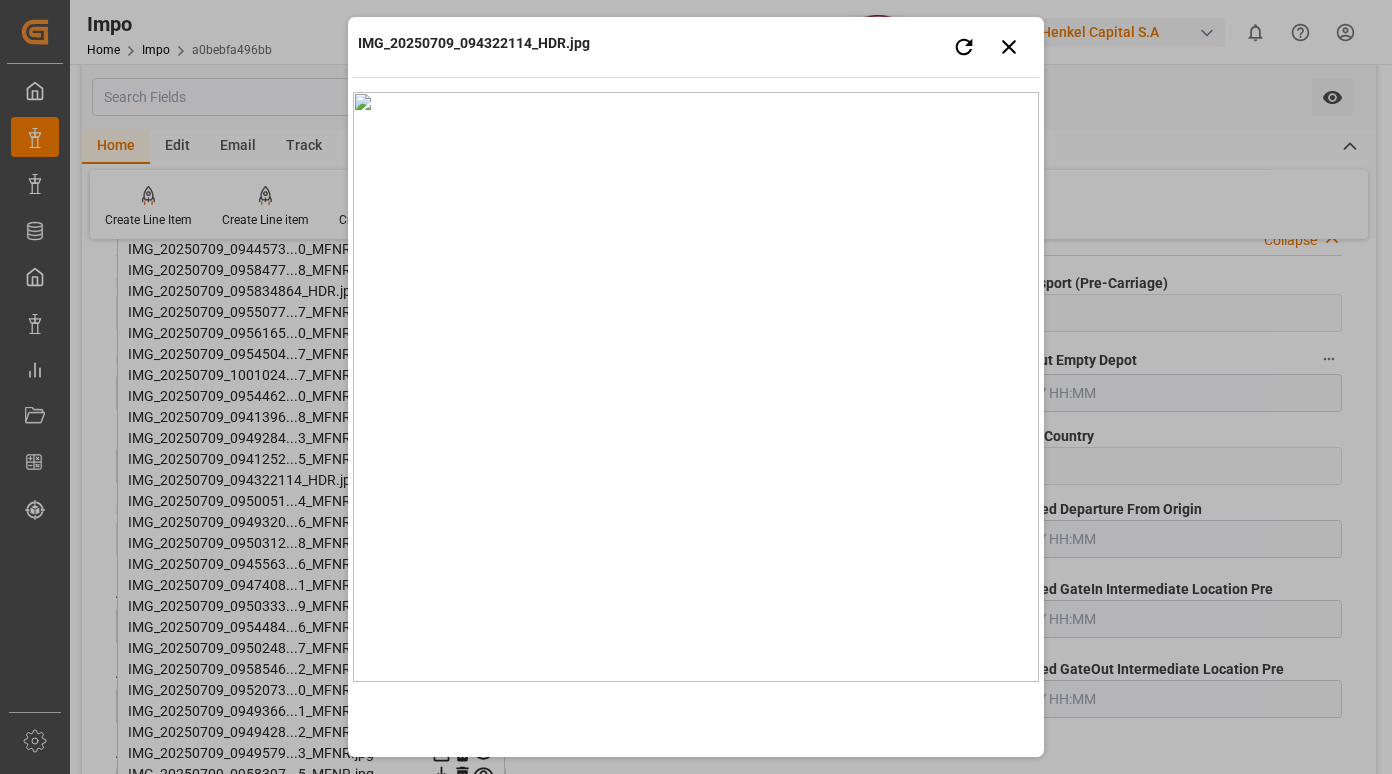 type 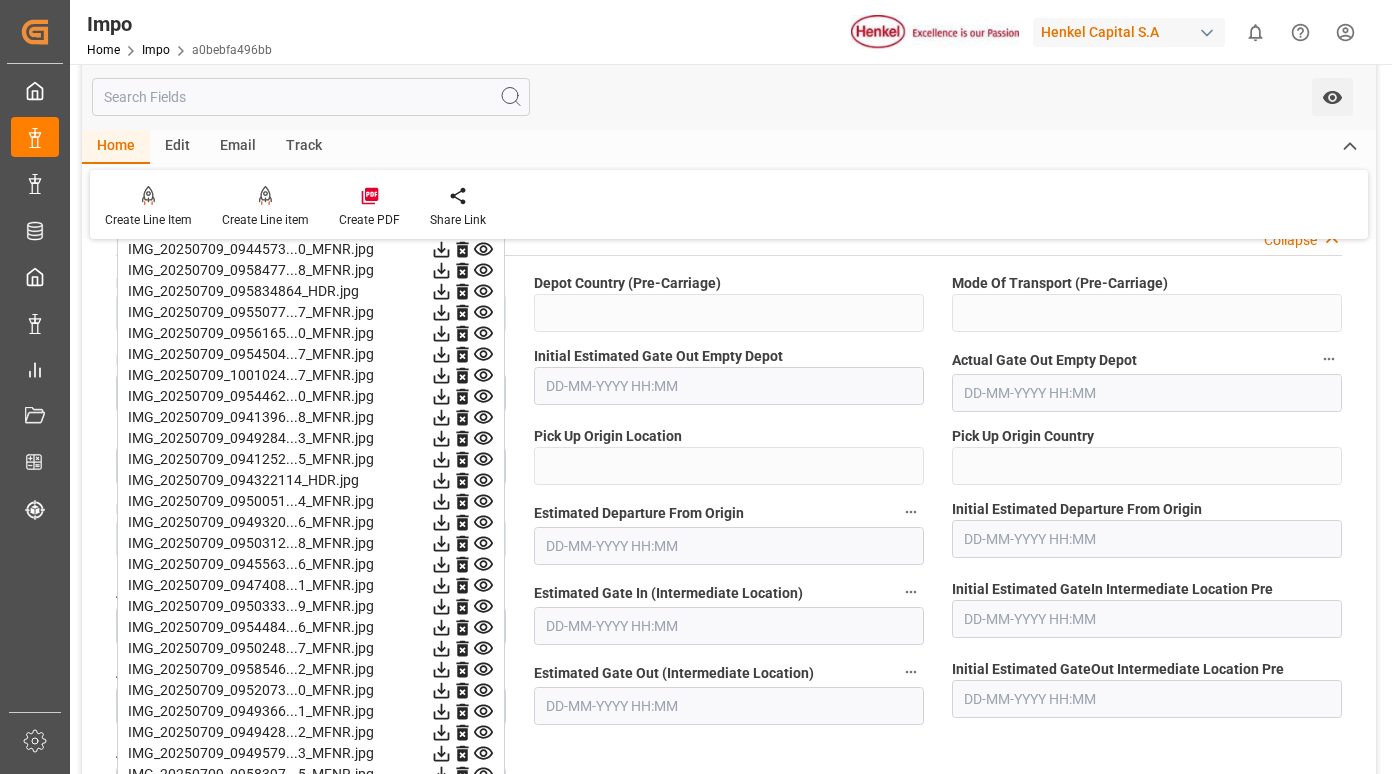 click 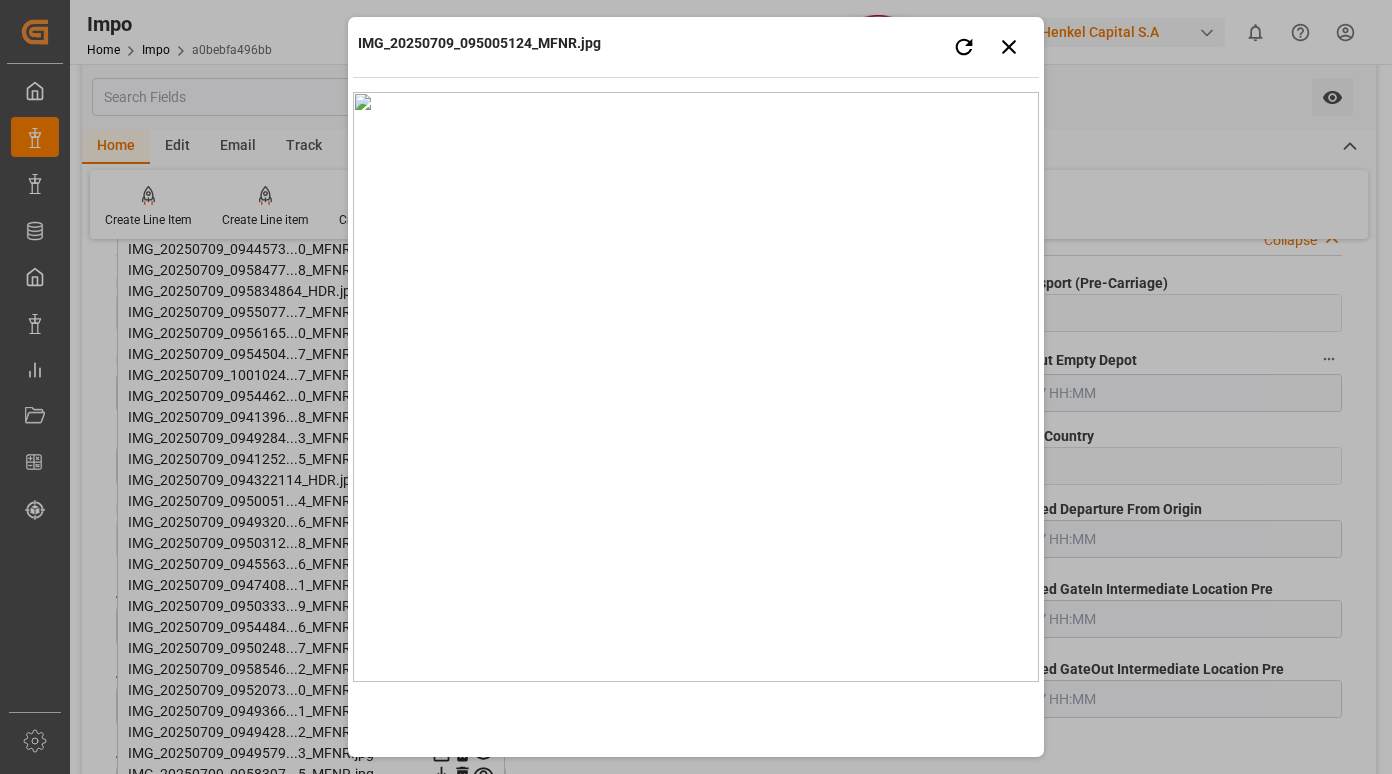 type 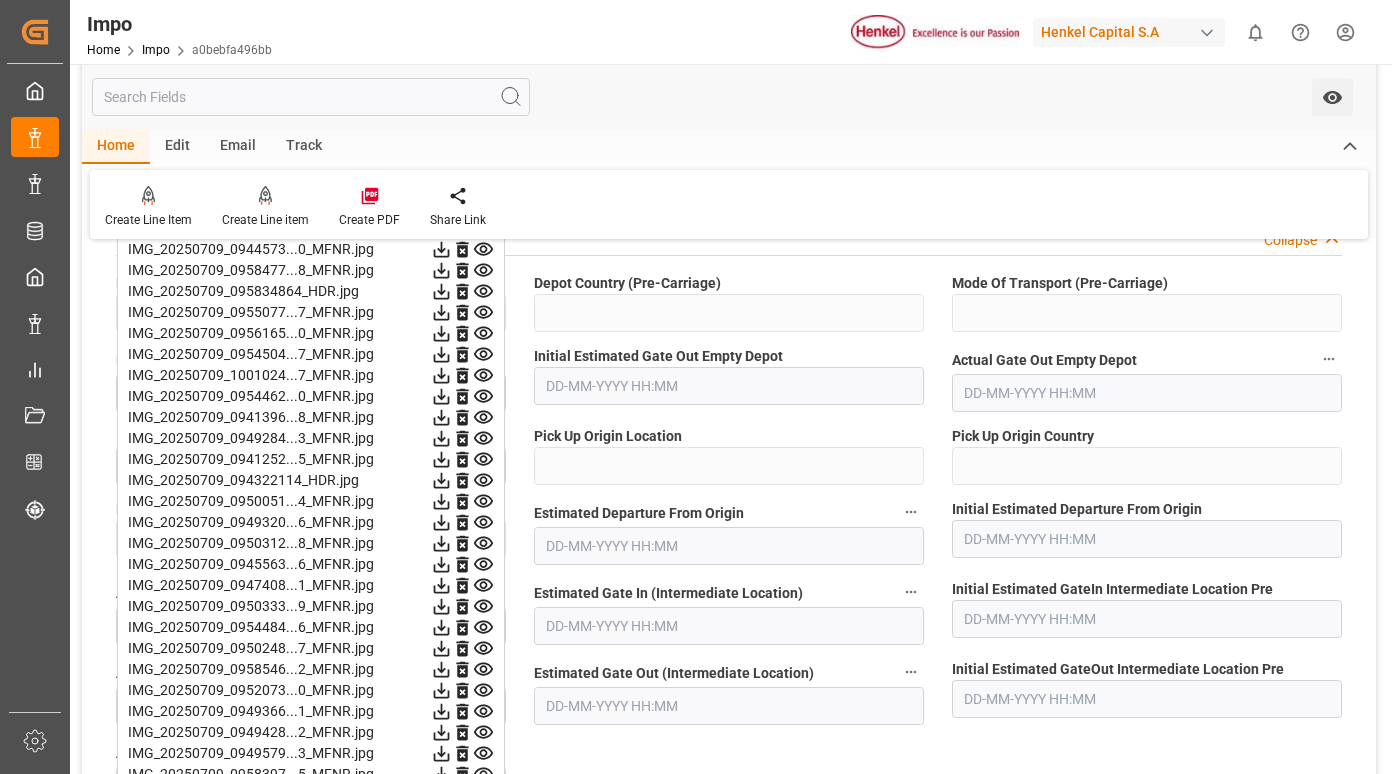 click 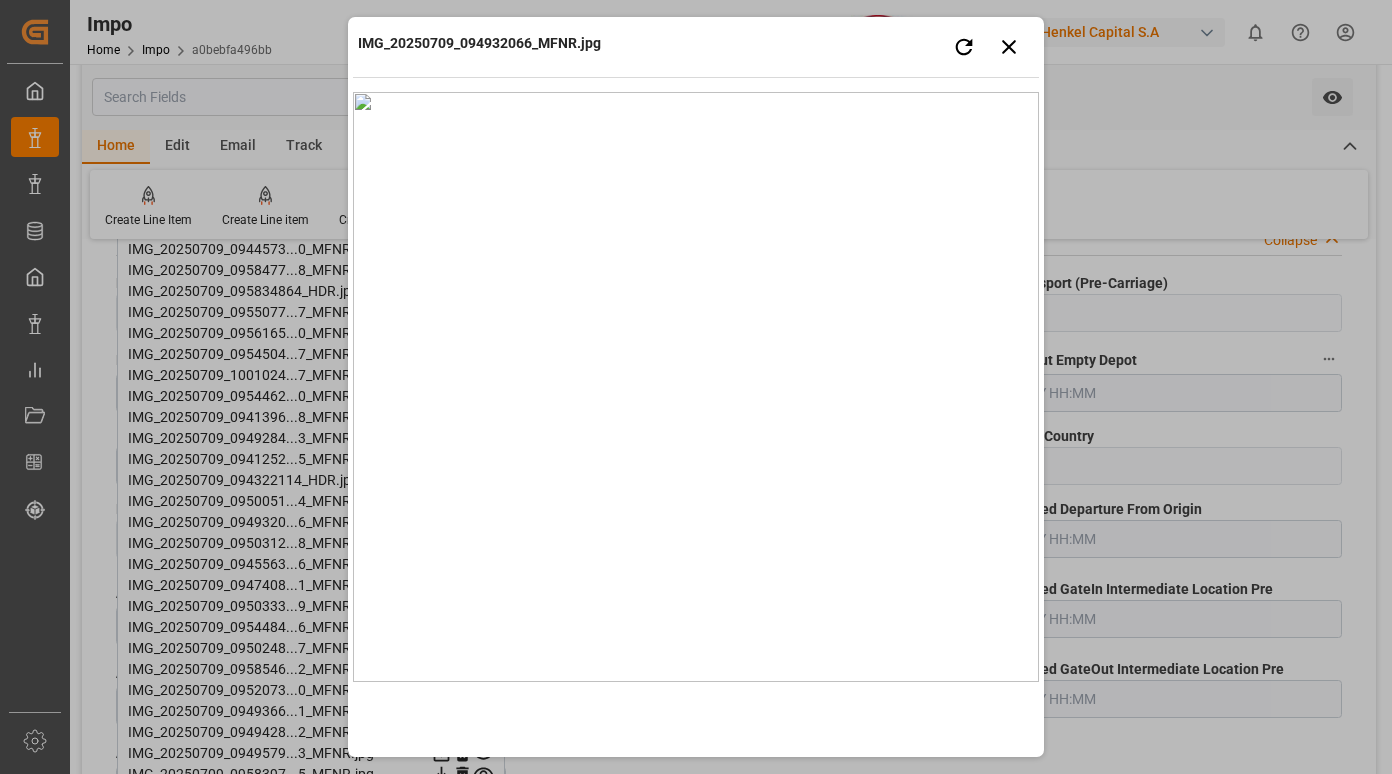 type 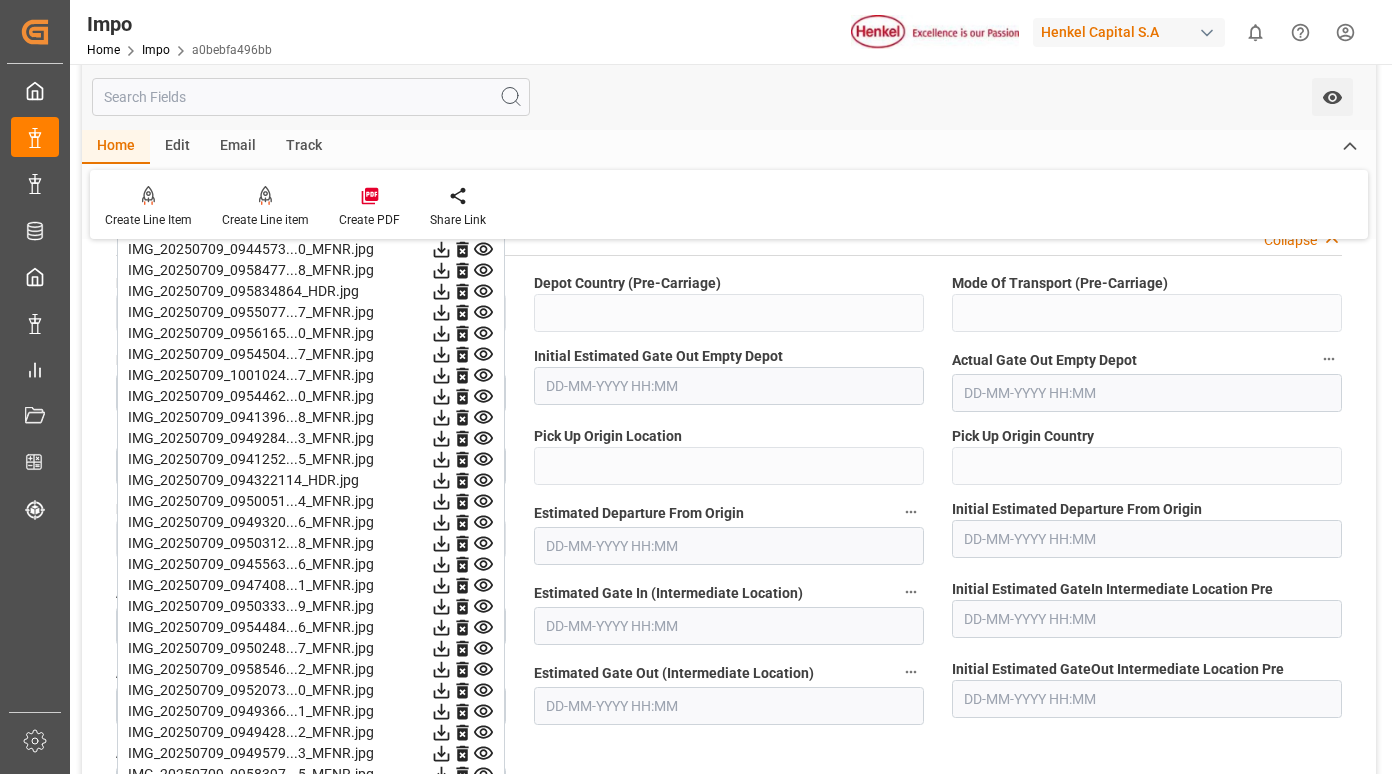 click 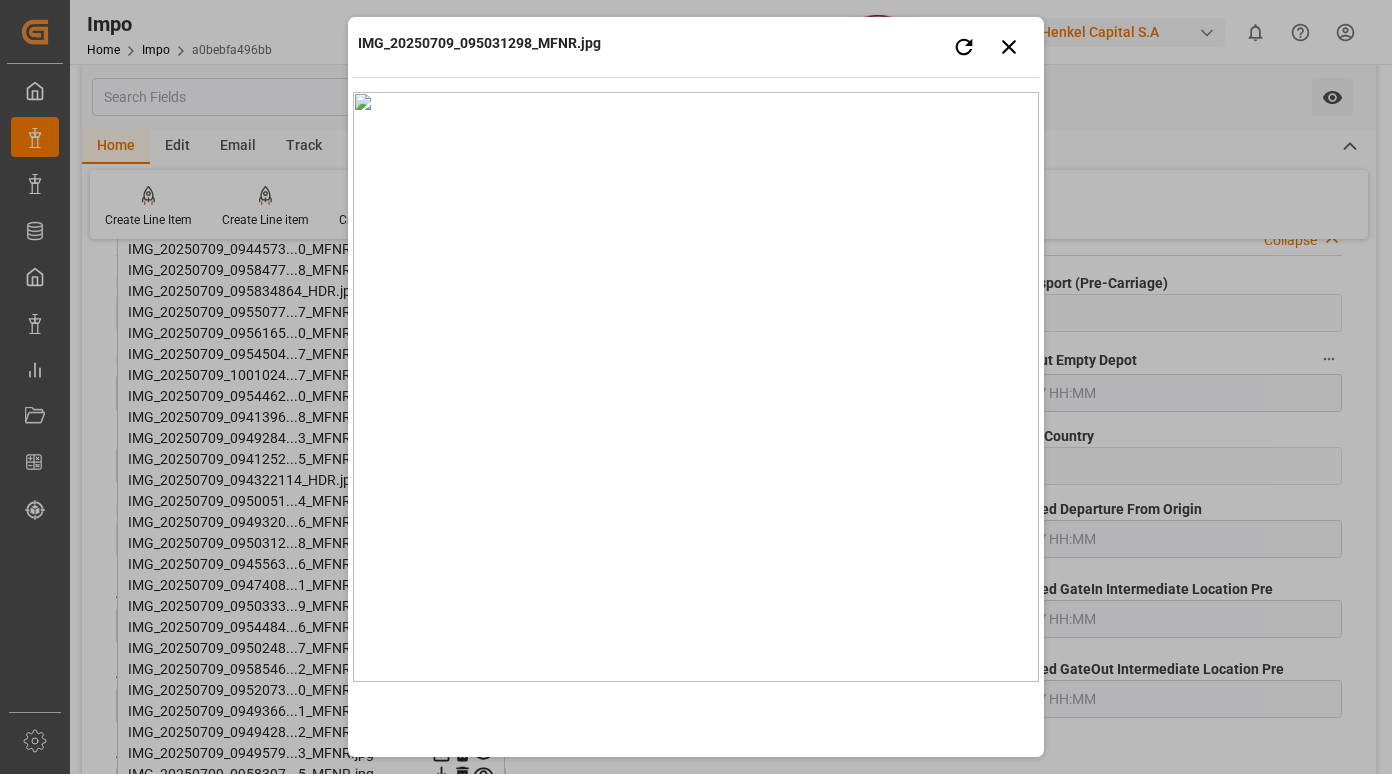 type 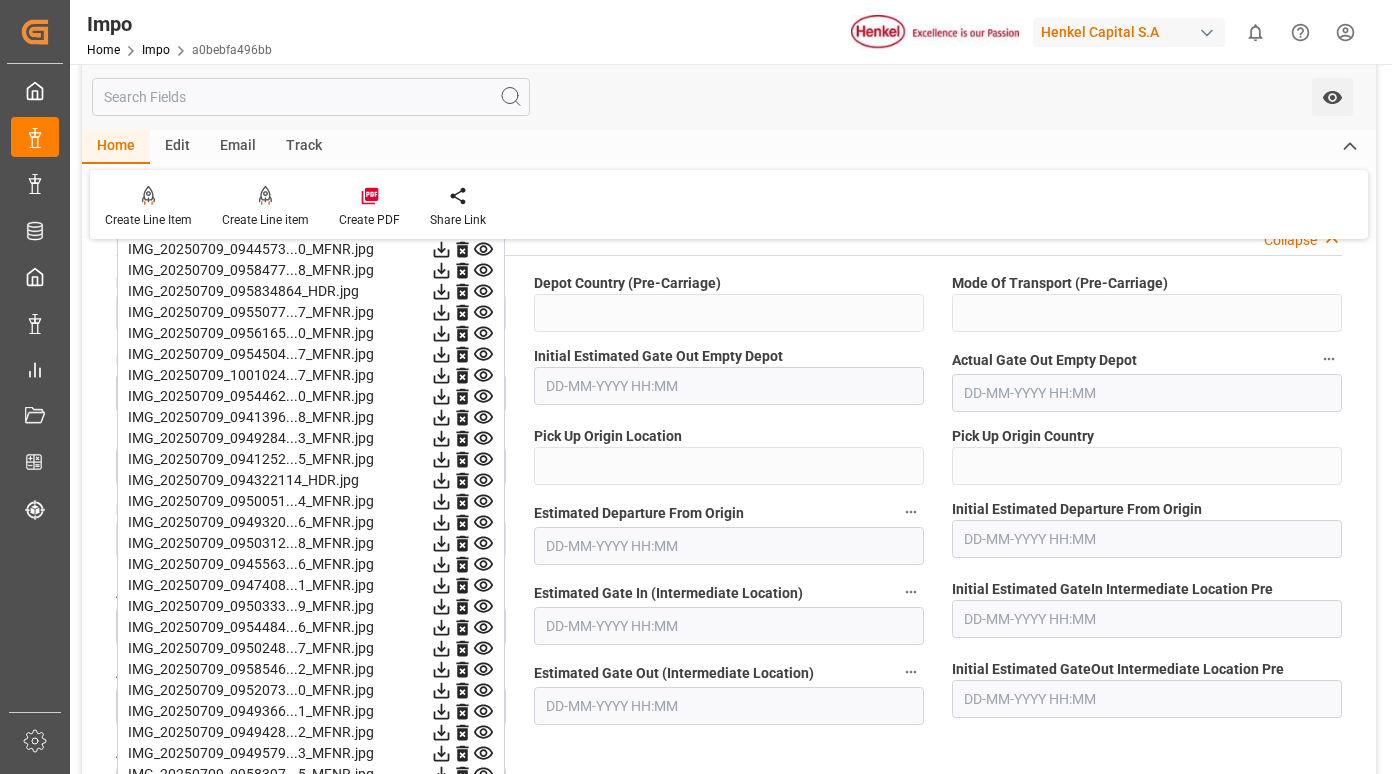 click 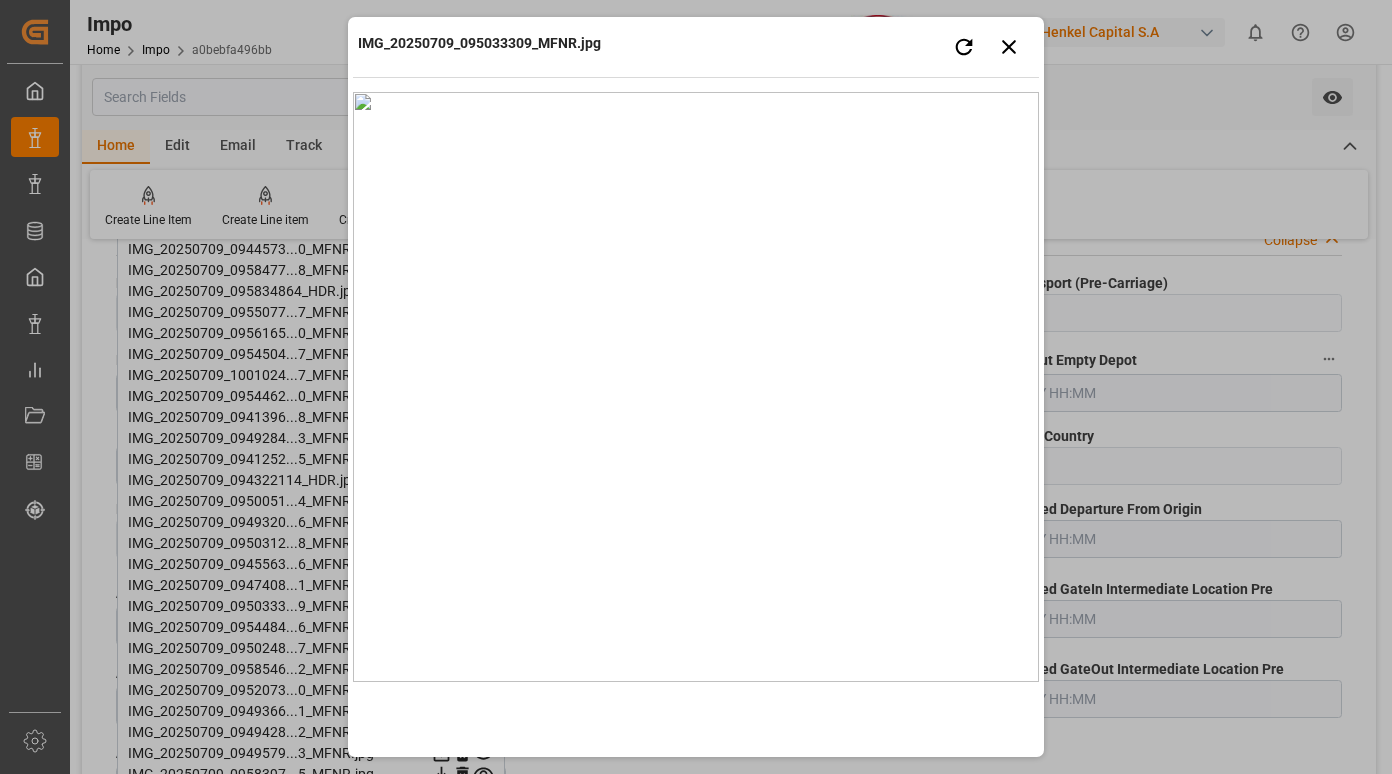 type 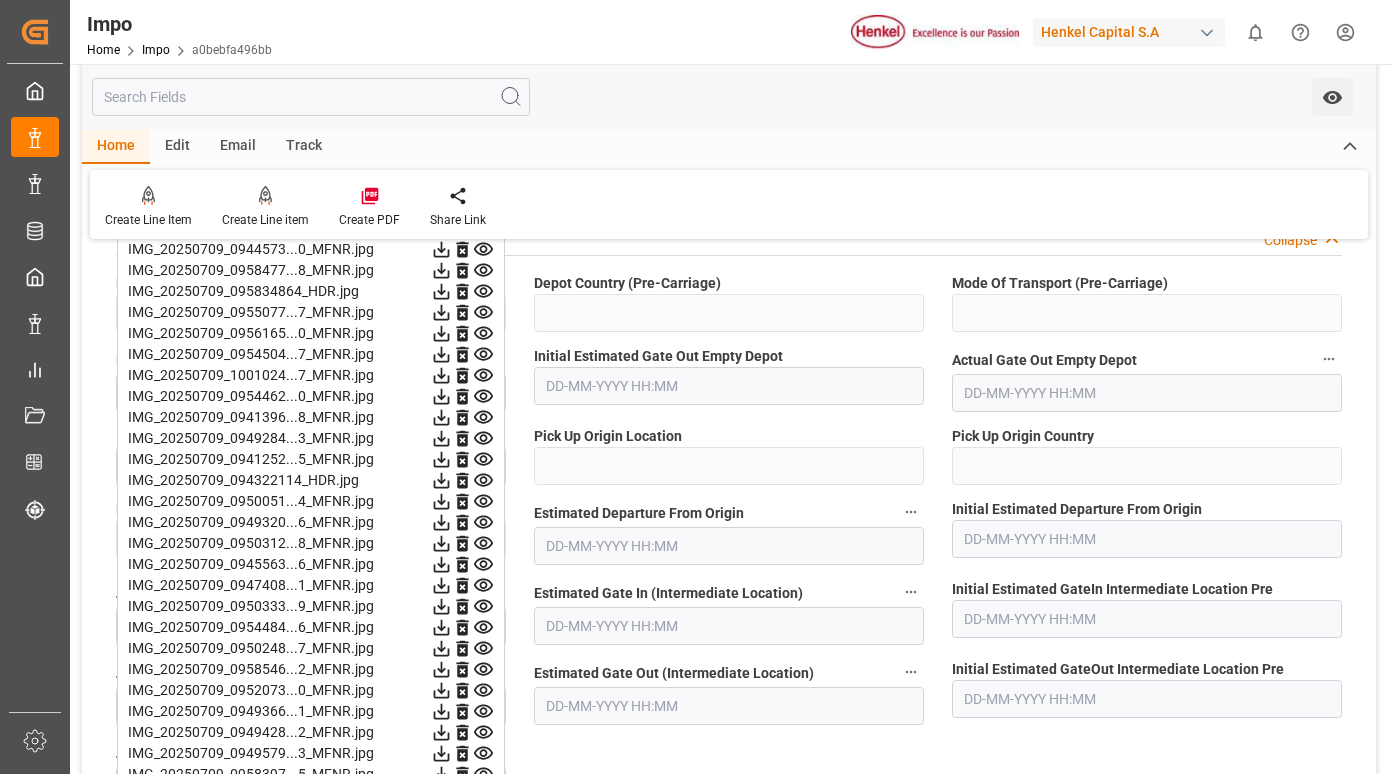 click 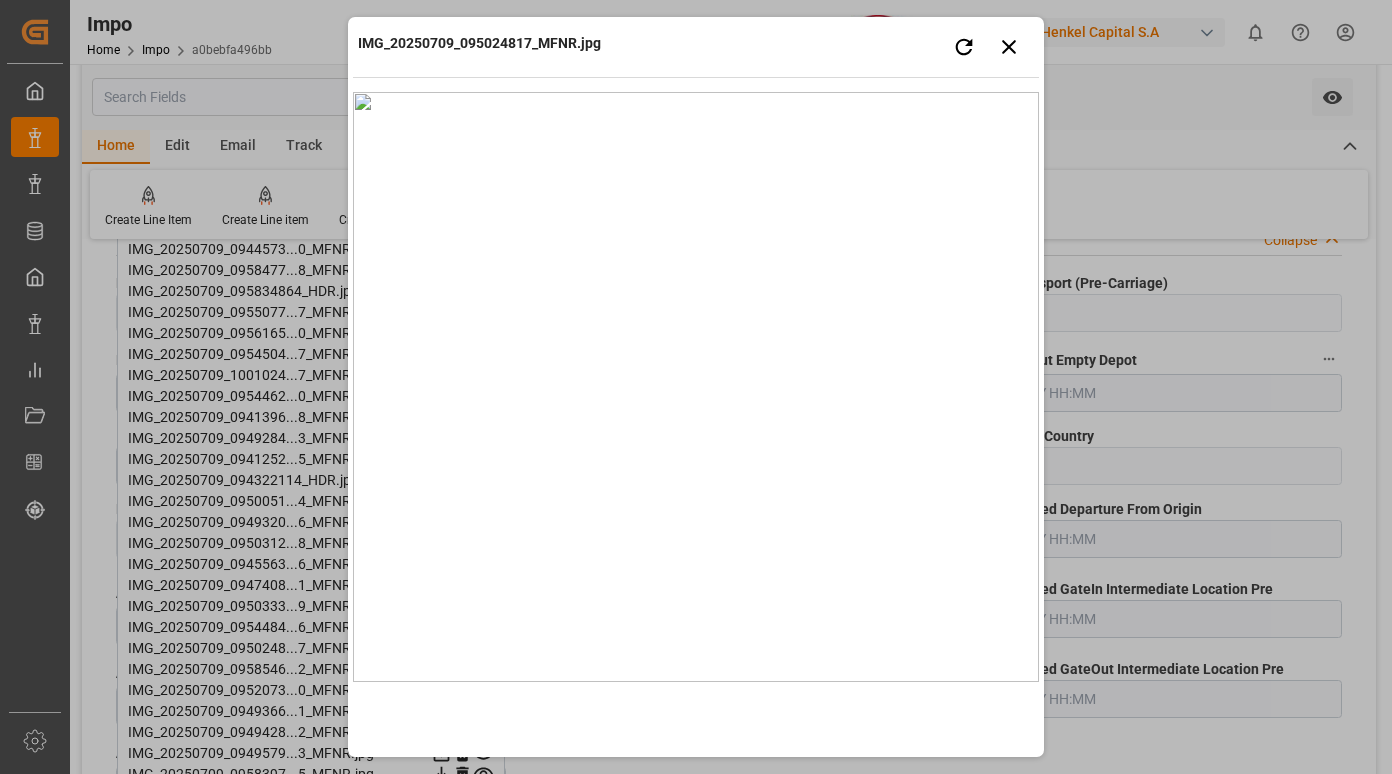 type 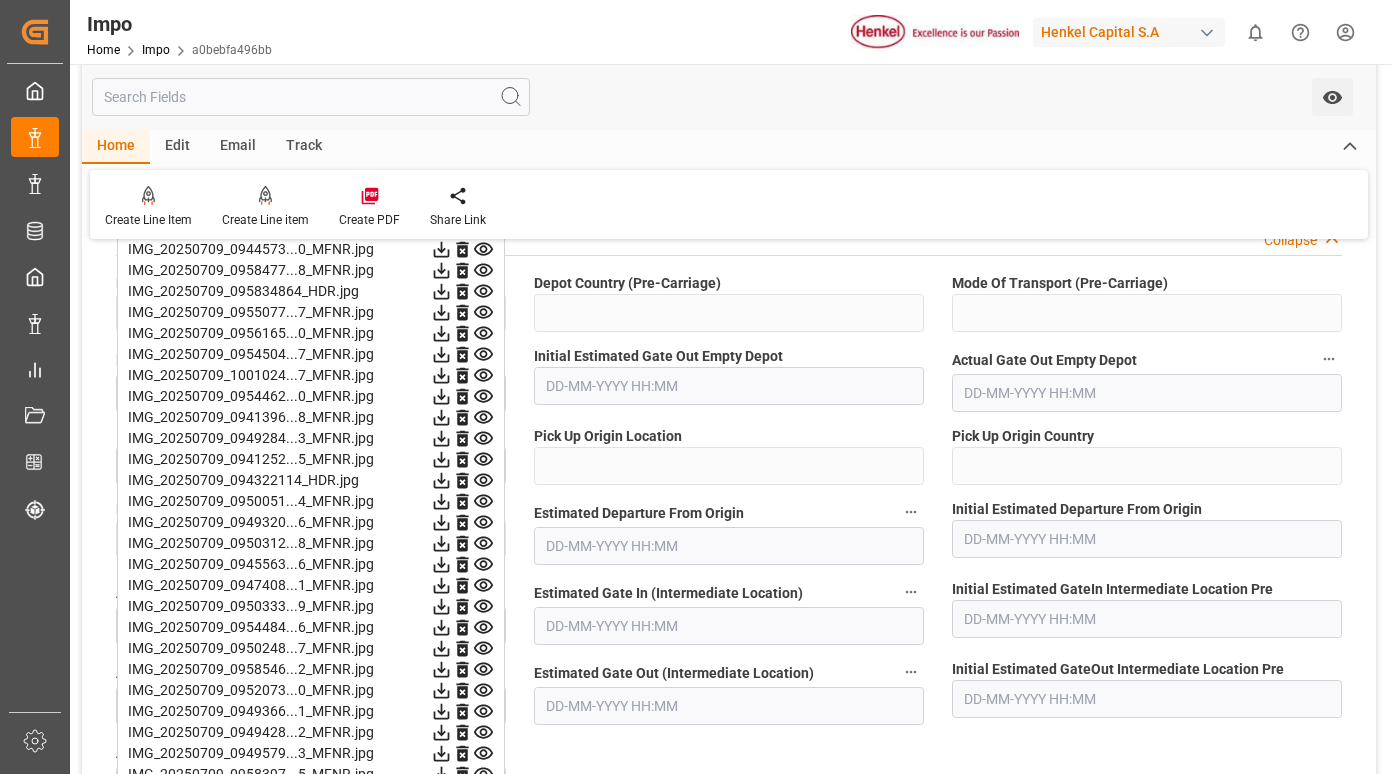 click 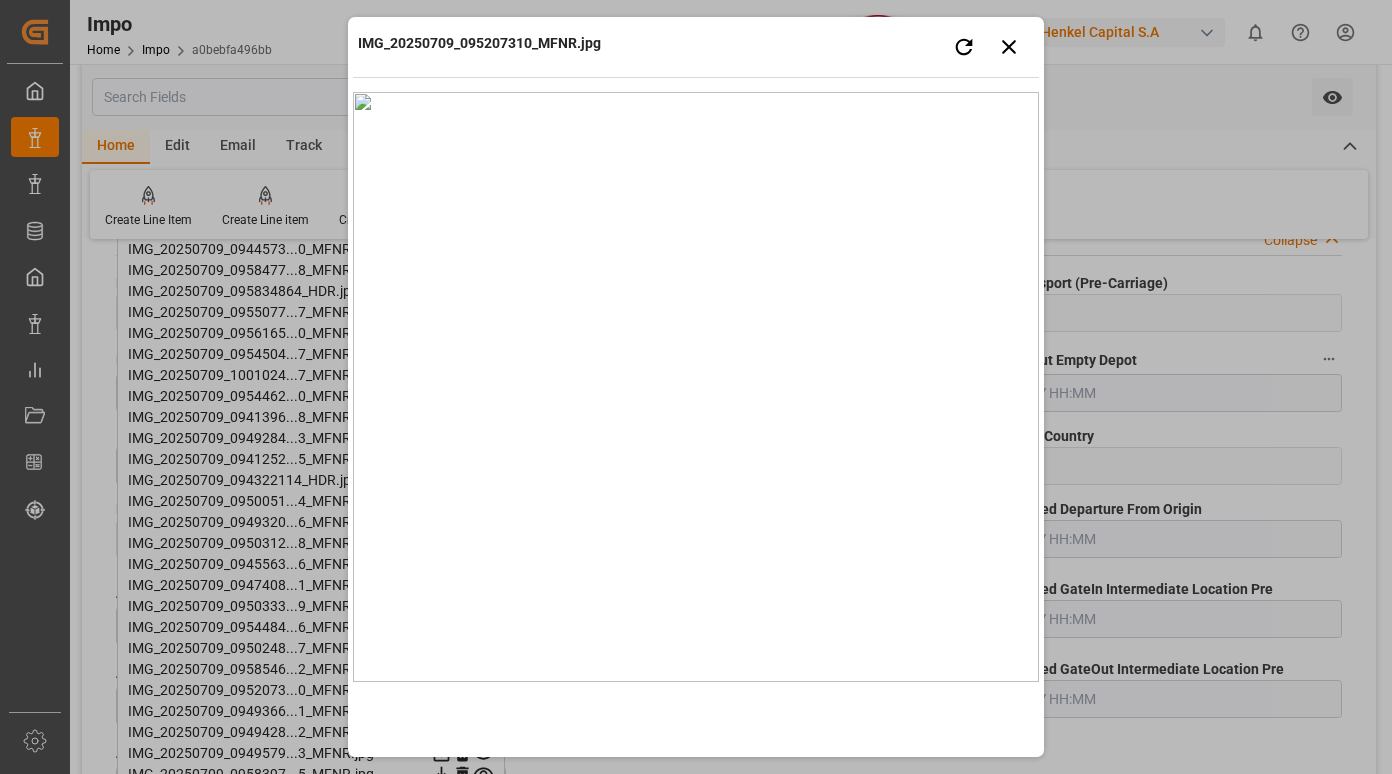 type 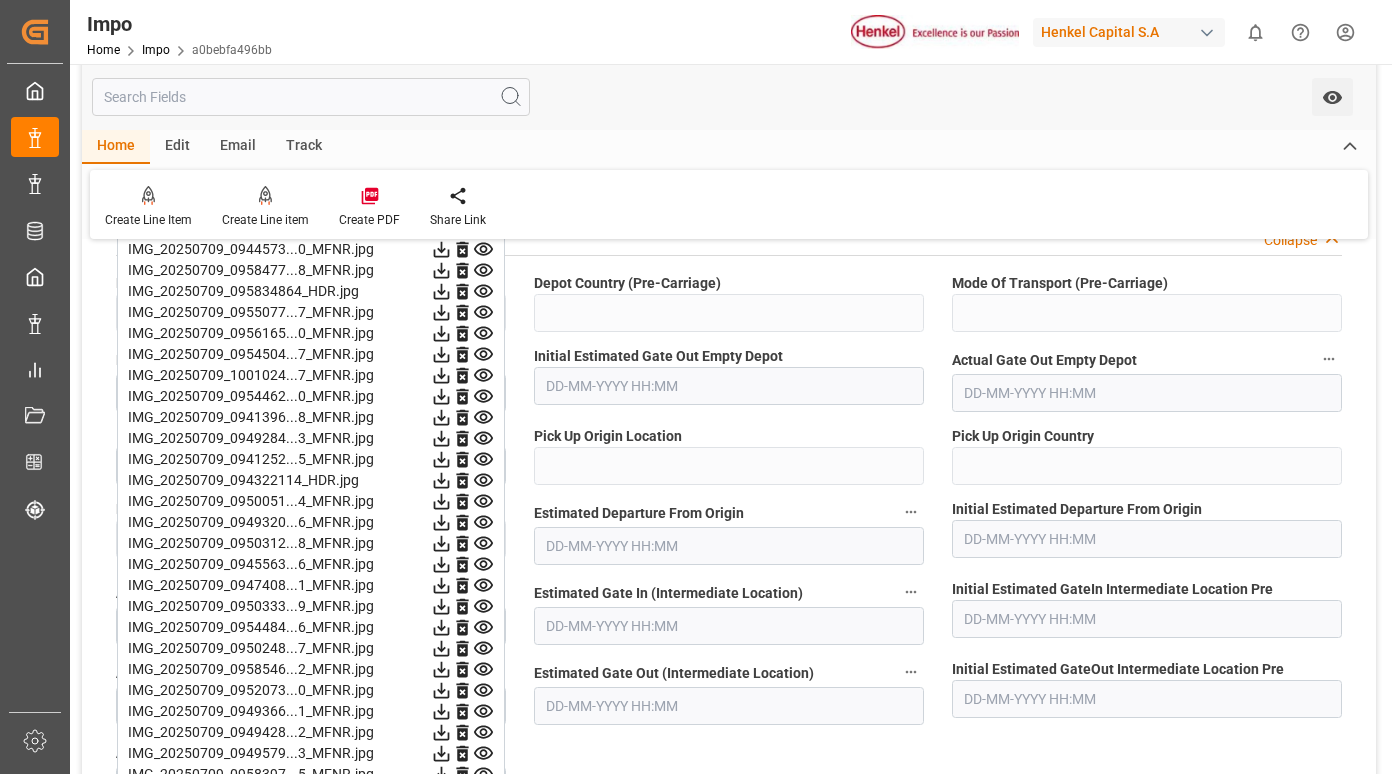 click 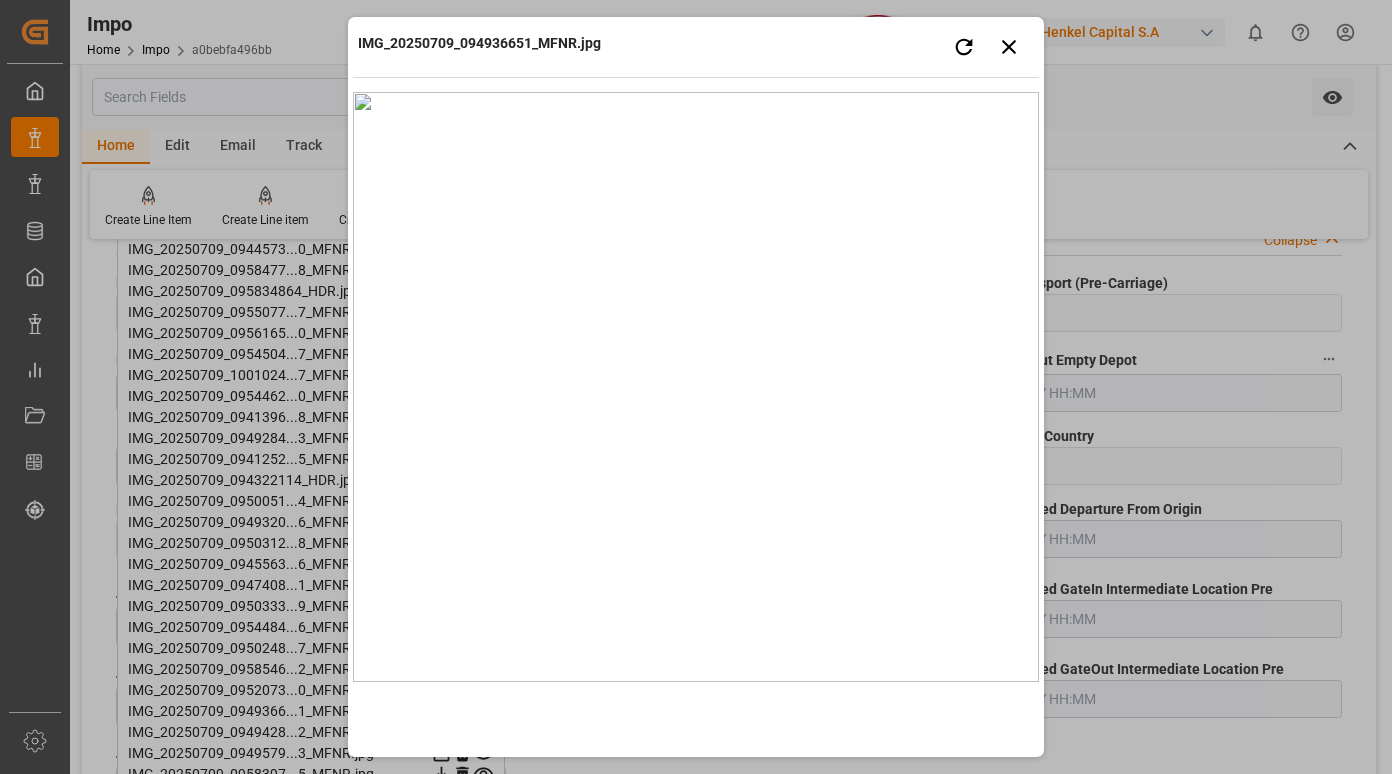 type 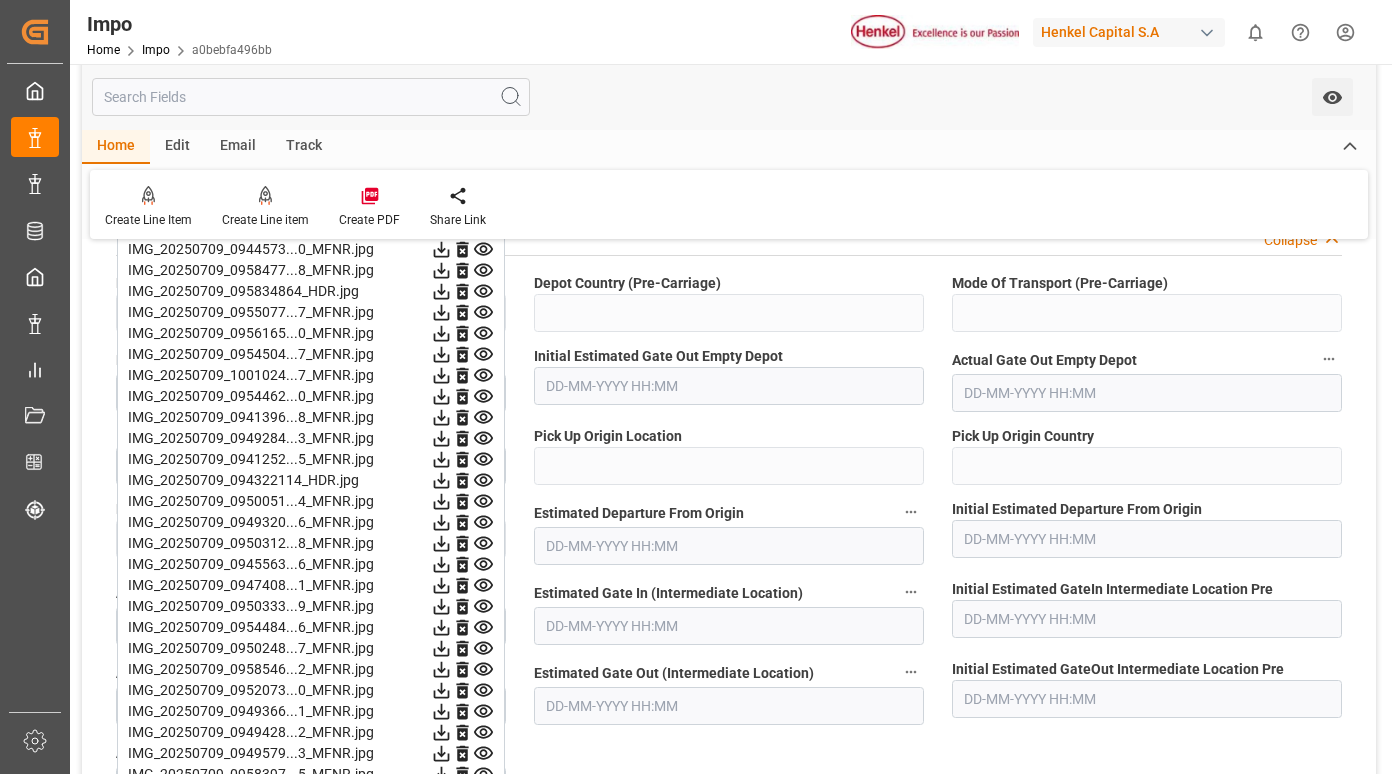 click 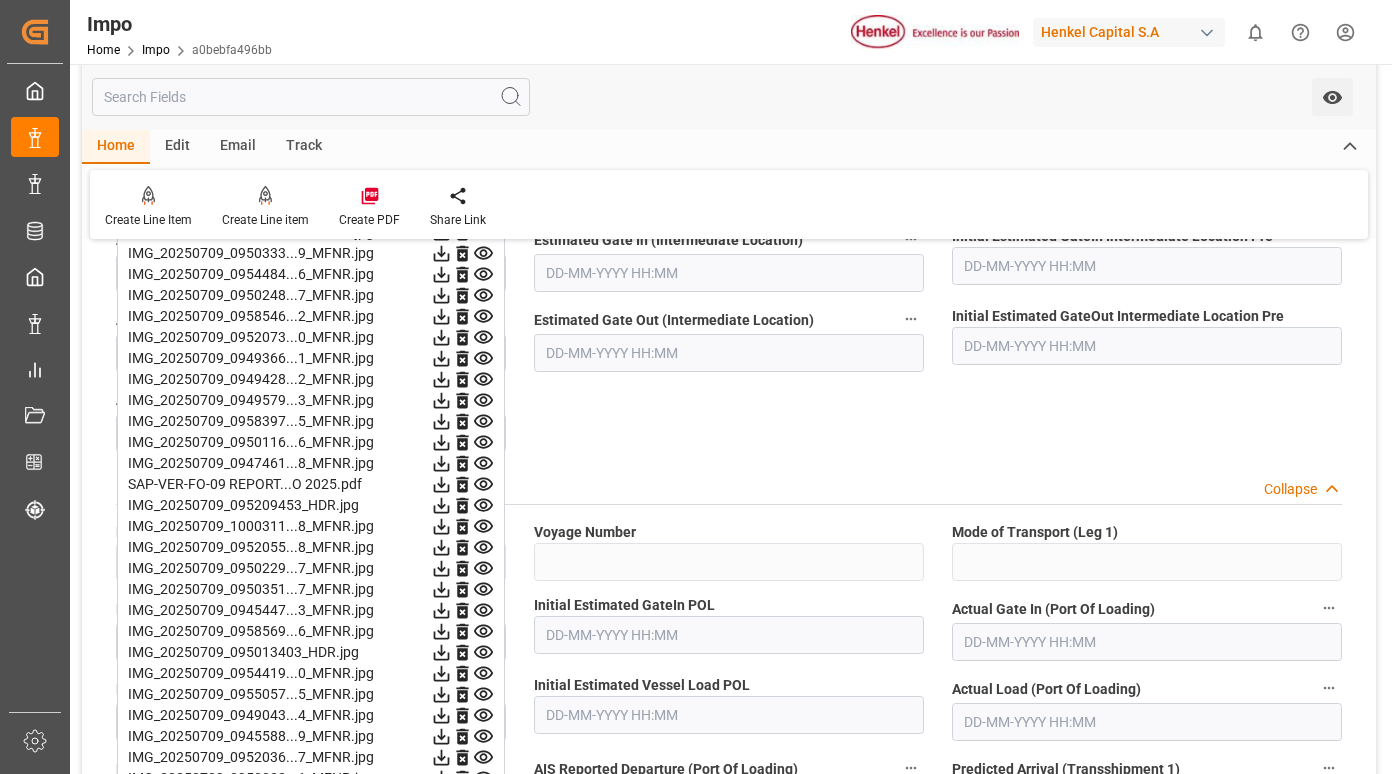 scroll, scrollTop: 2400, scrollLeft: 0, axis: vertical 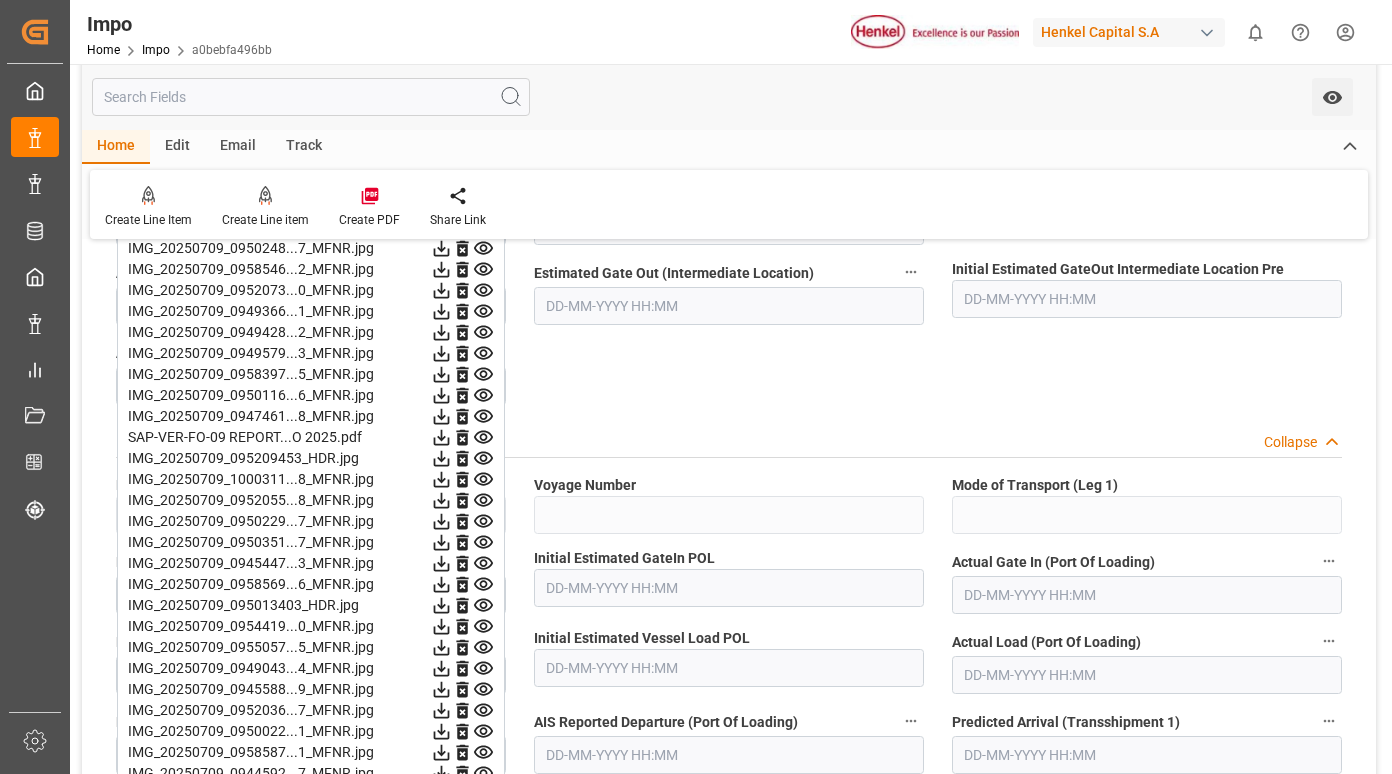 click 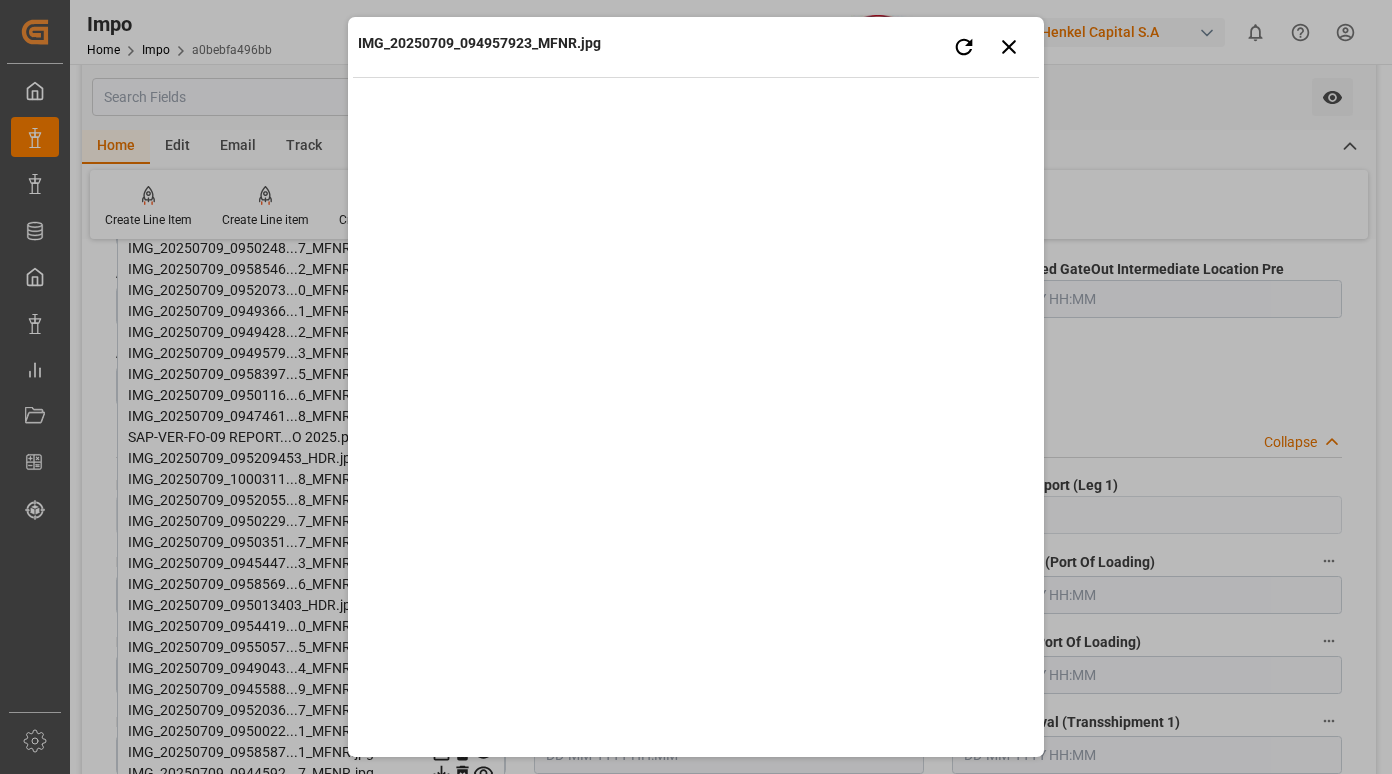 type 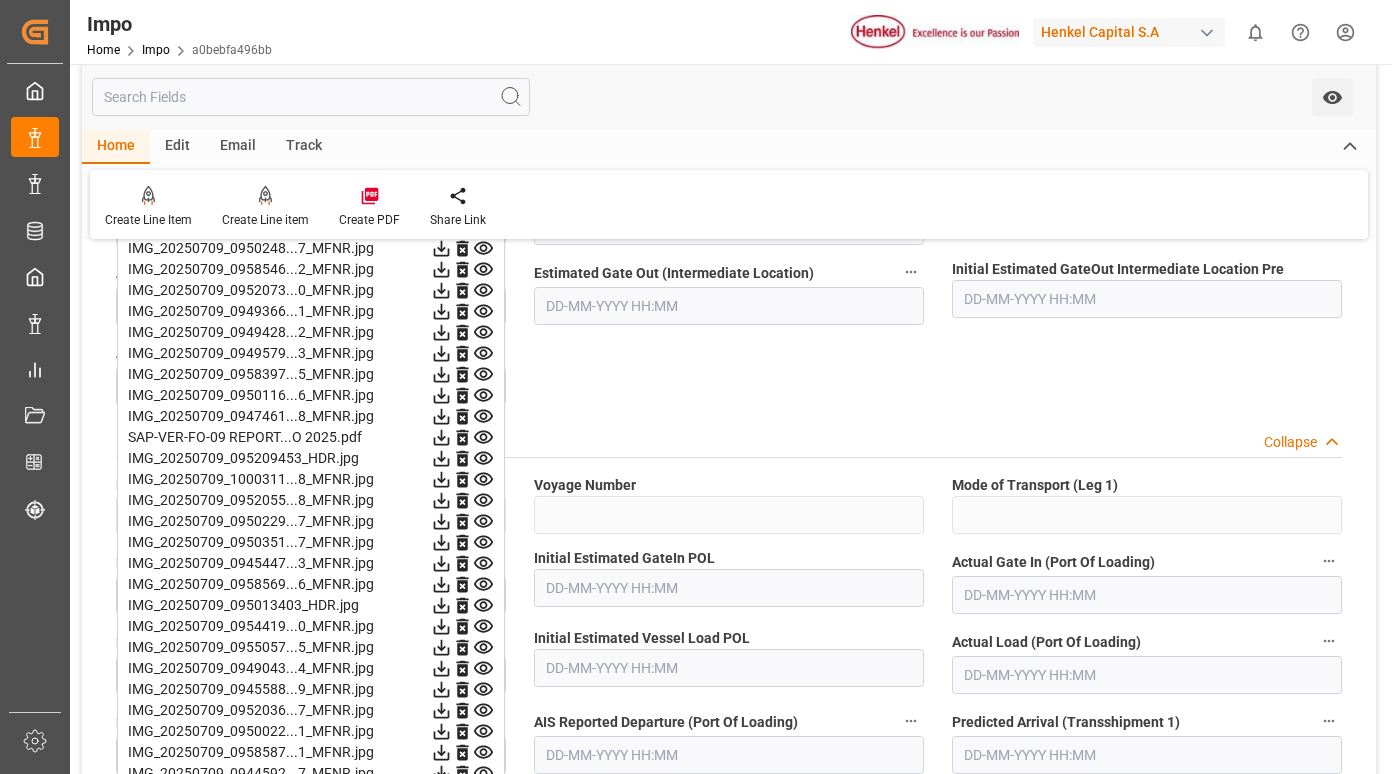 click 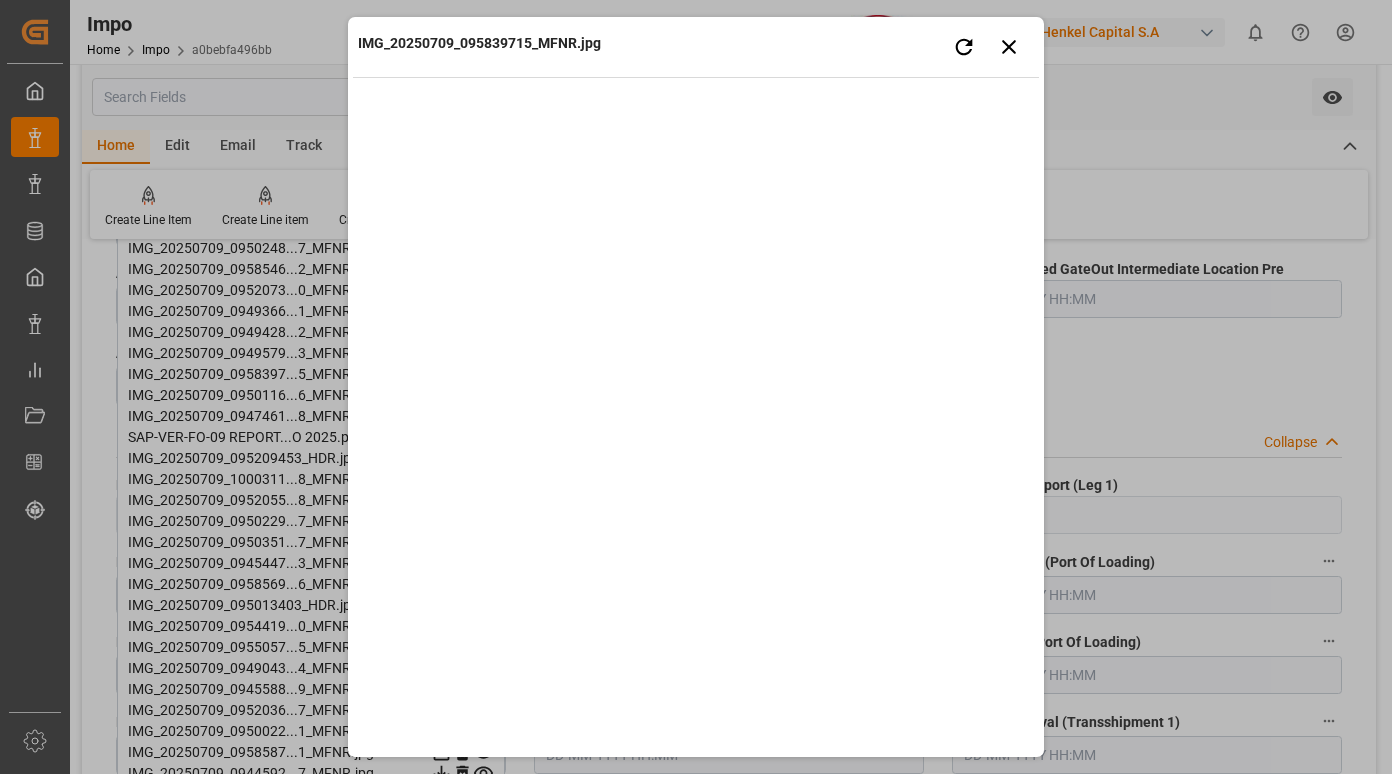 type 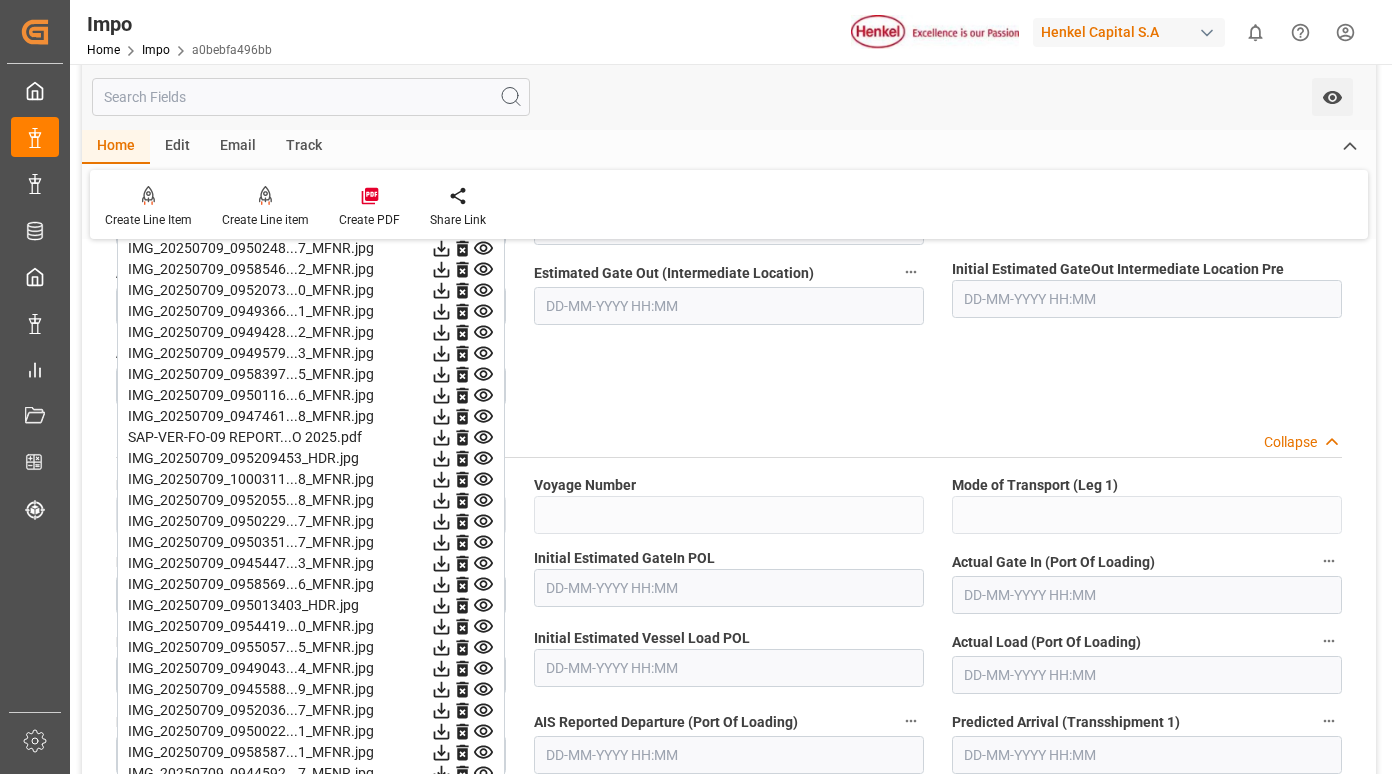 click 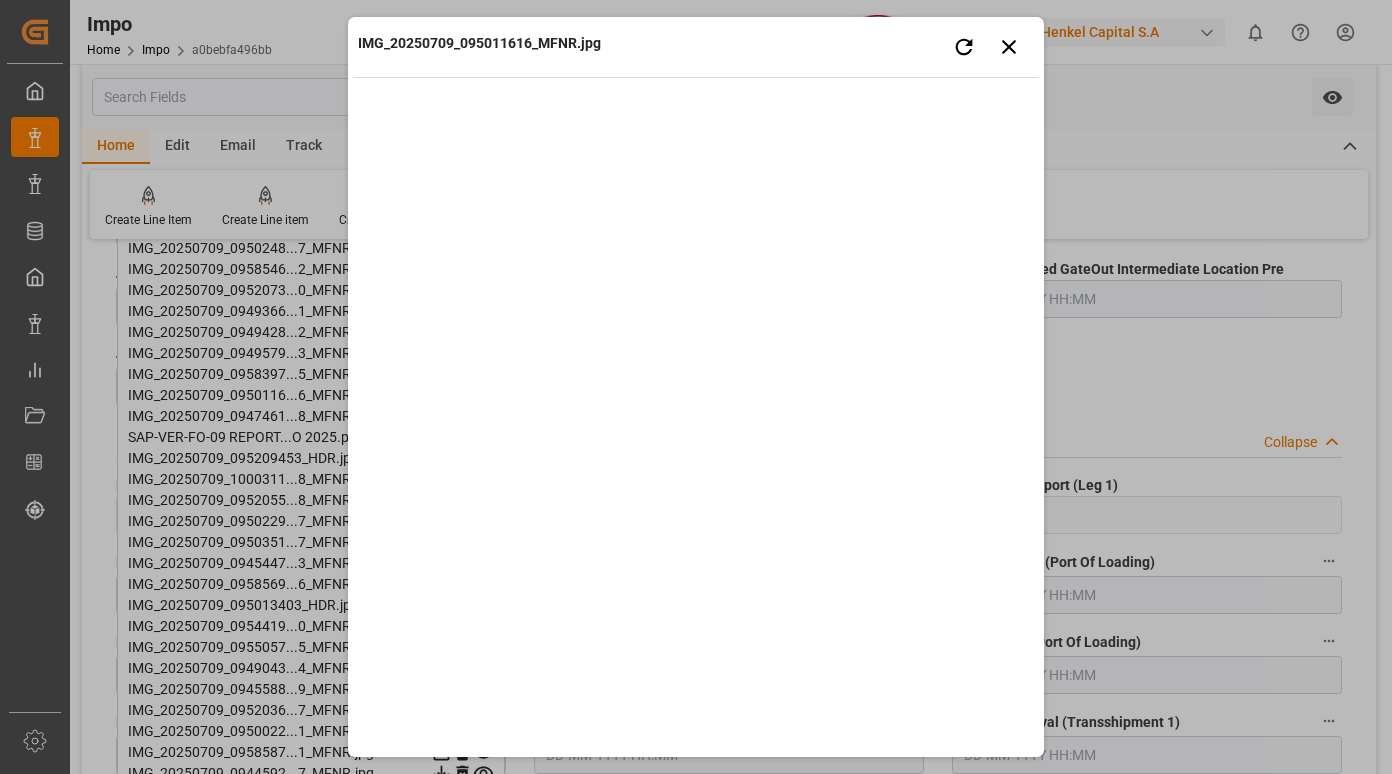 type 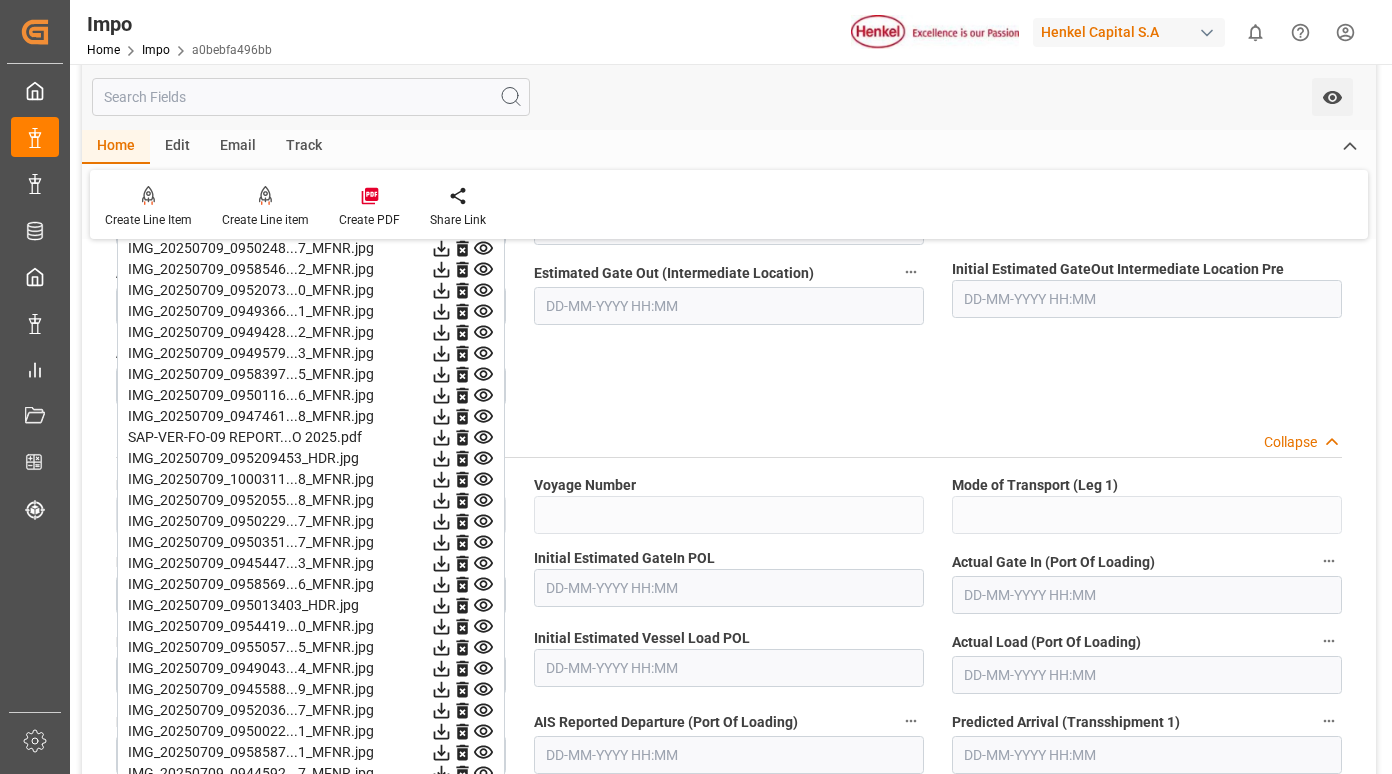 click 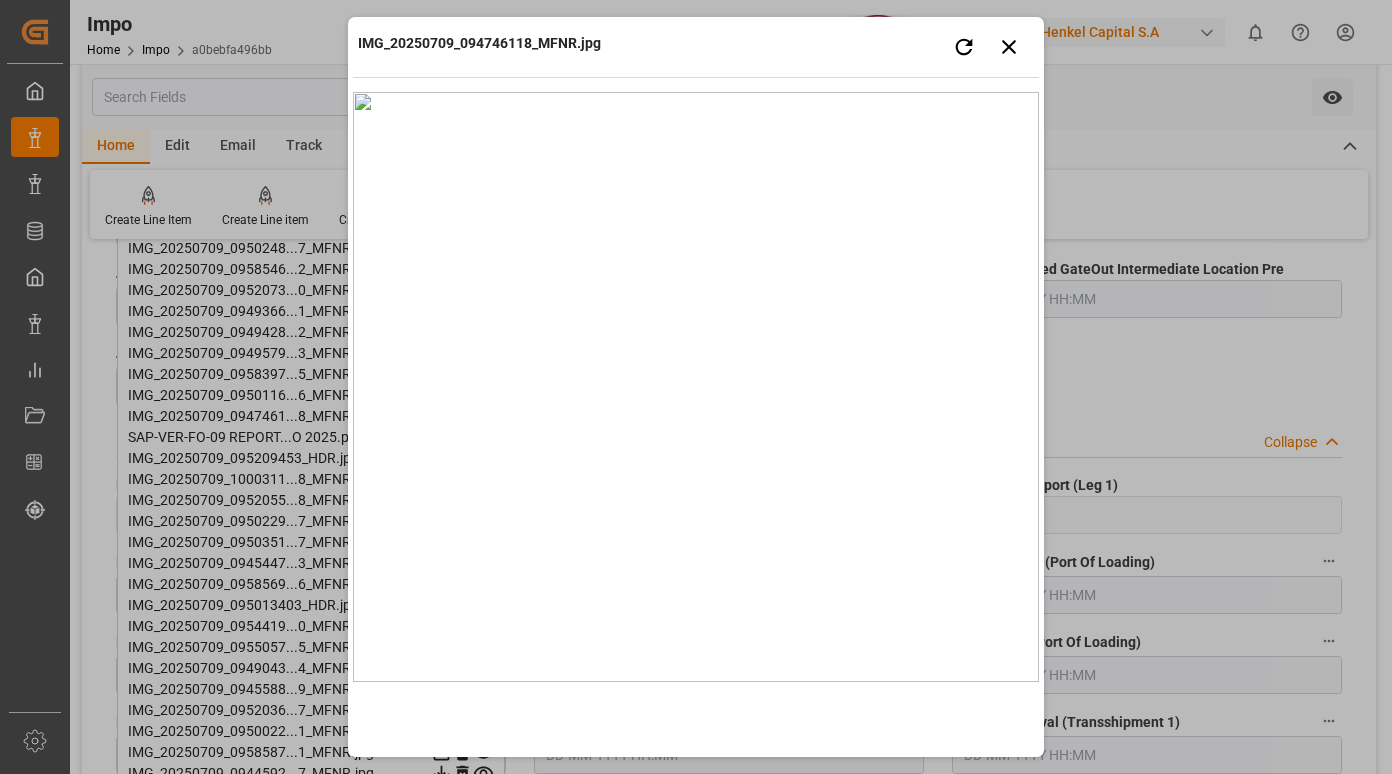 type 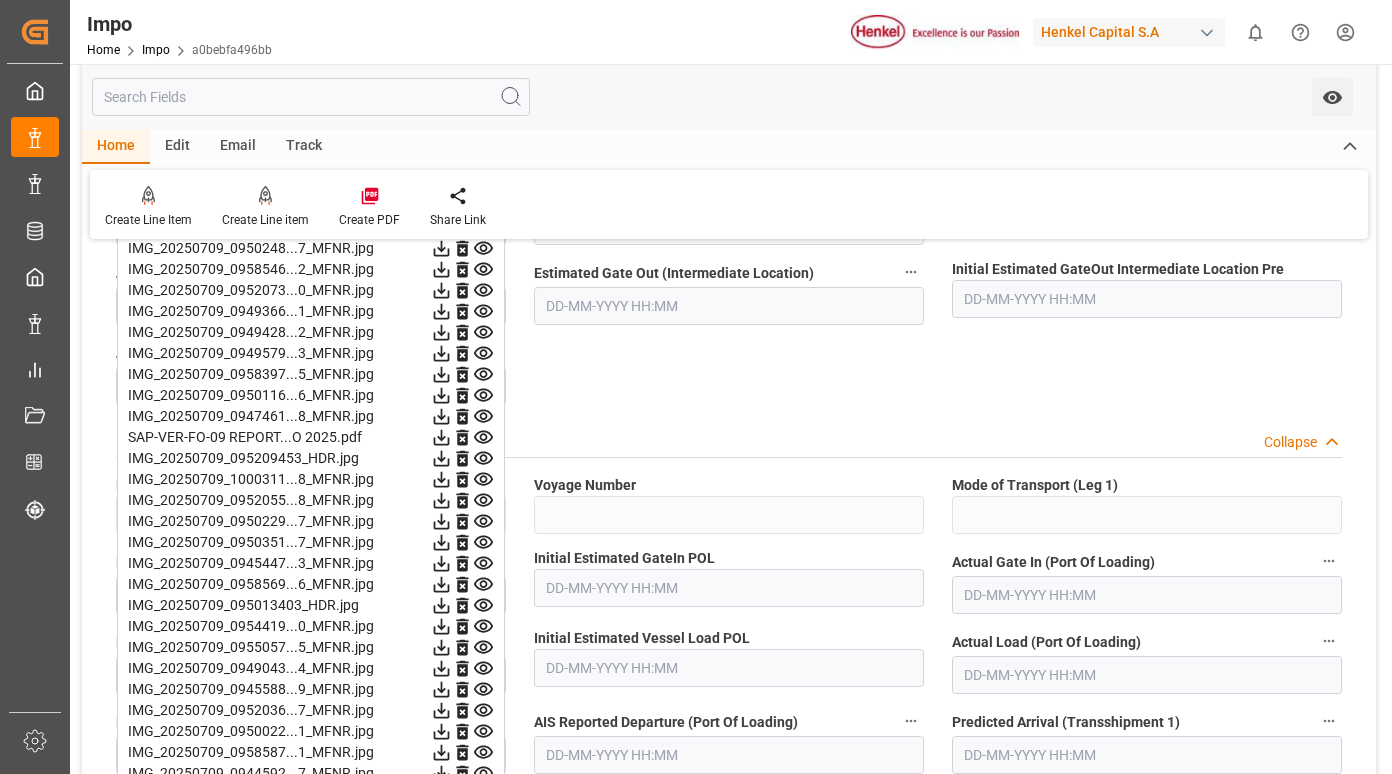 click 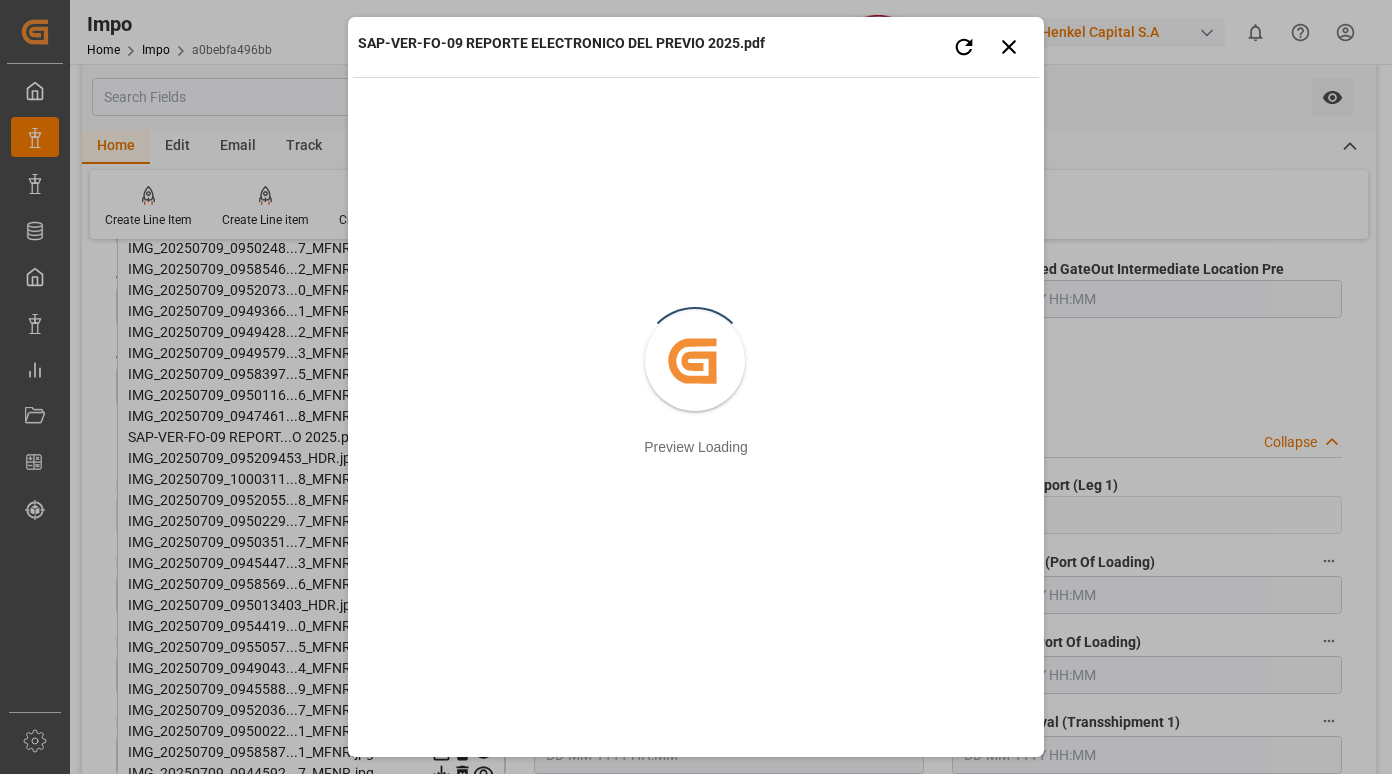 type 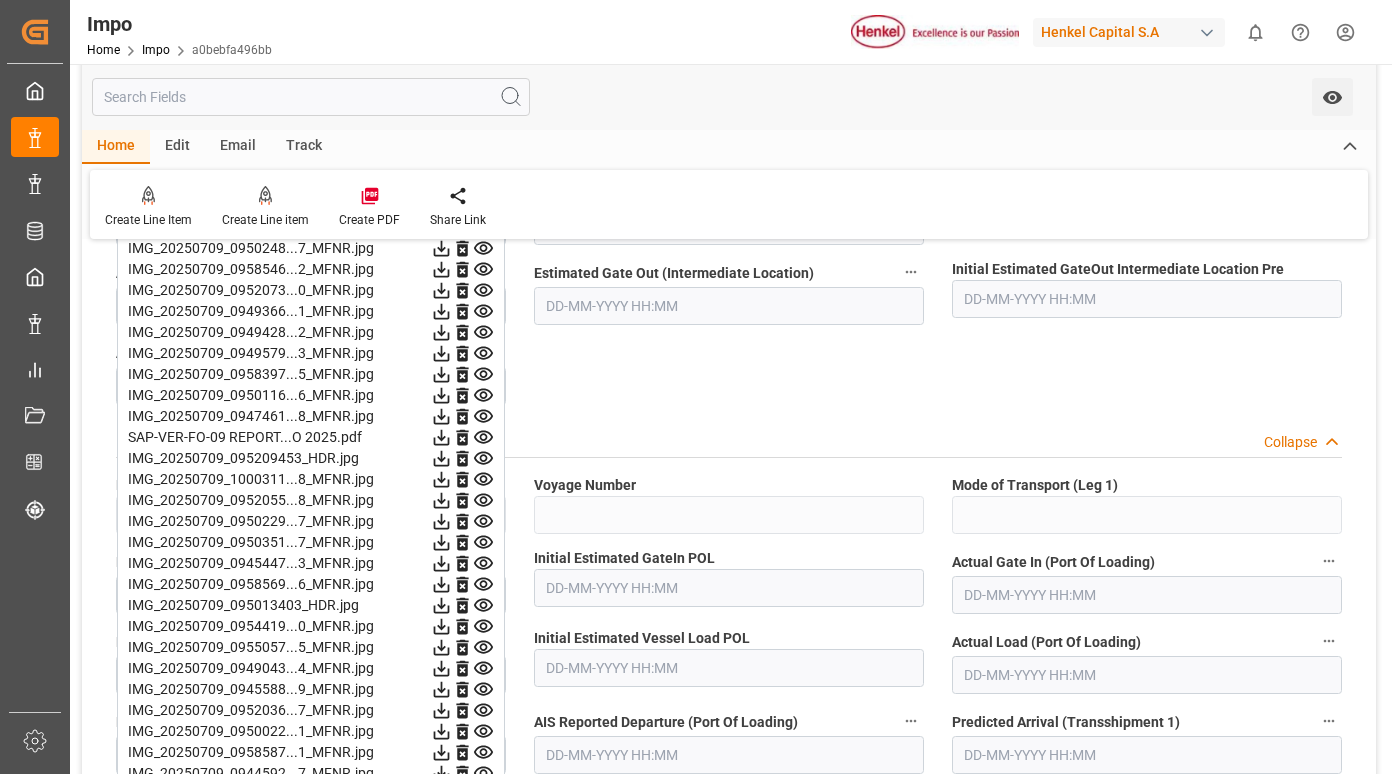 click 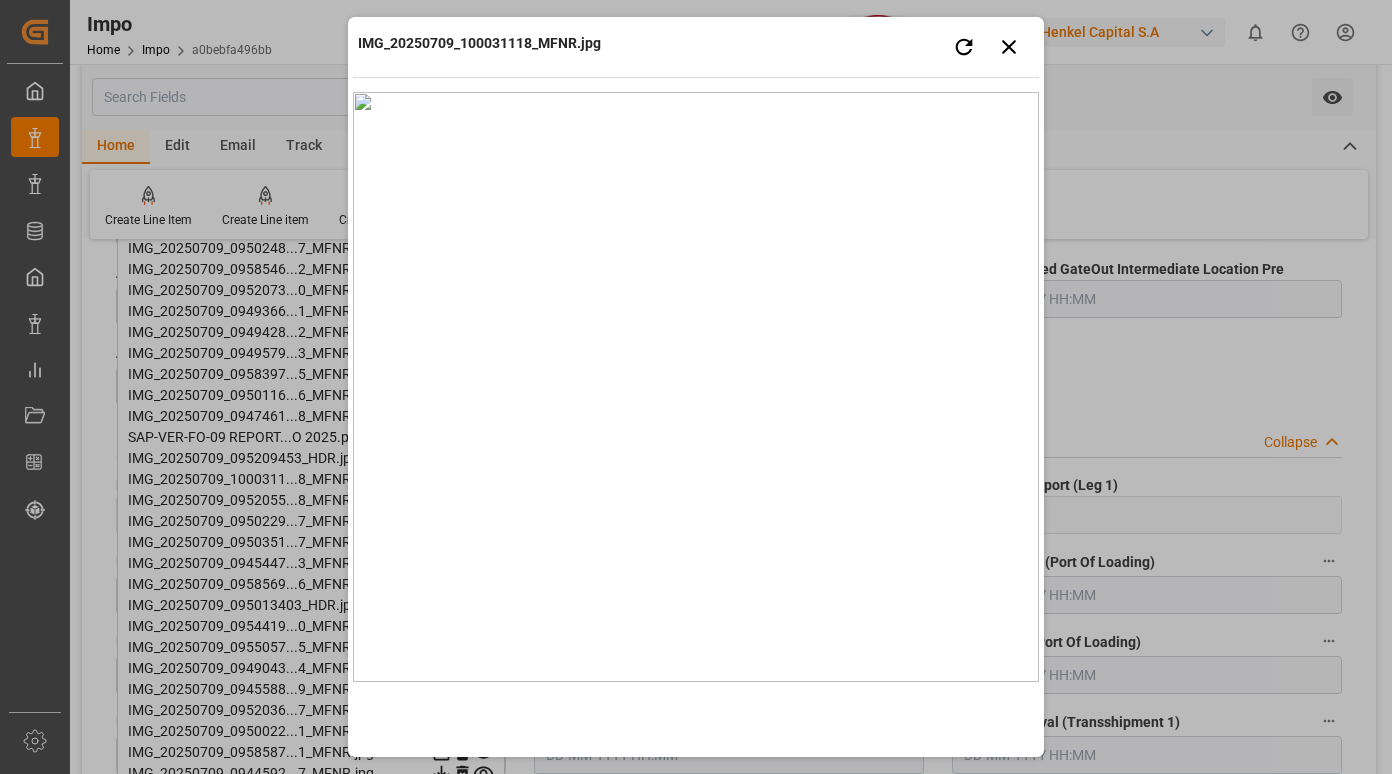 type 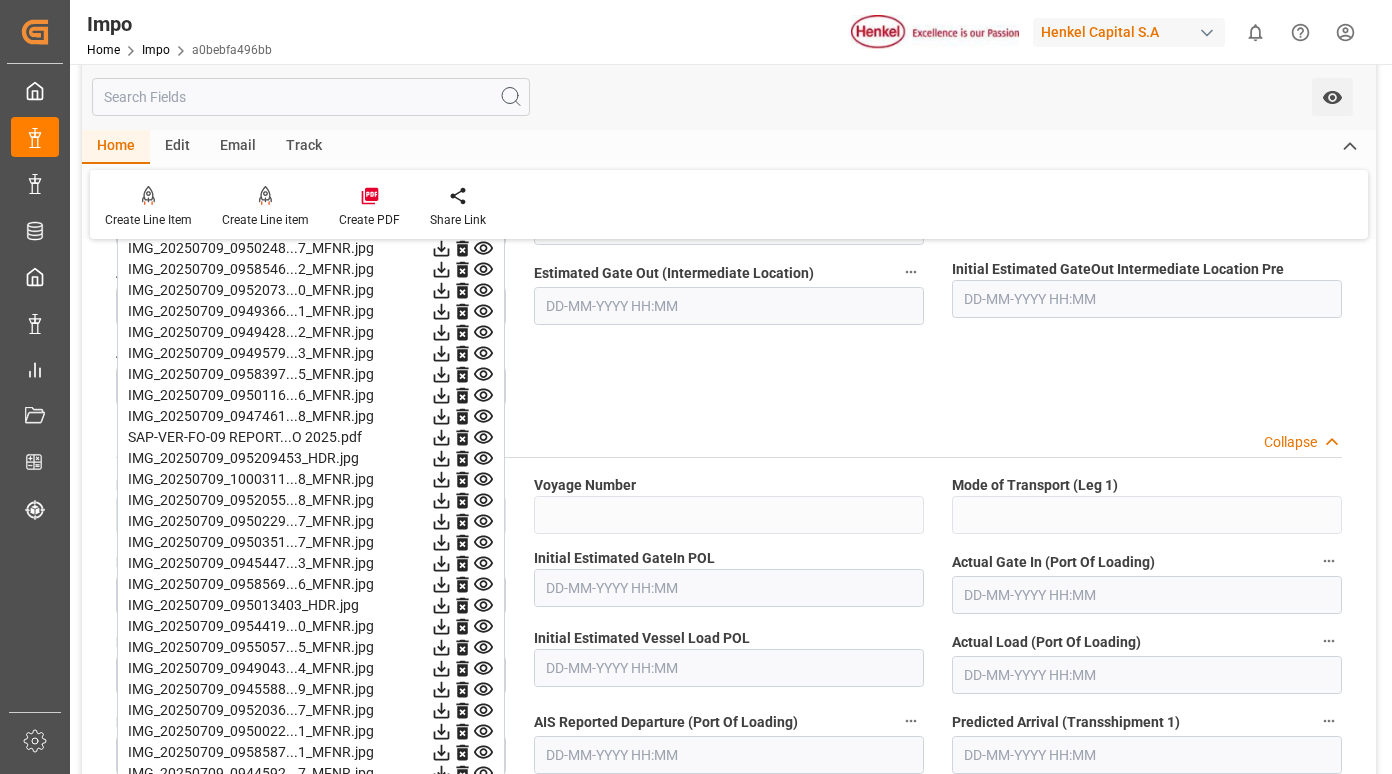 click 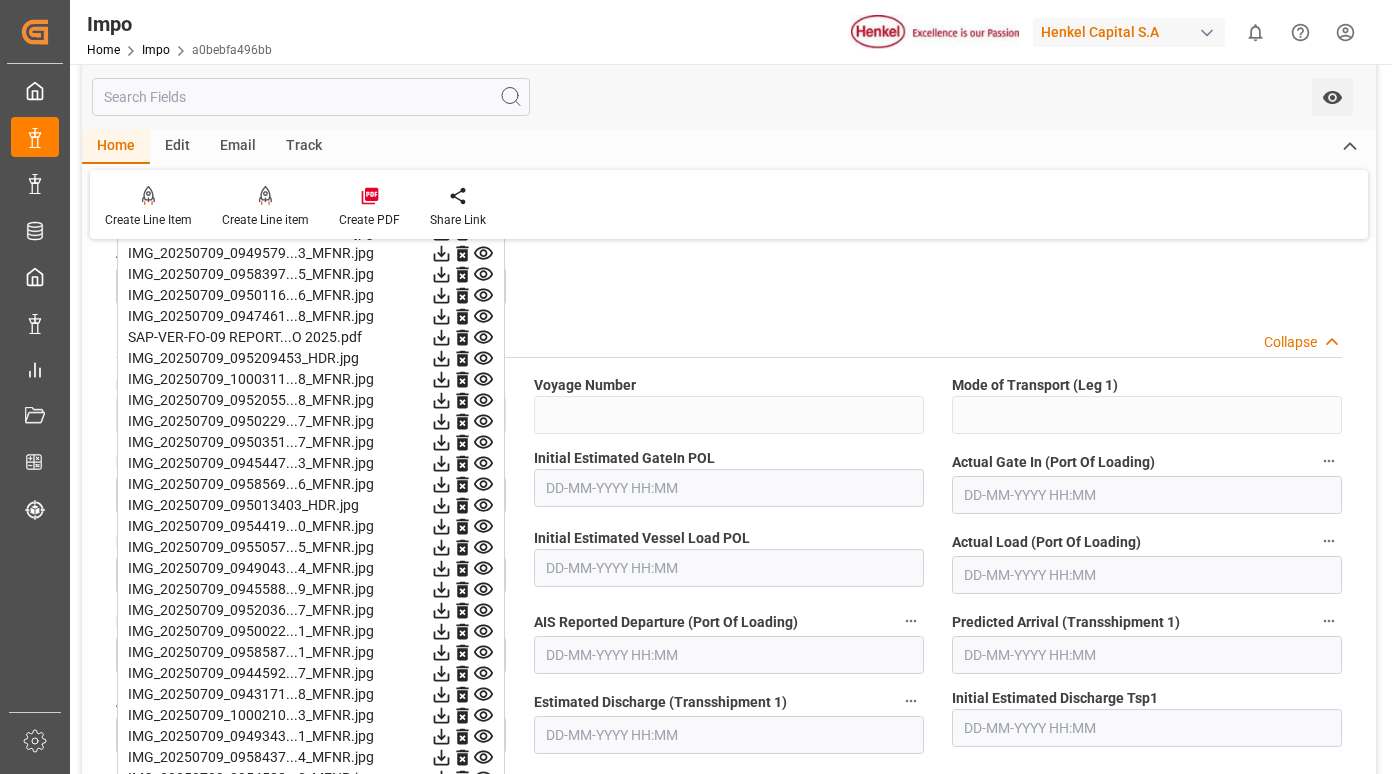 scroll, scrollTop: 2600, scrollLeft: 0, axis: vertical 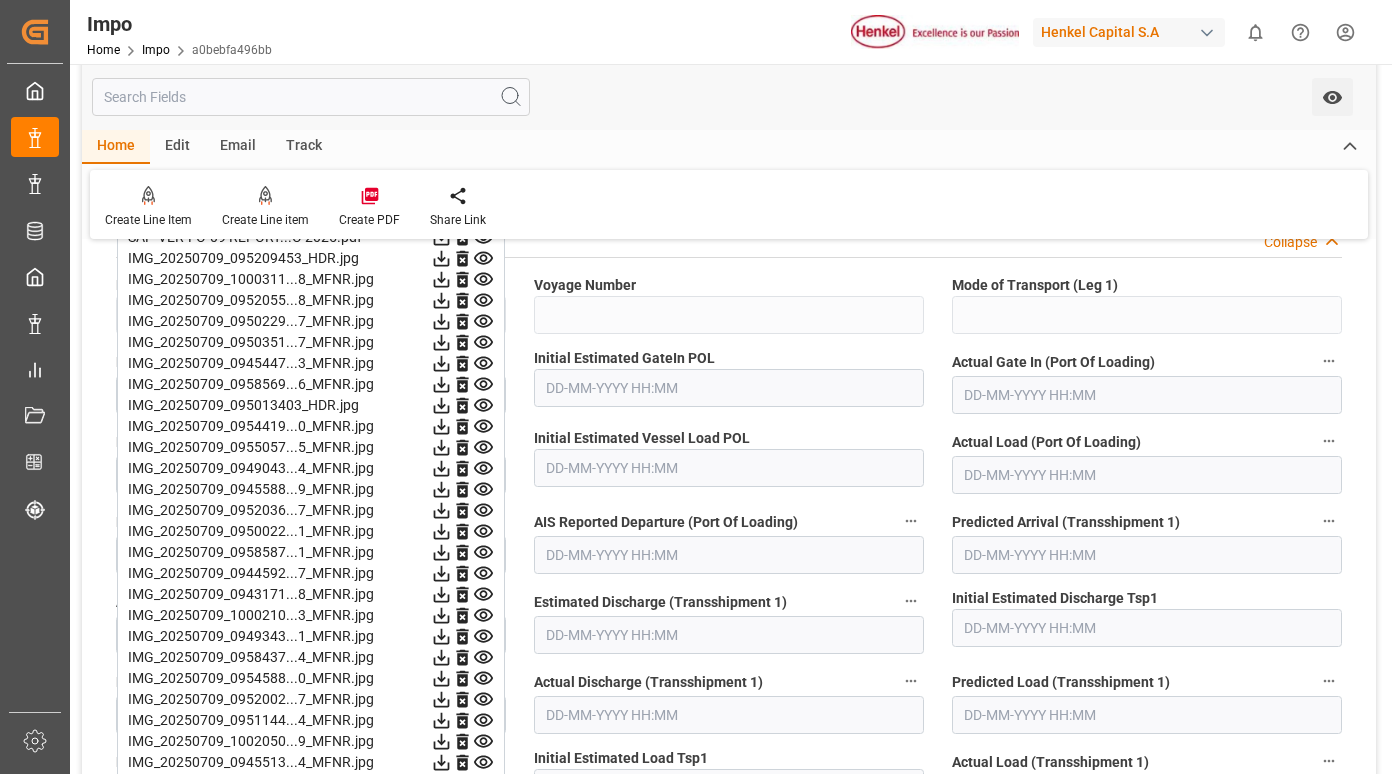 click 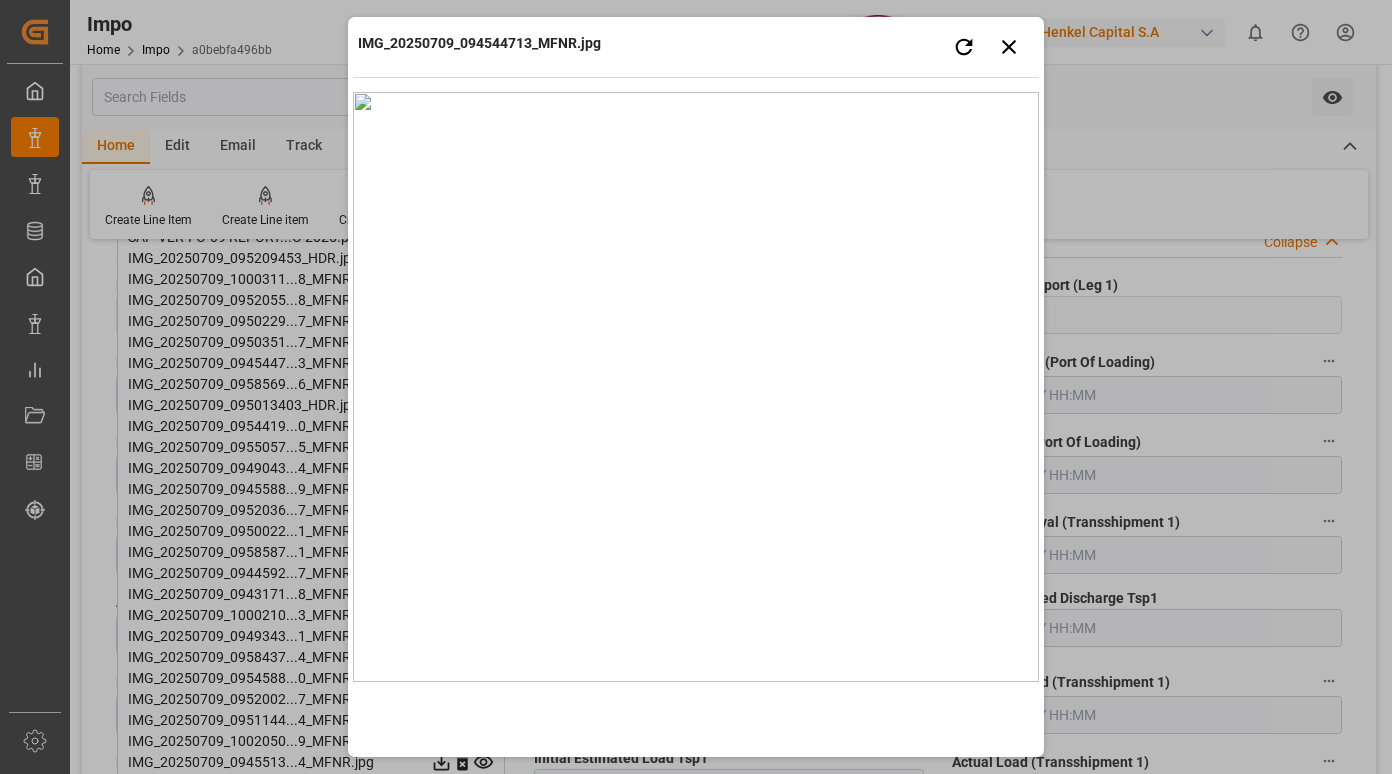 type 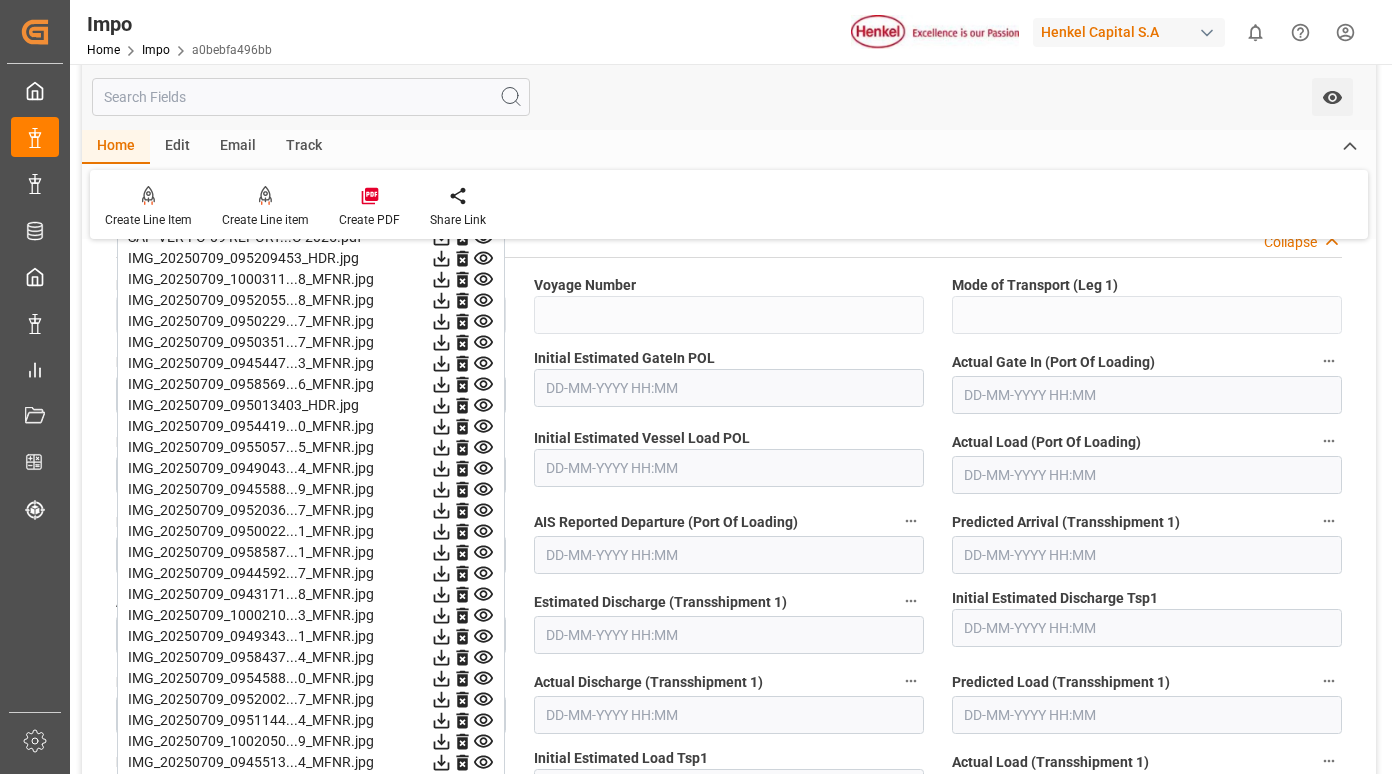 click 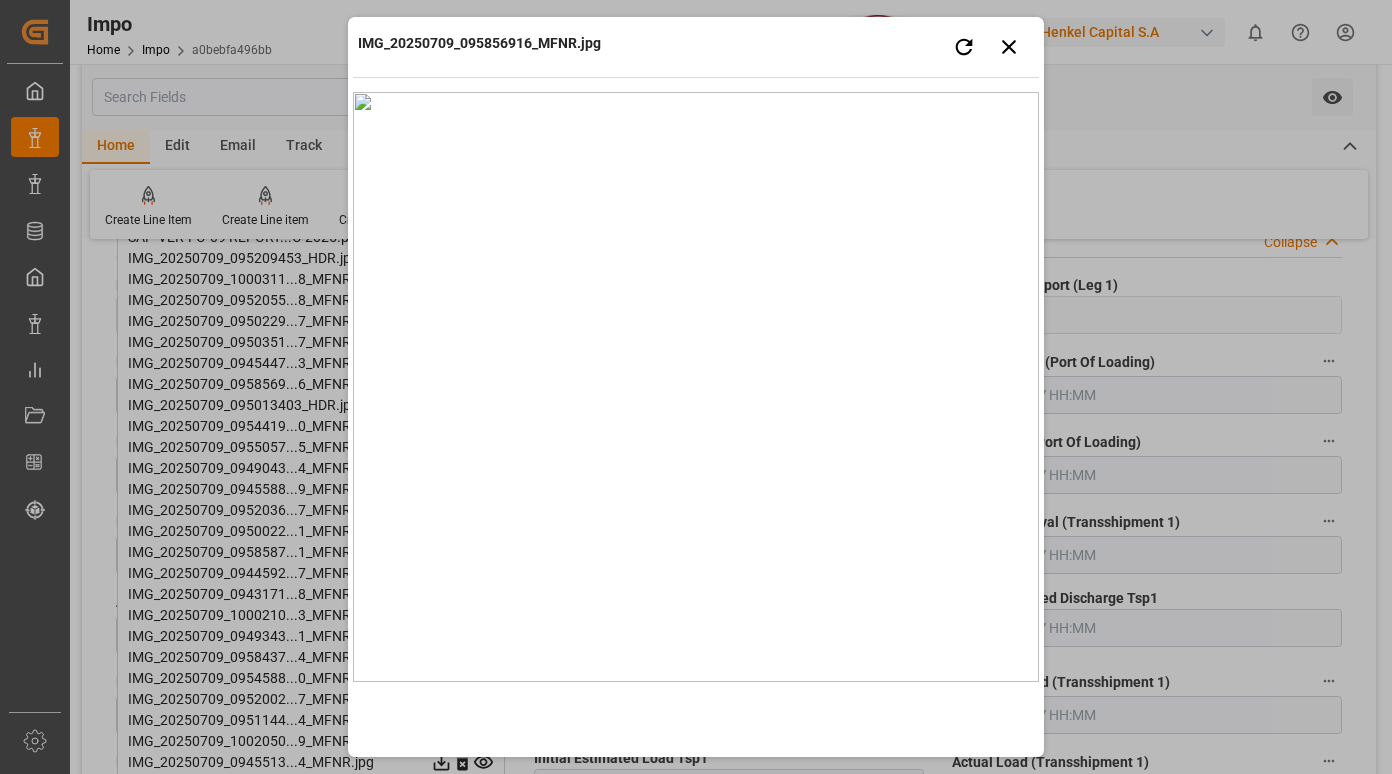 type 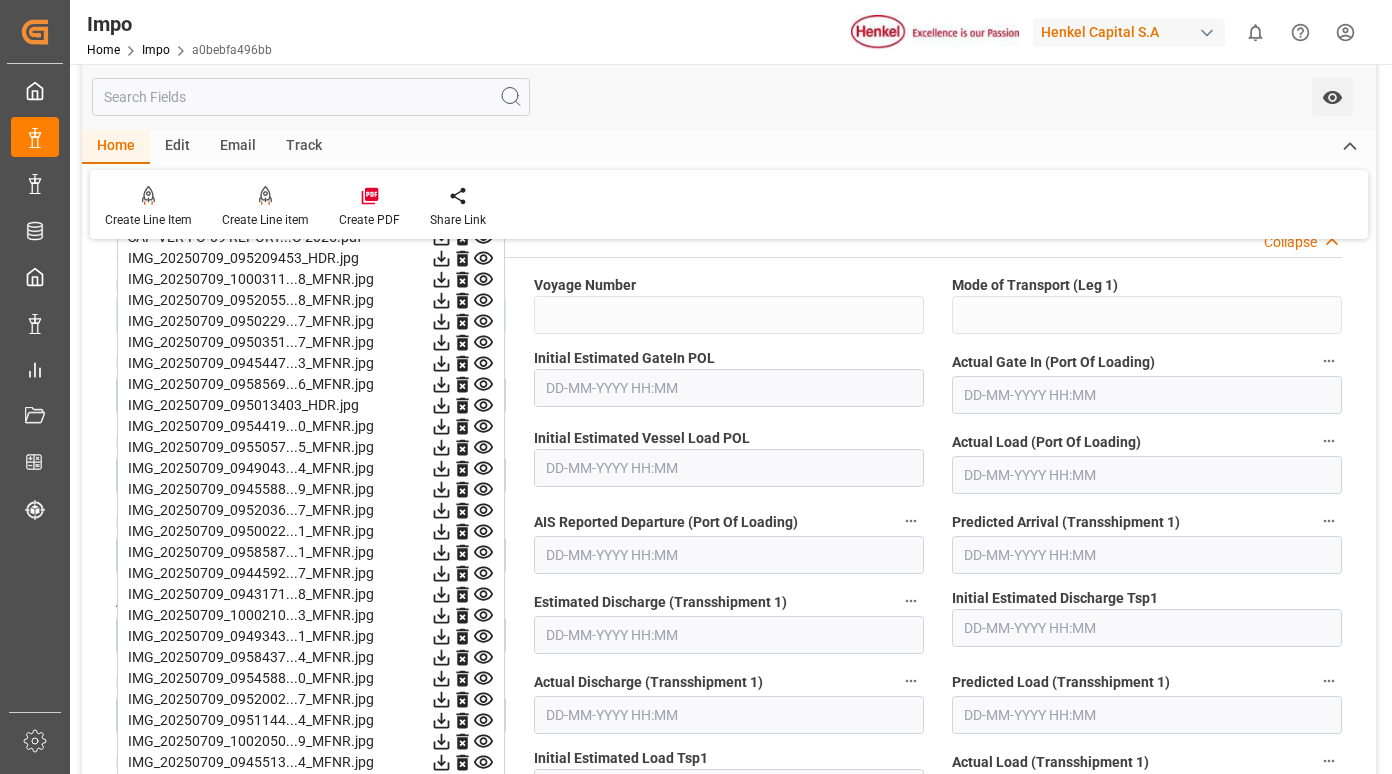 click 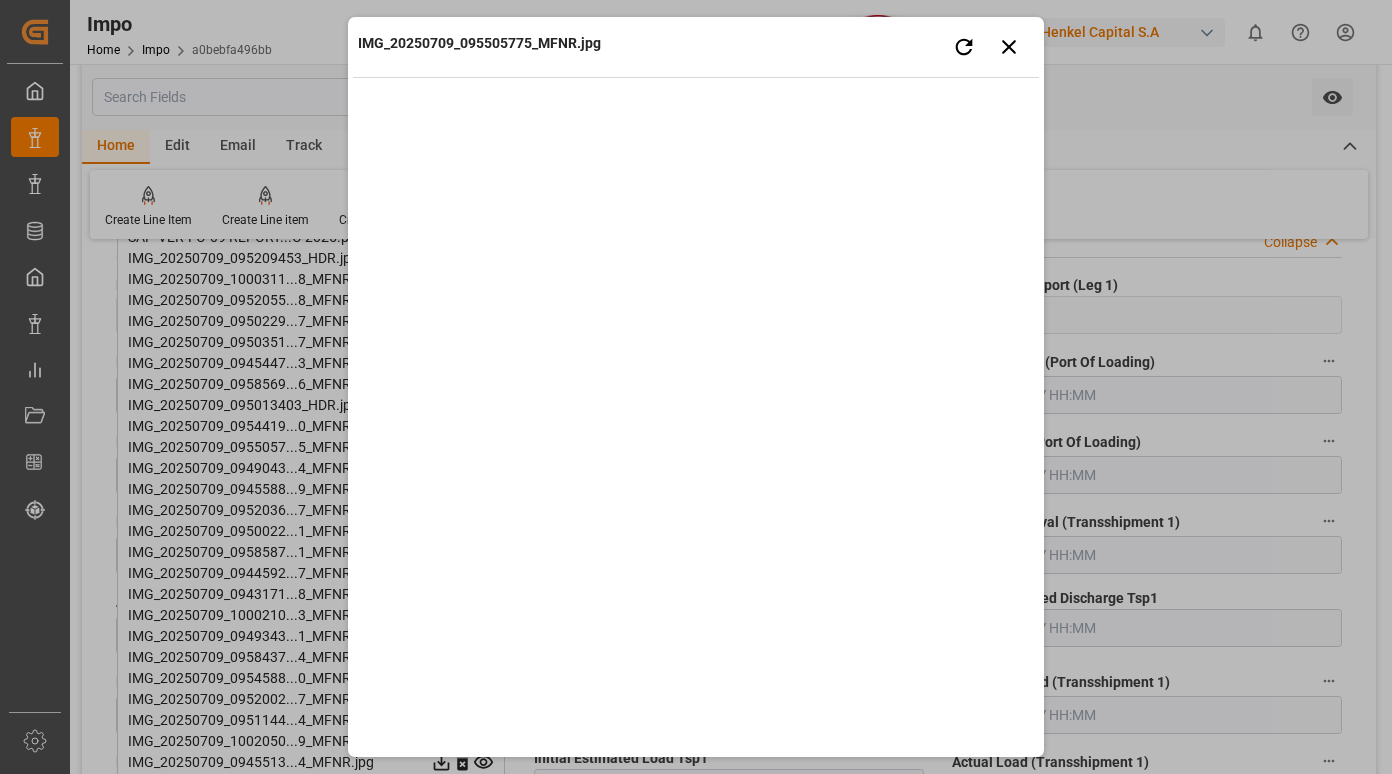 type 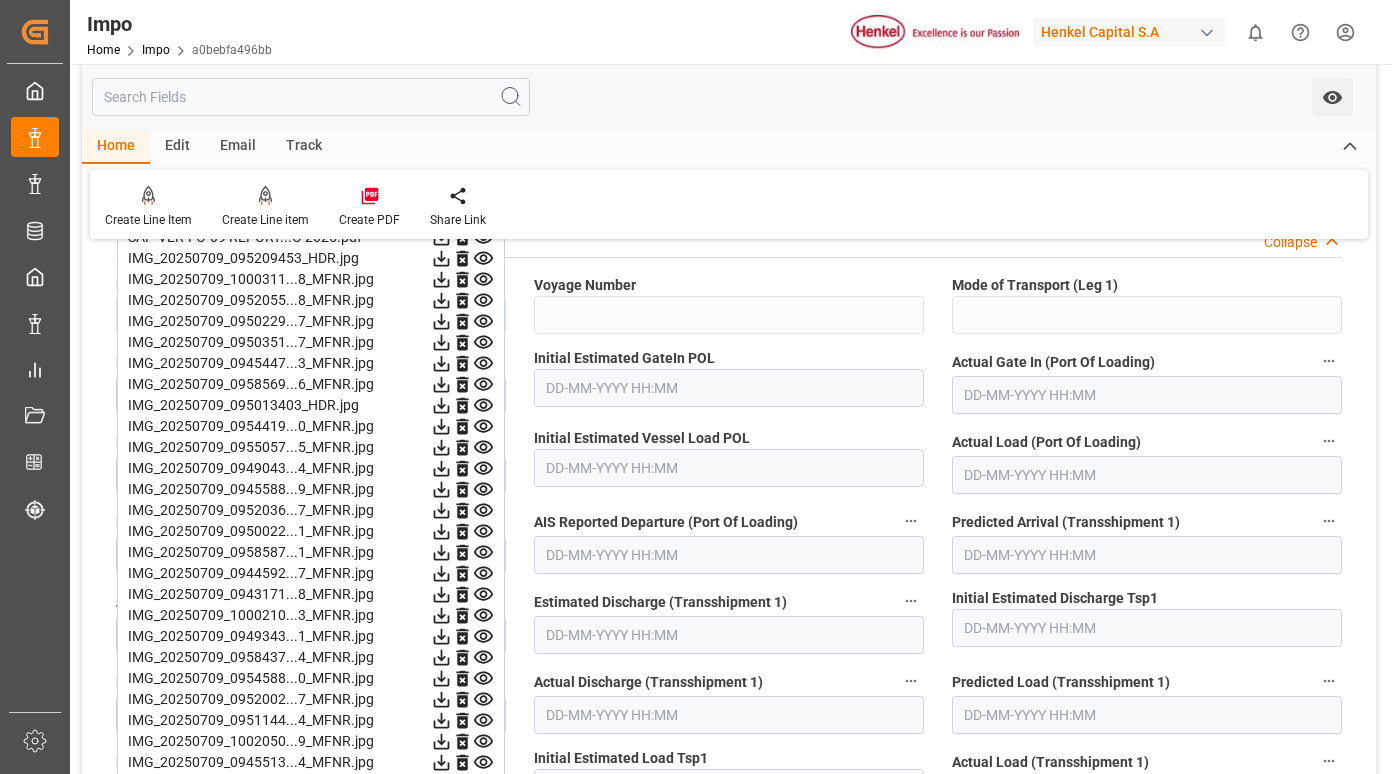 click 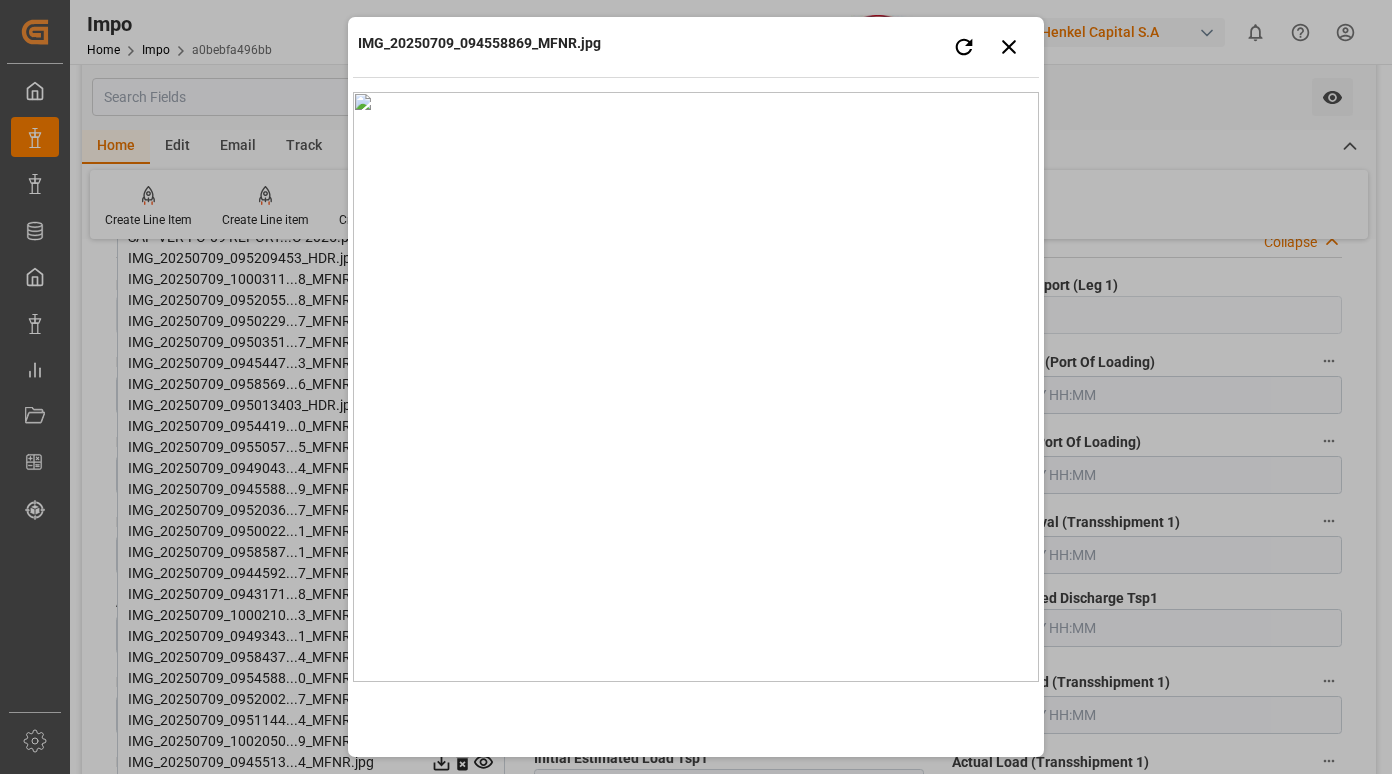 type 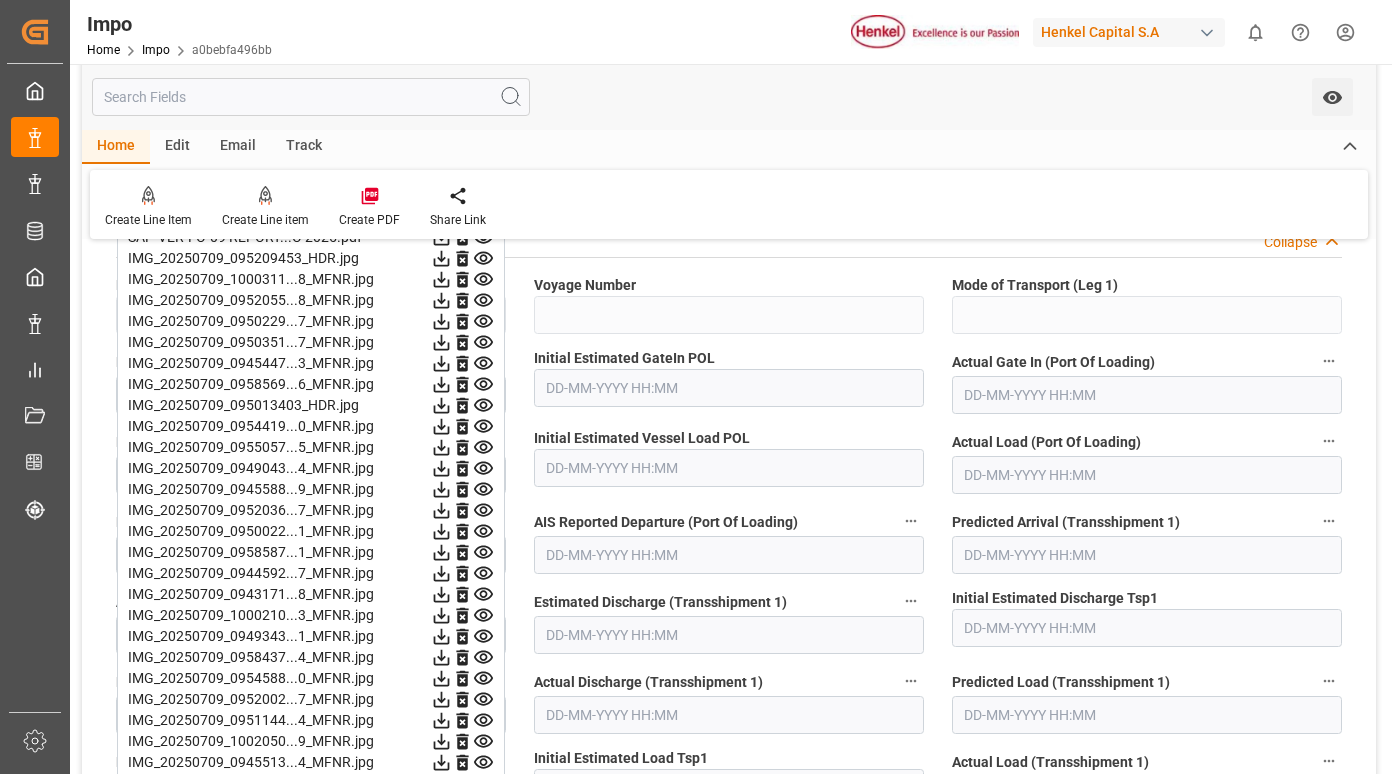 click 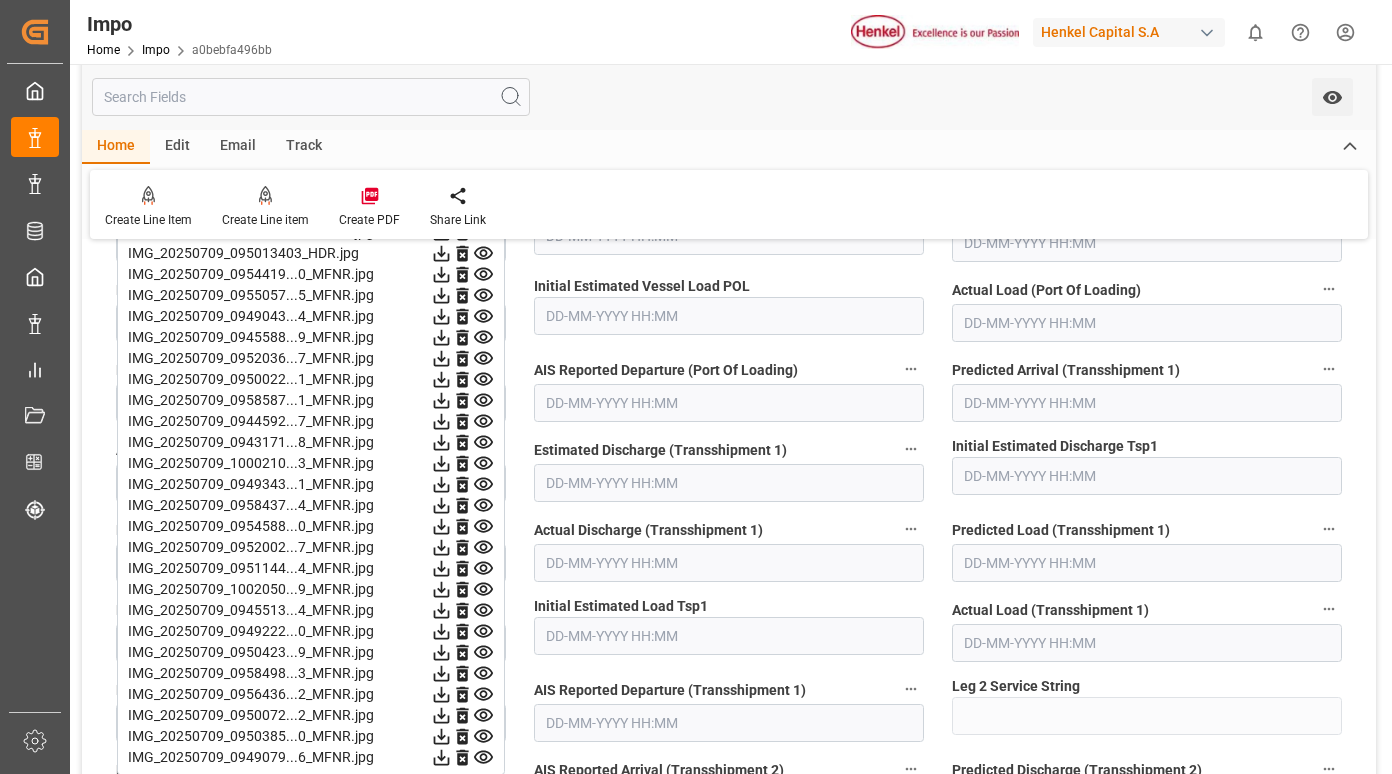 scroll, scrollTop: 2800, scrollLeft: 0, axis: vertical 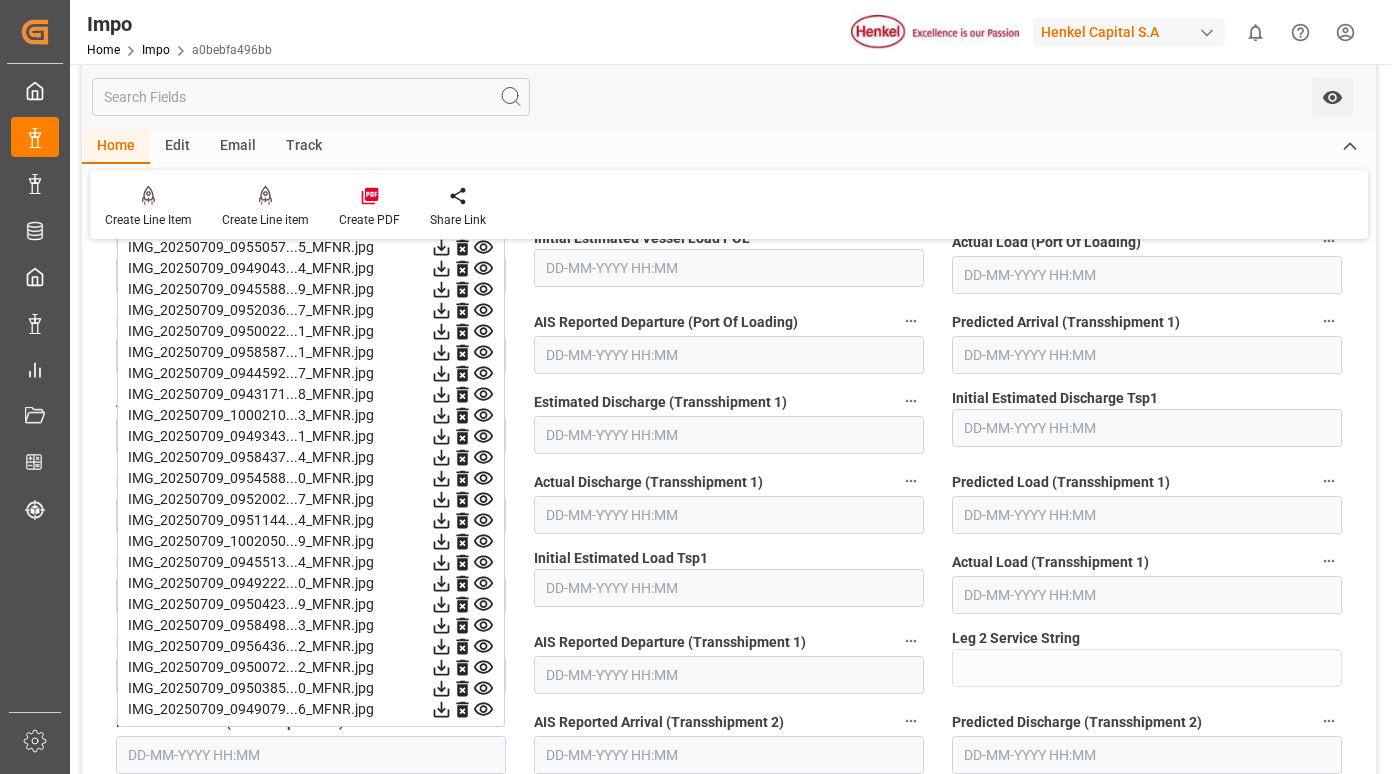 click 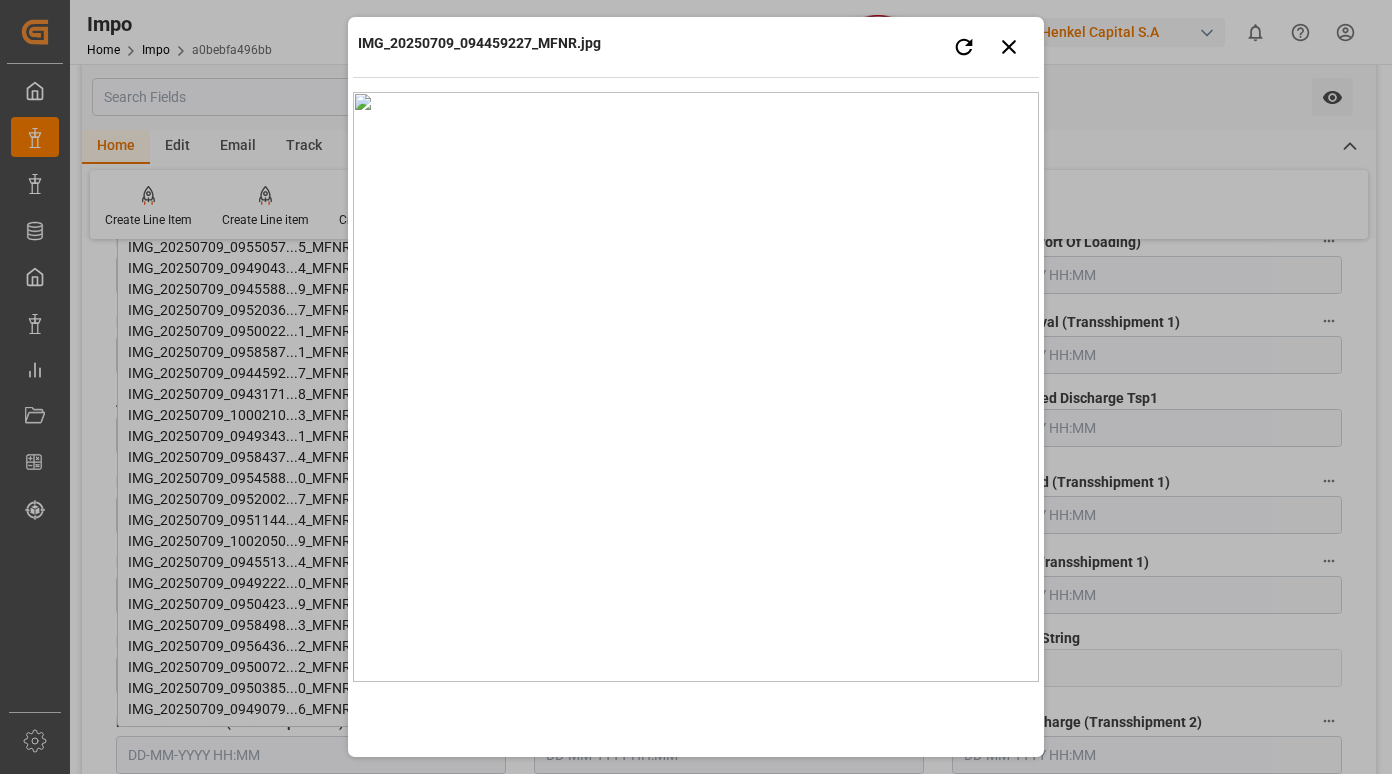 type 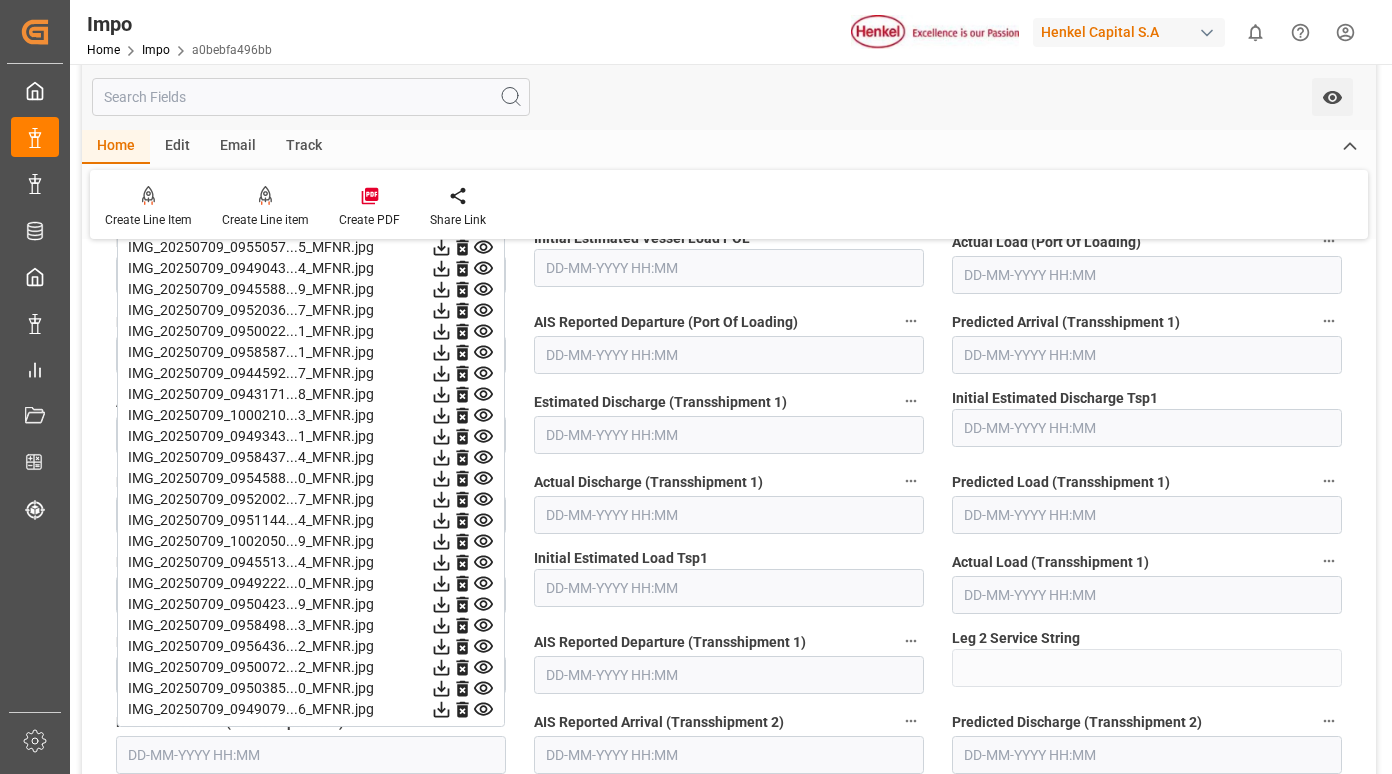 click 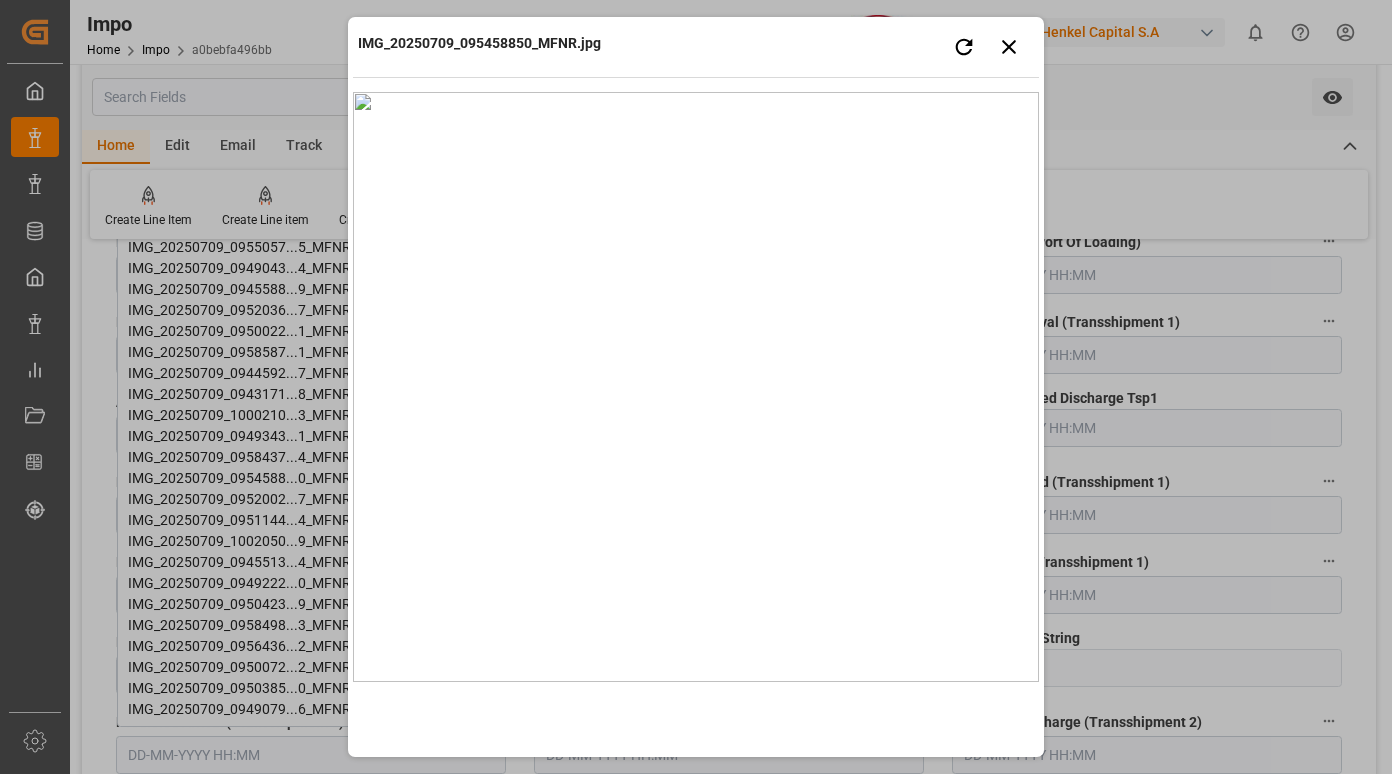 type 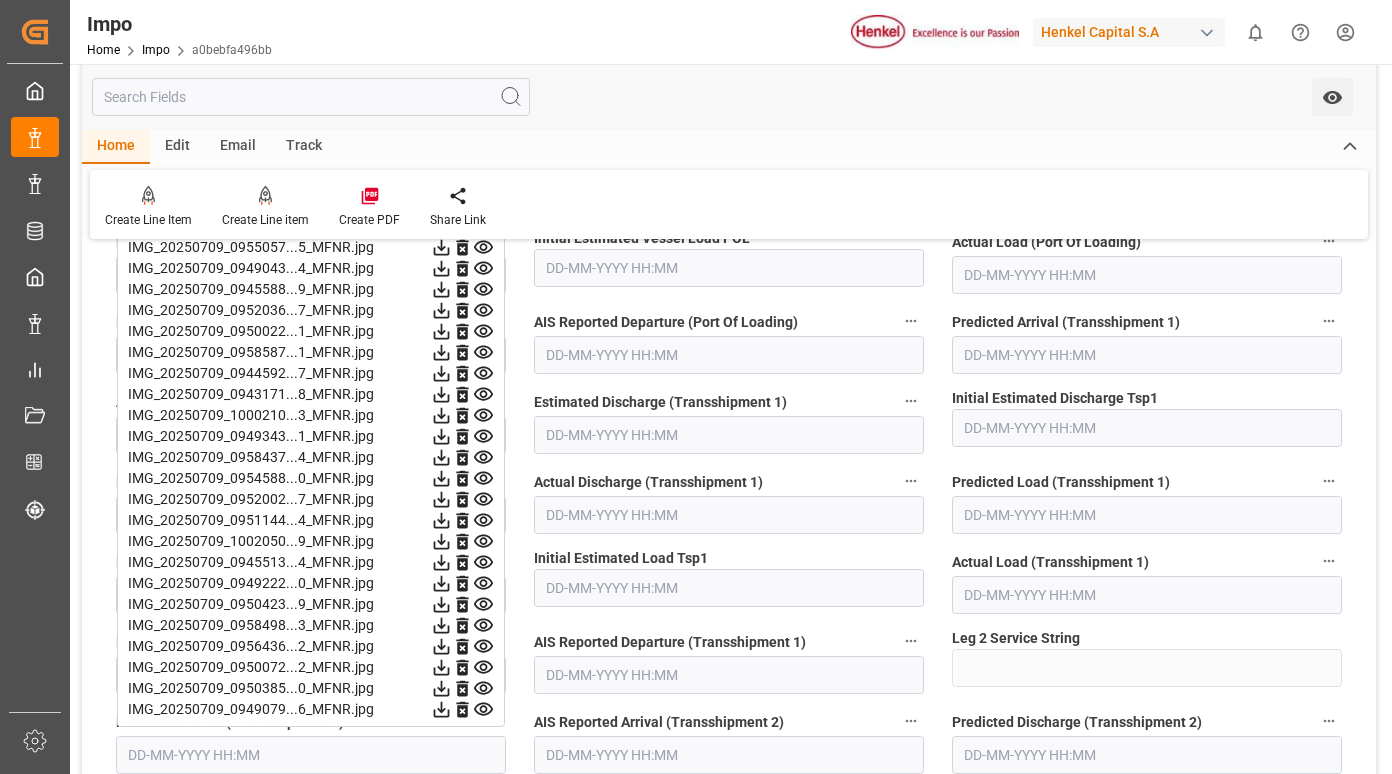 click 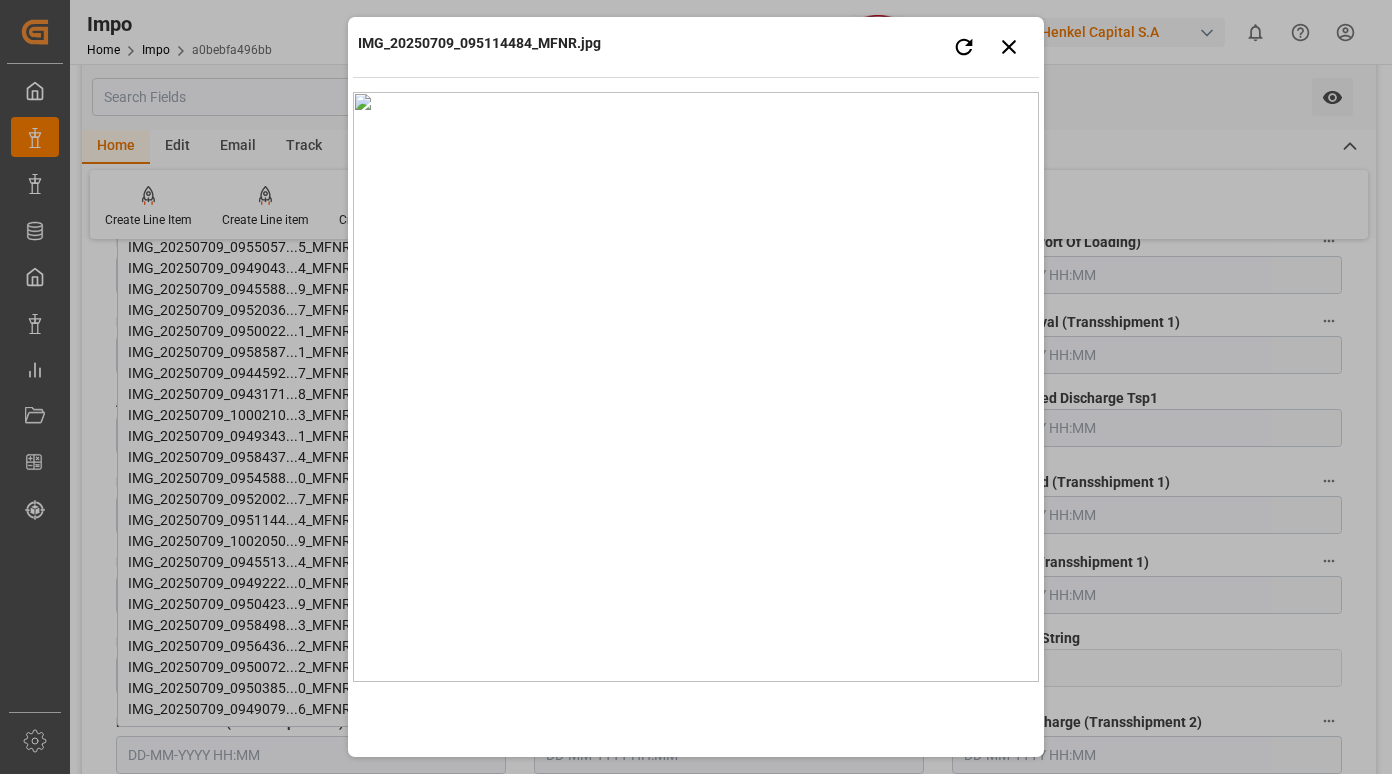 type 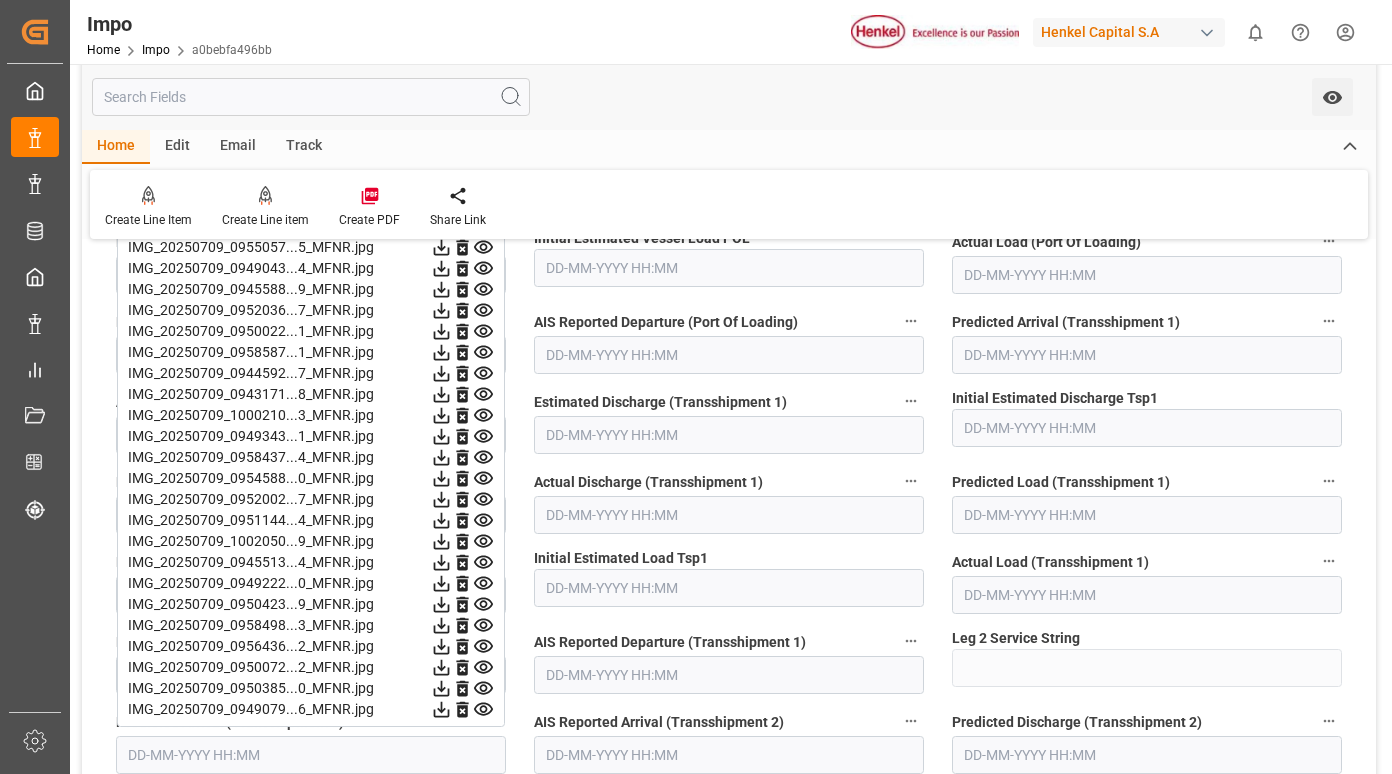 click 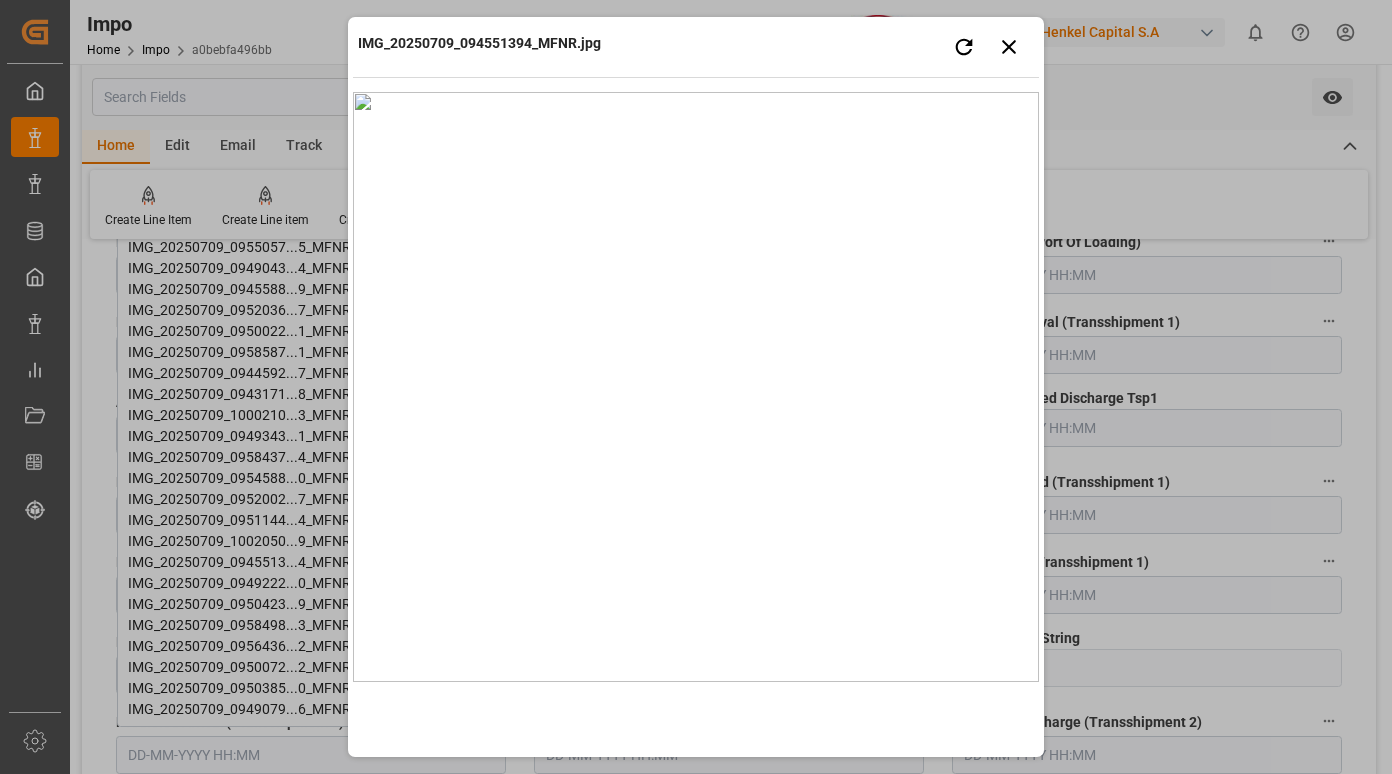 type 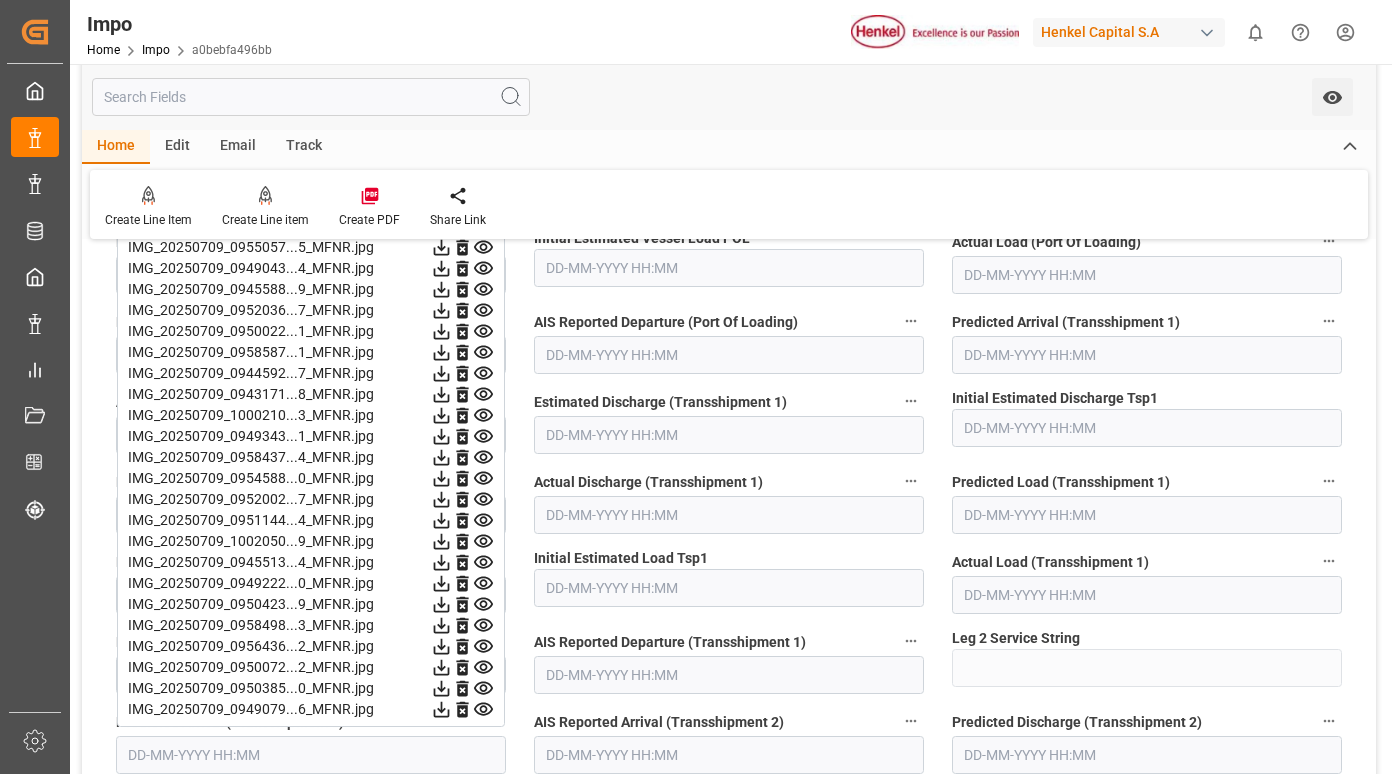 click 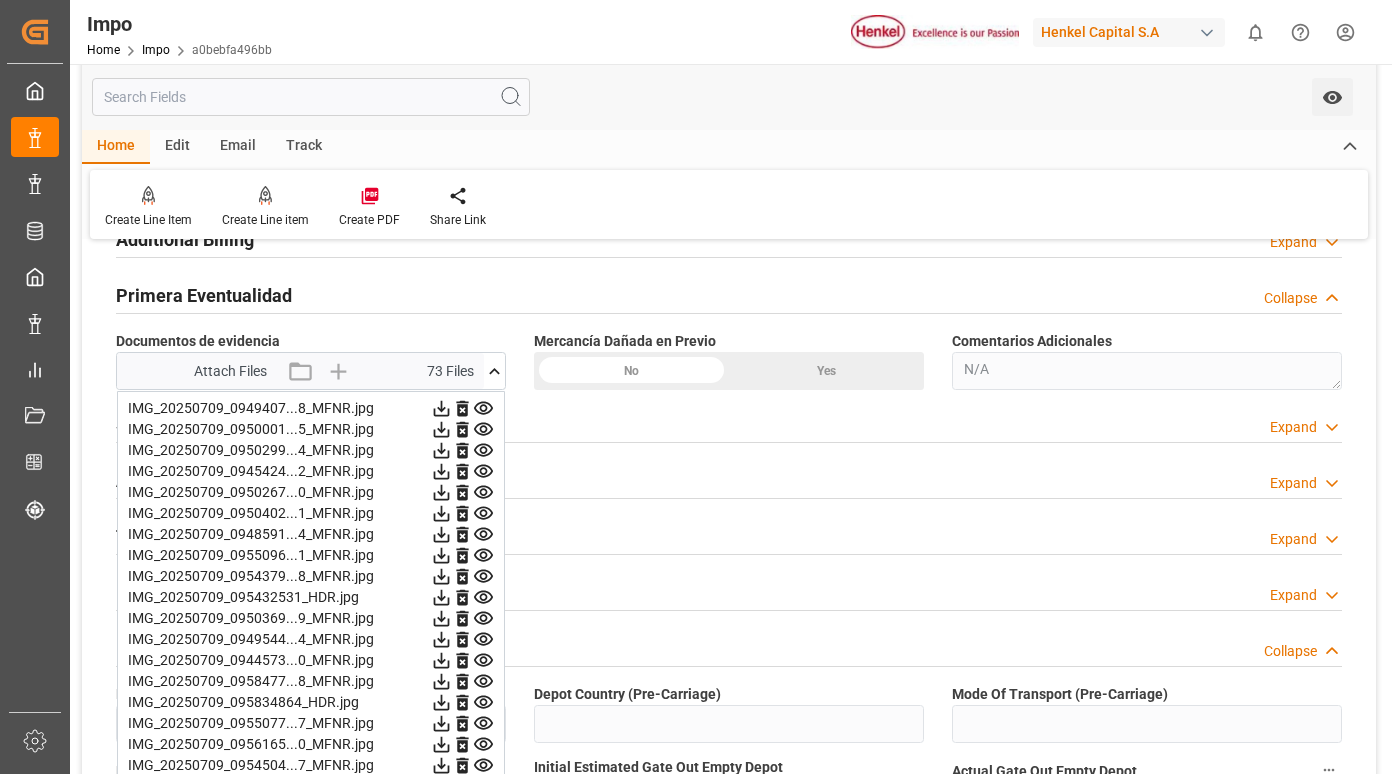 scroll, scrollTop: 1600, scrollLeft: 0, axis: vertical 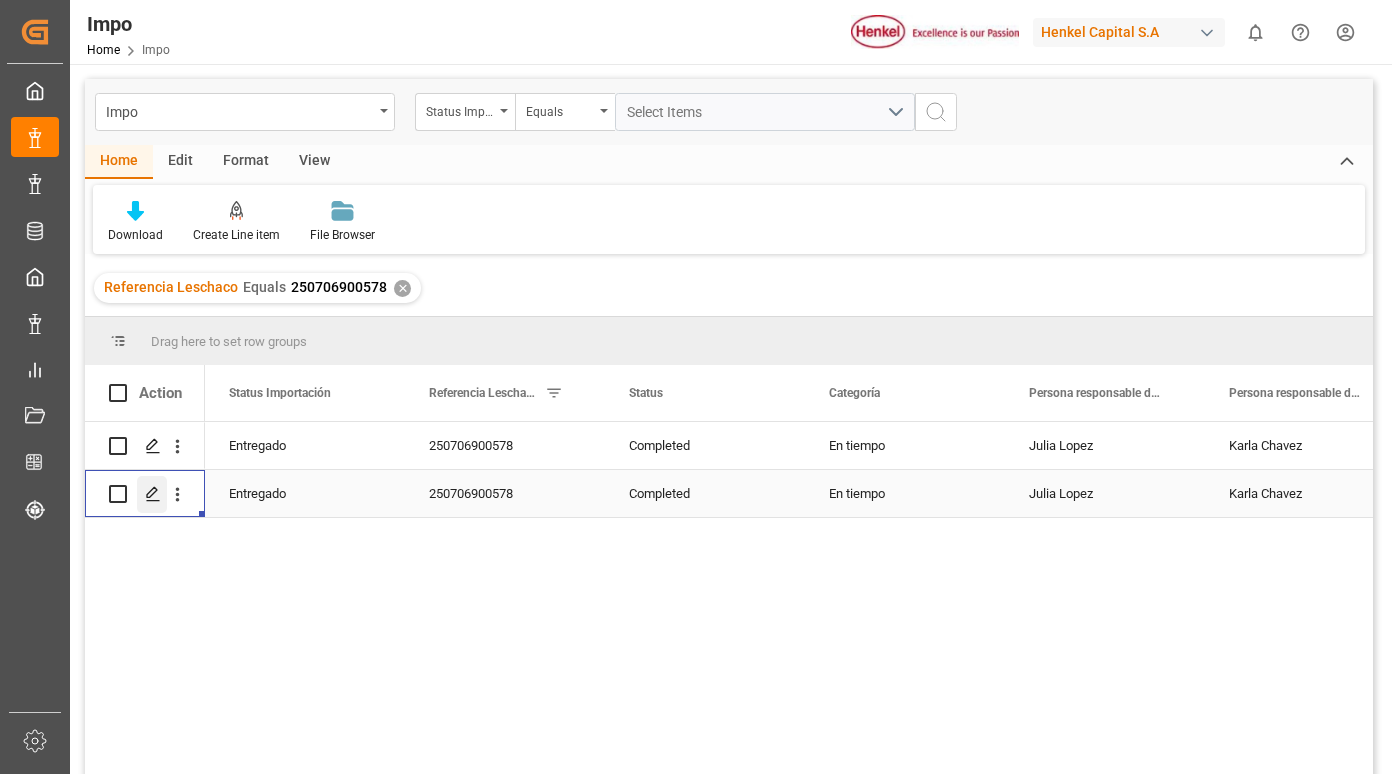 click 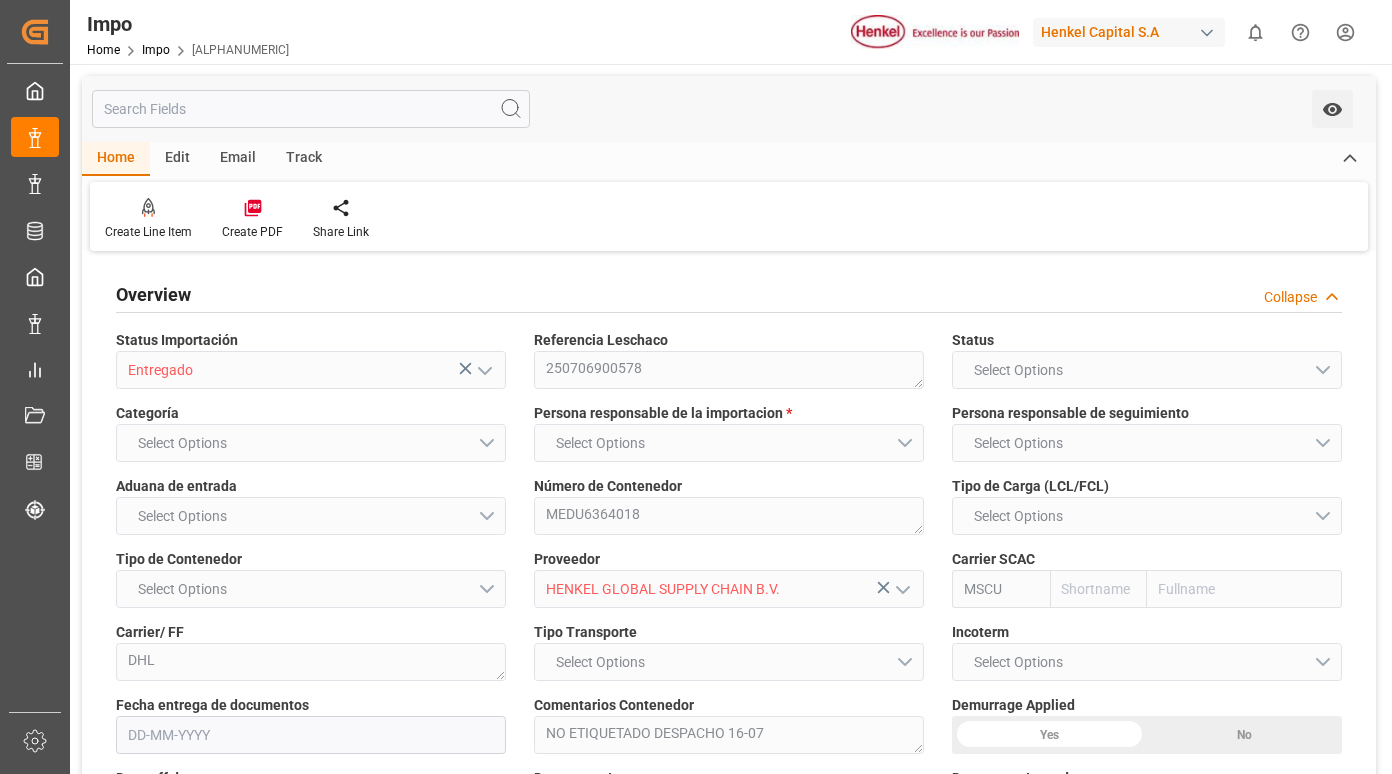 type on "MSC" 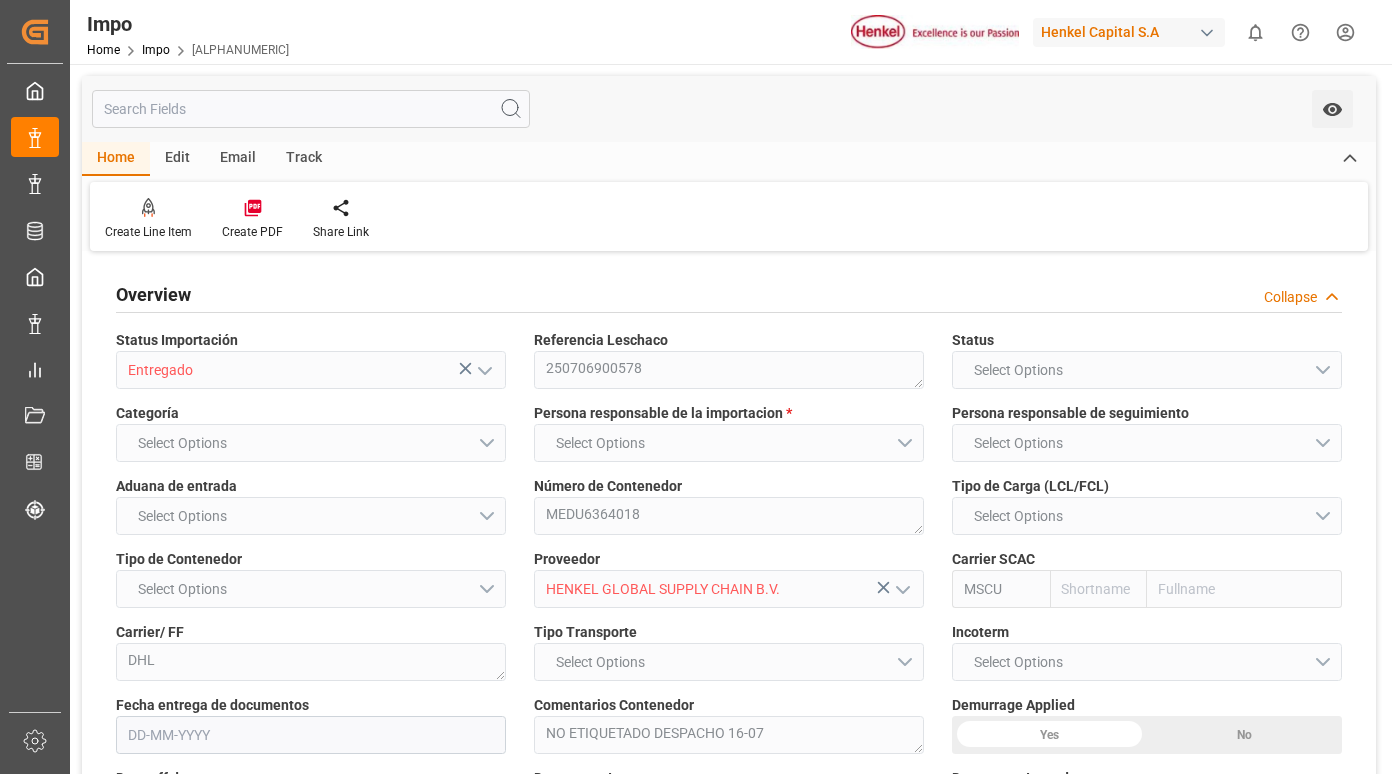type on "3" 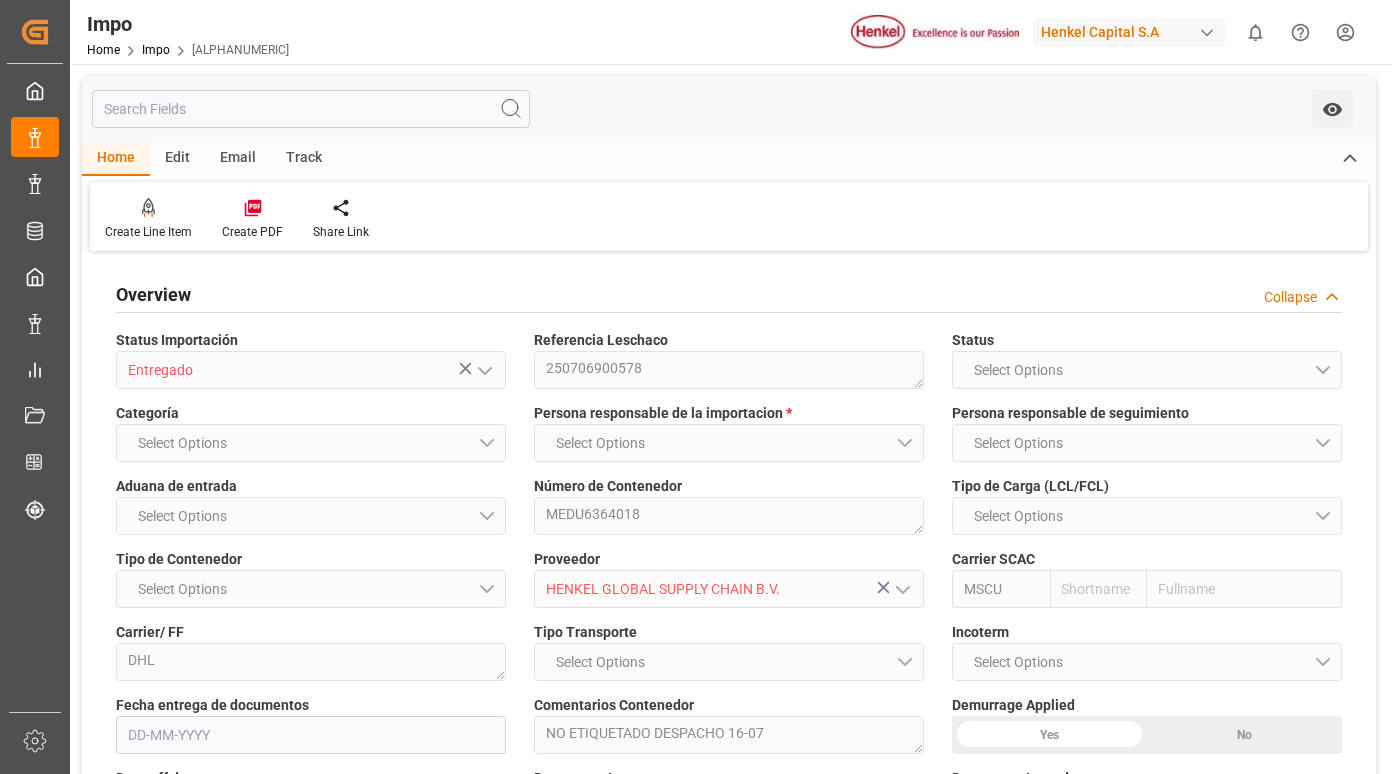 type on "11" 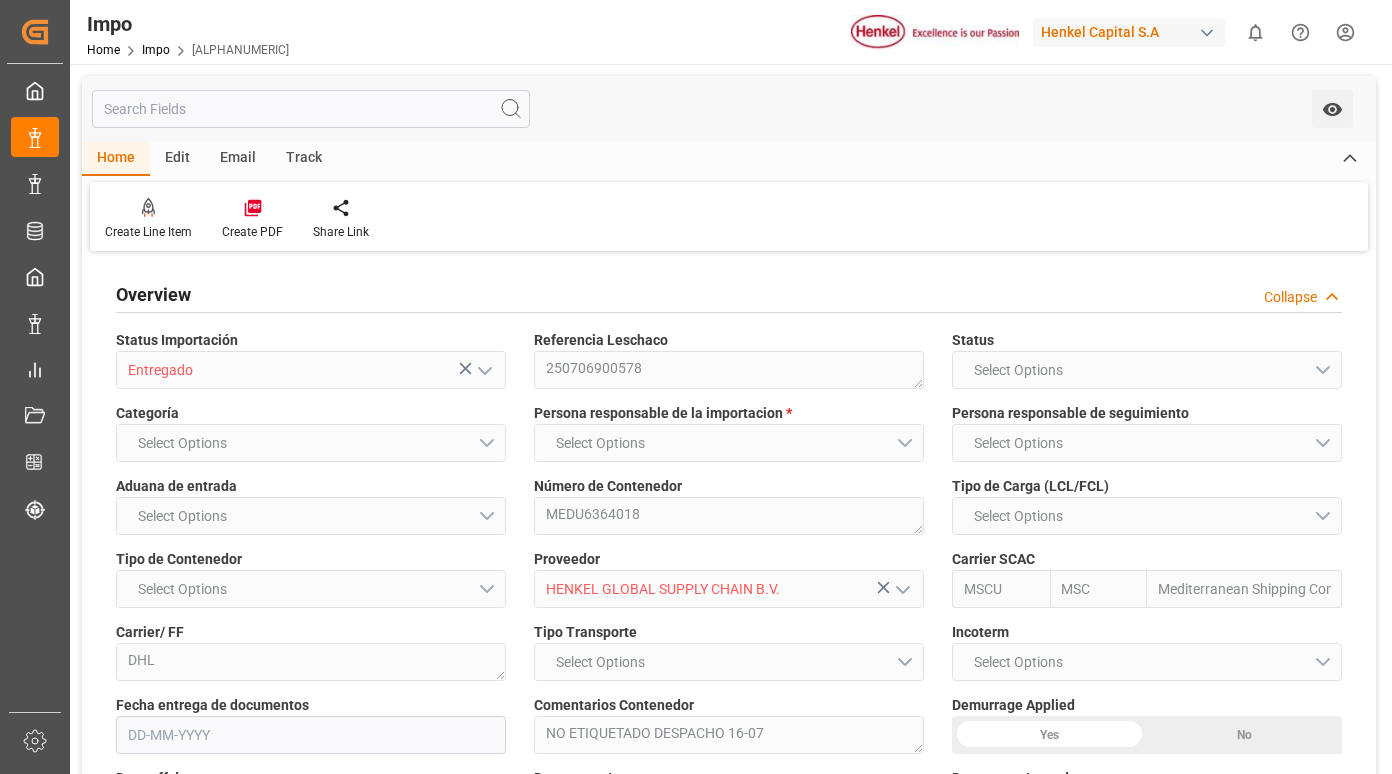 type on "27-06-2025" 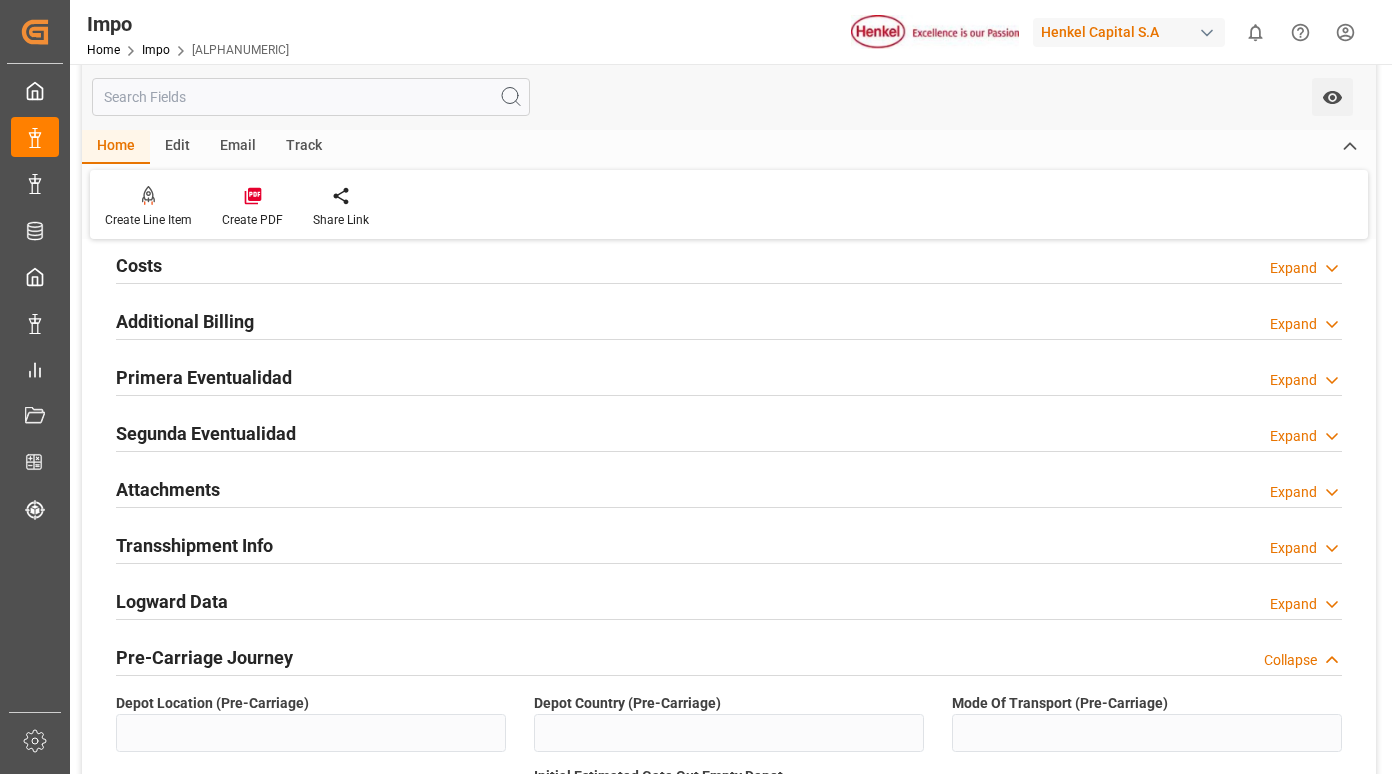 scroll, scrollTop: 1600, scrollLeft: 0, axis: vertical 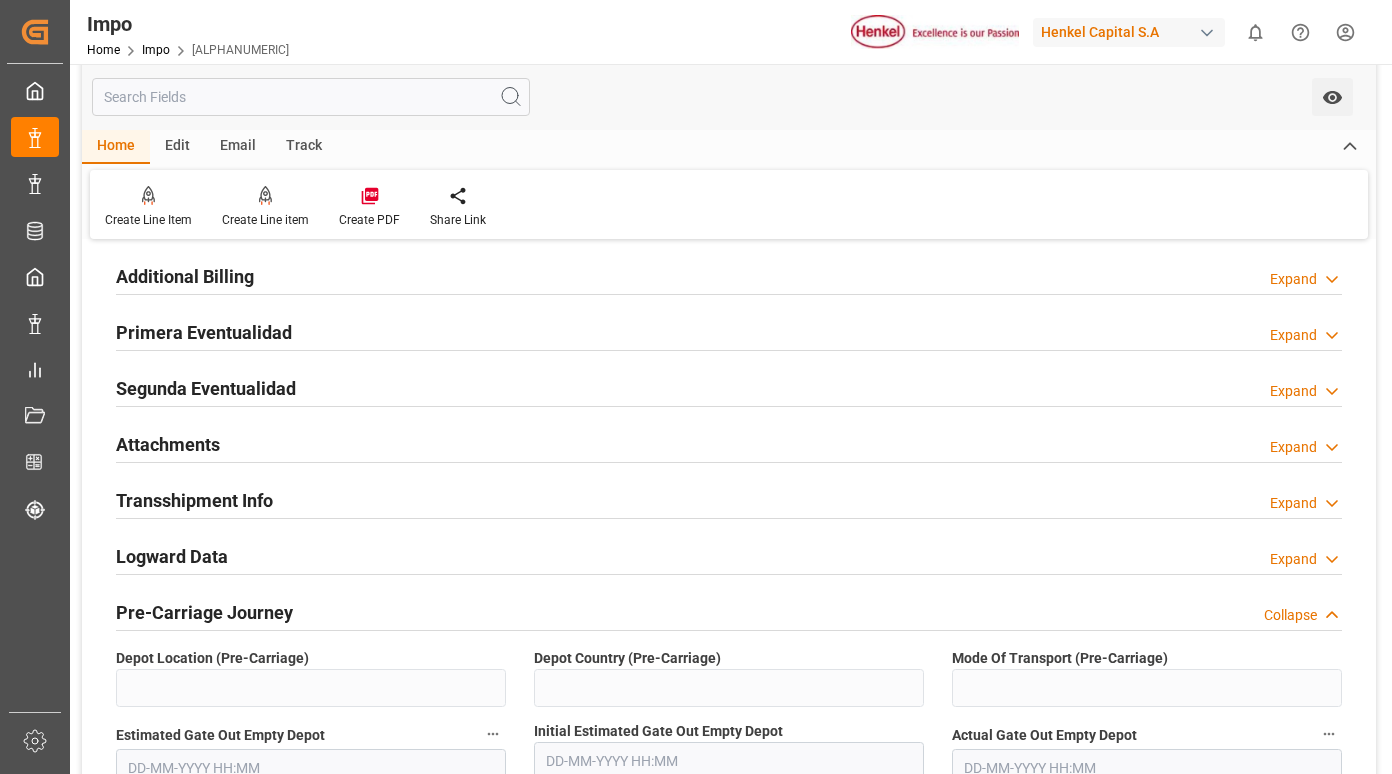 click on "Primera Eventualidad" at bounding box center (204, 332) 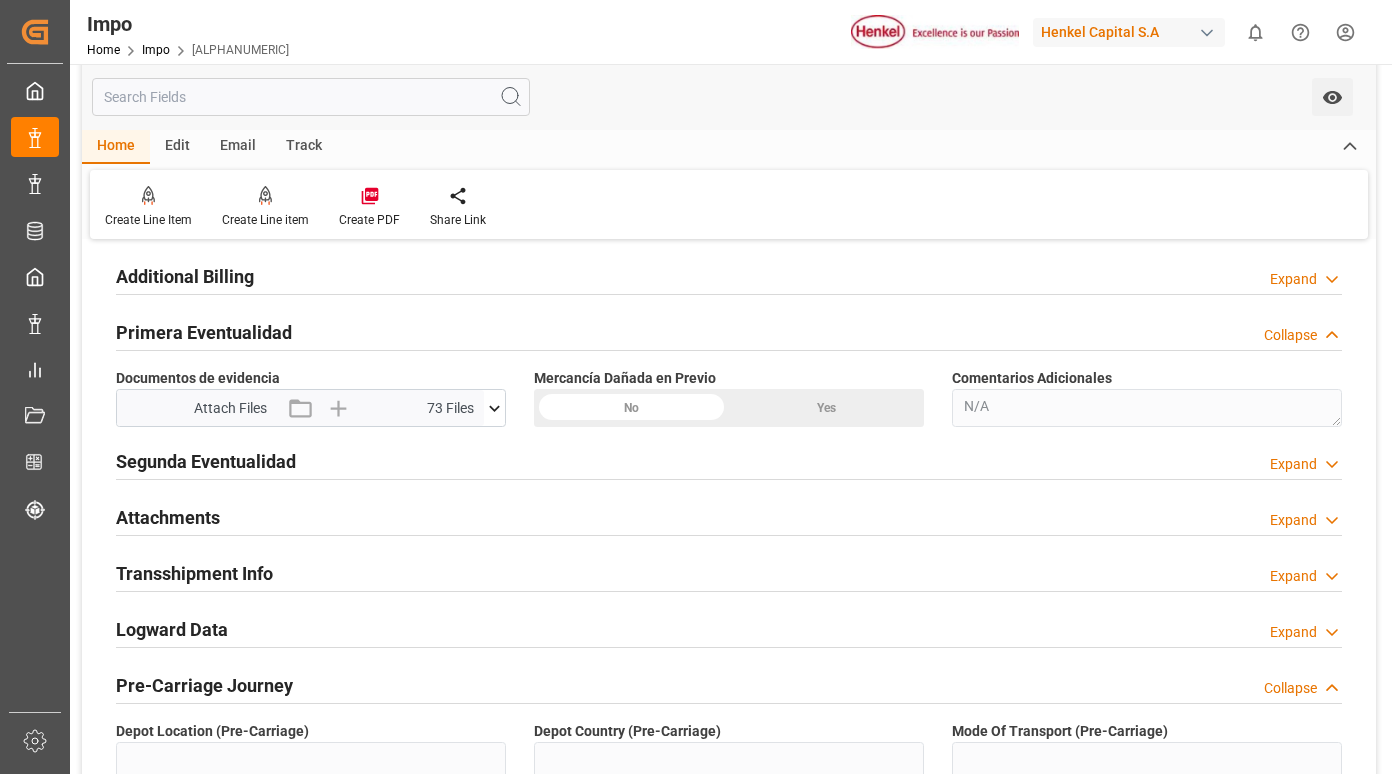 click on "Segunda Eventualidad" at bounding box center [206, 461] 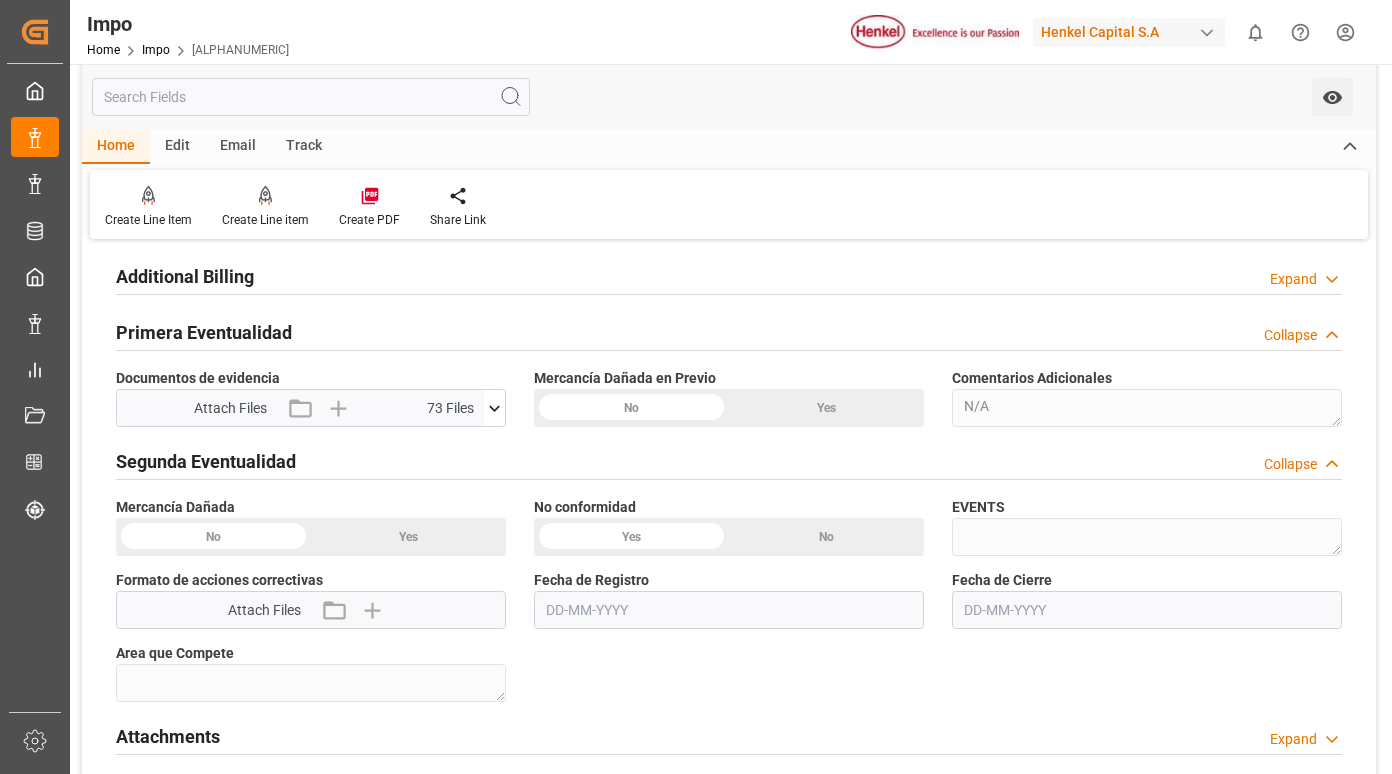 click 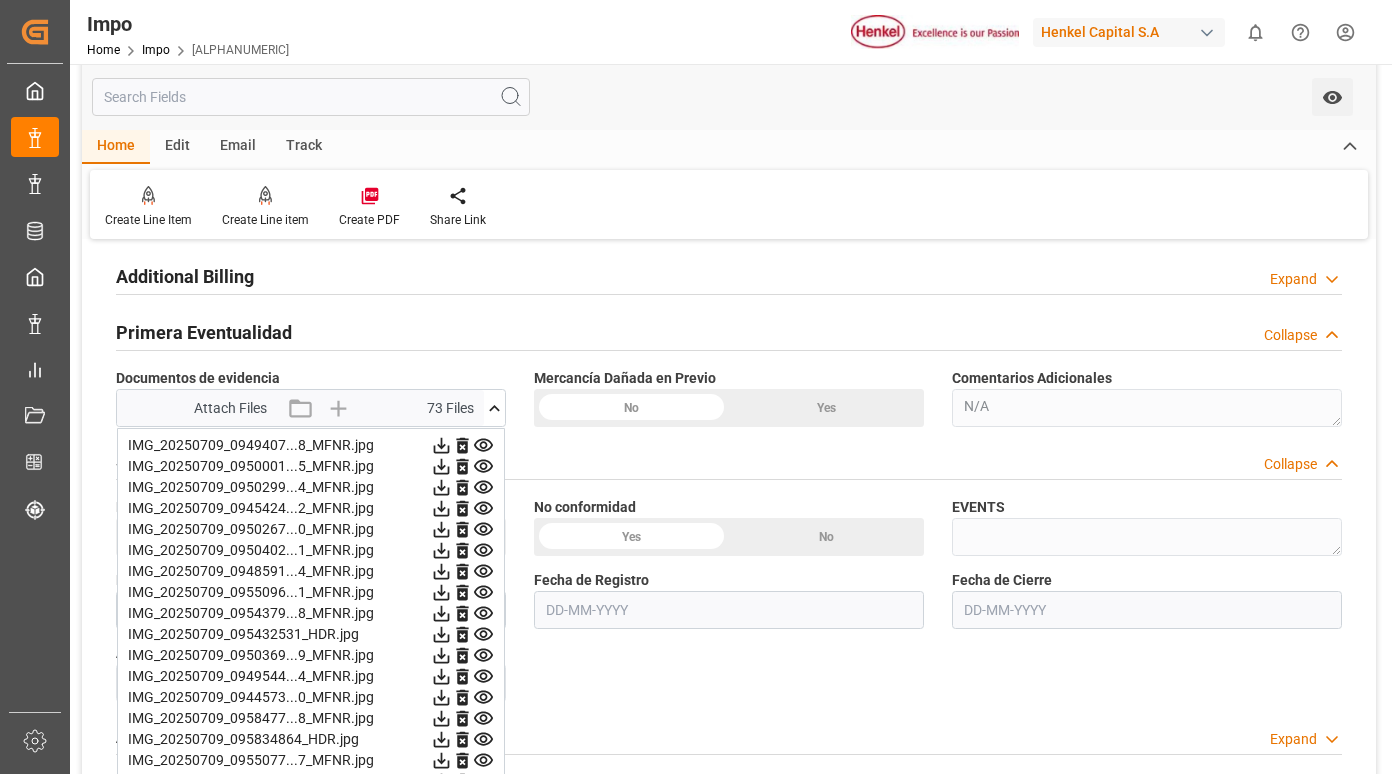 click 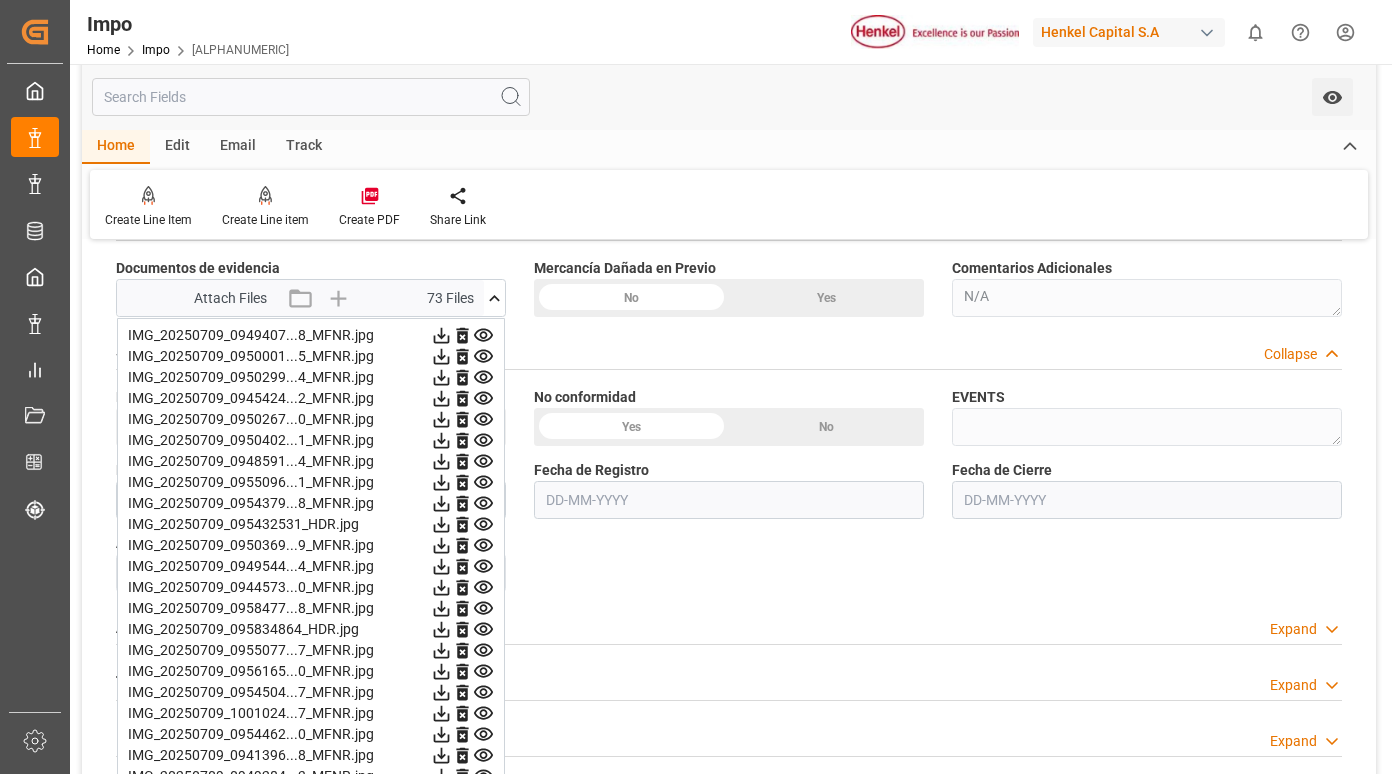scroll, scrollTop: 1800, scrollLeft: 0, axis: vertical 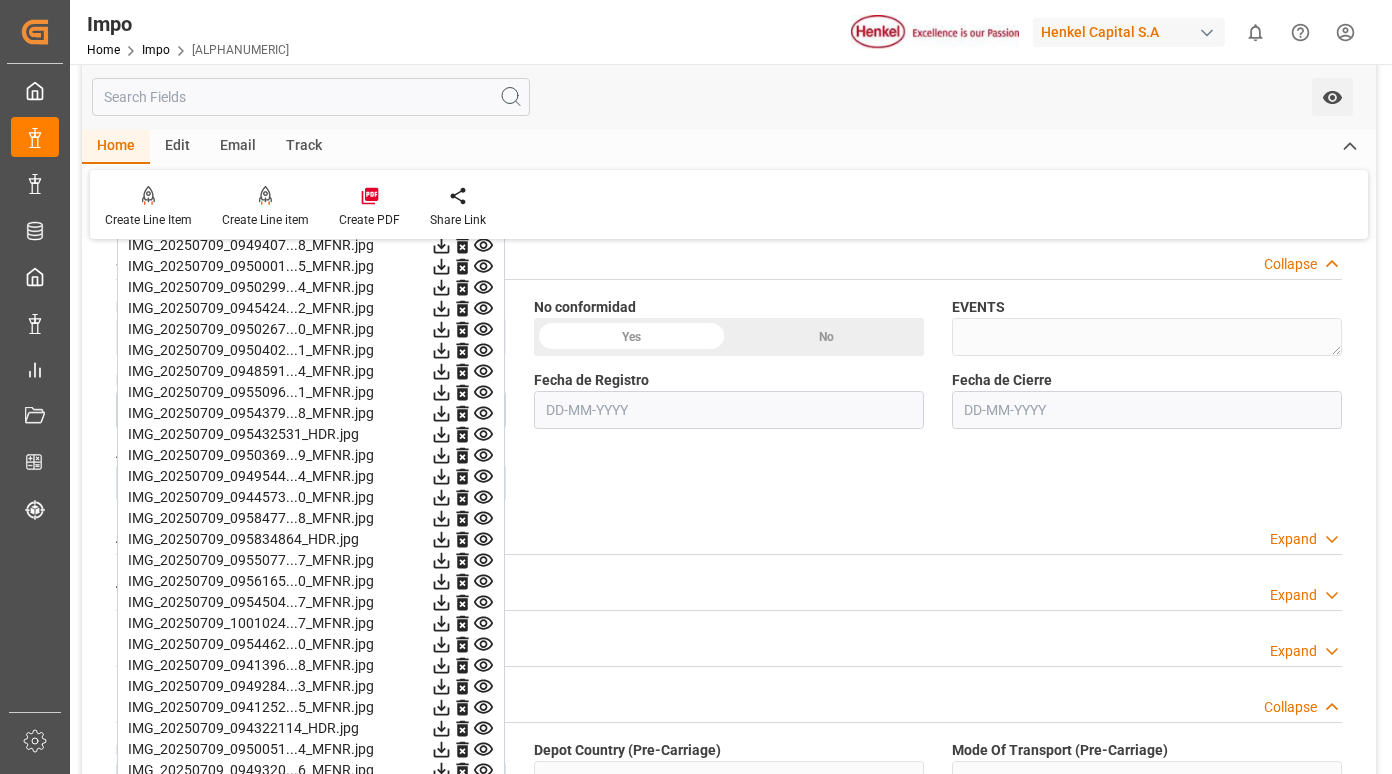 click 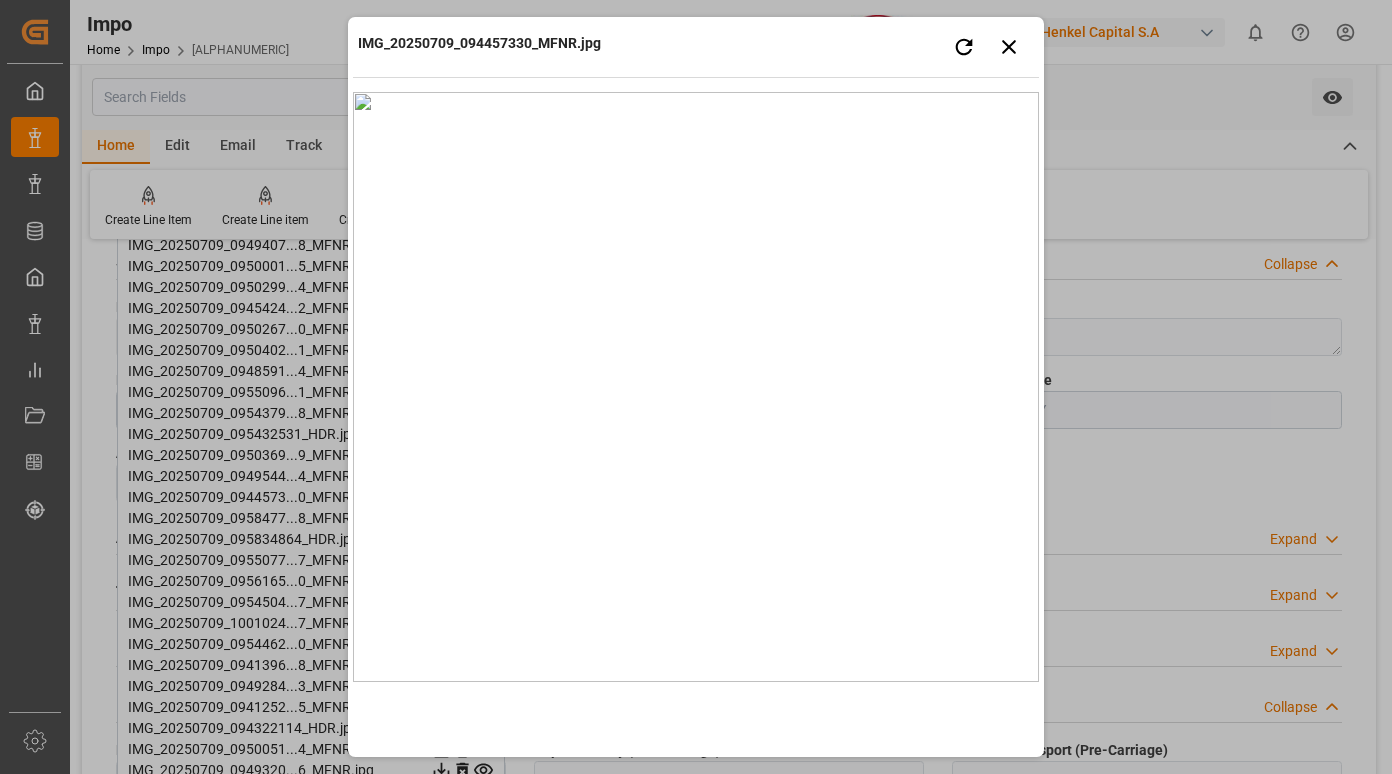 type 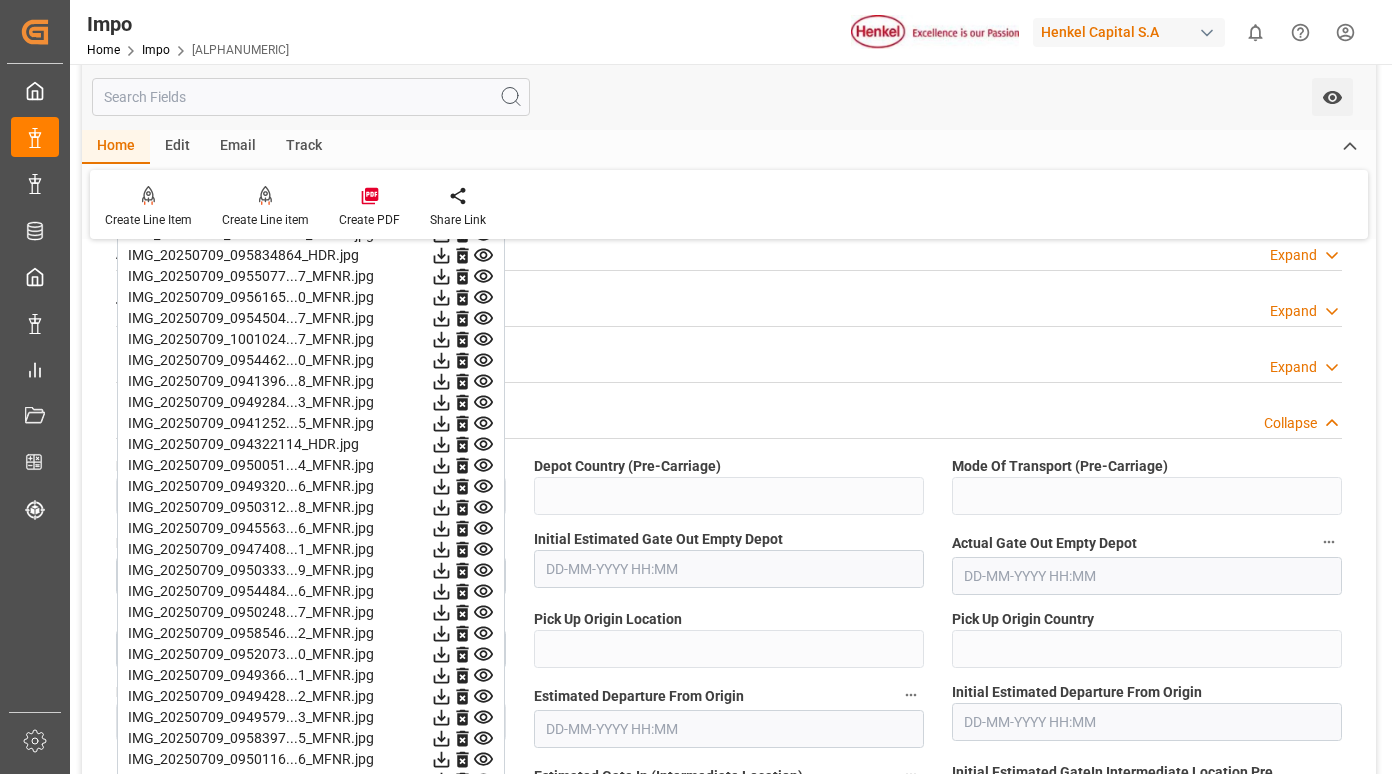 scroll, scrollTop: 2200, scrollLeft: 0, axis: vertical 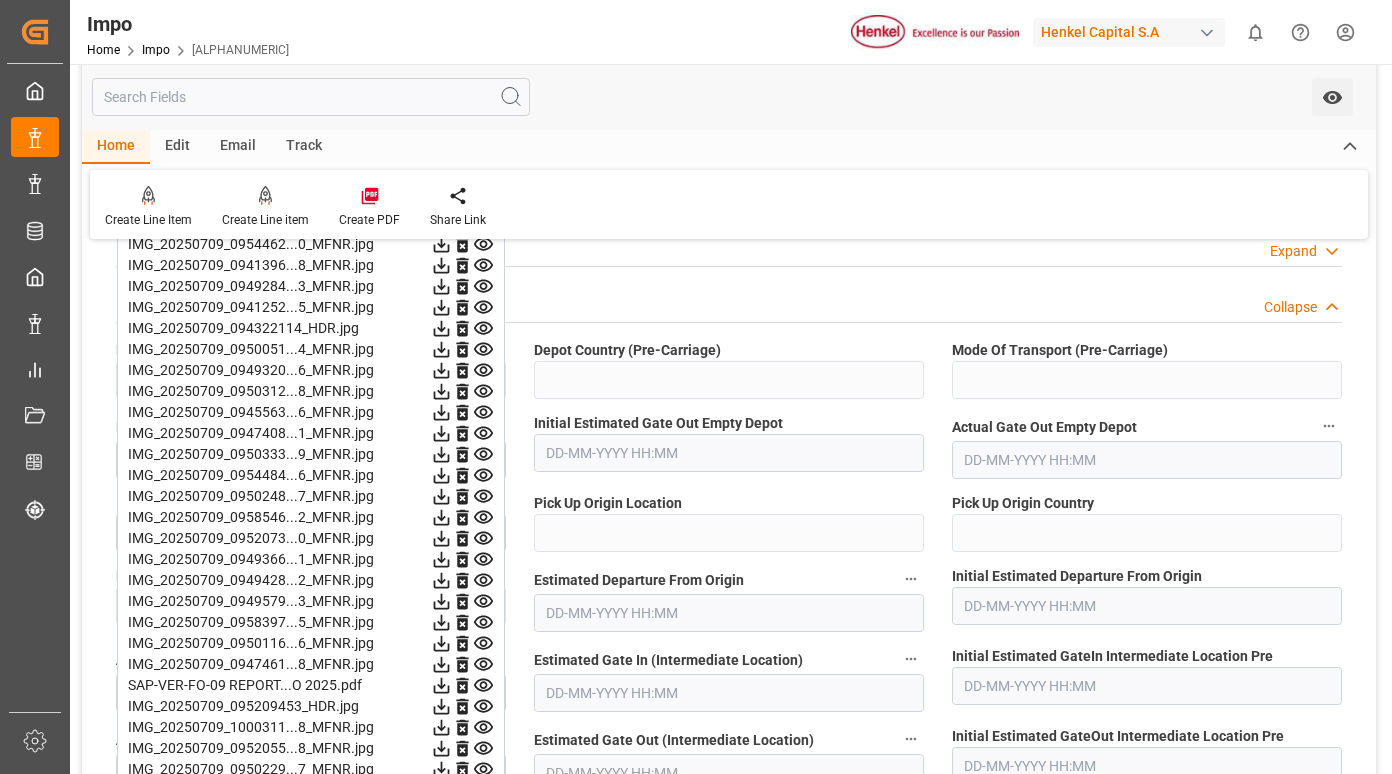 click 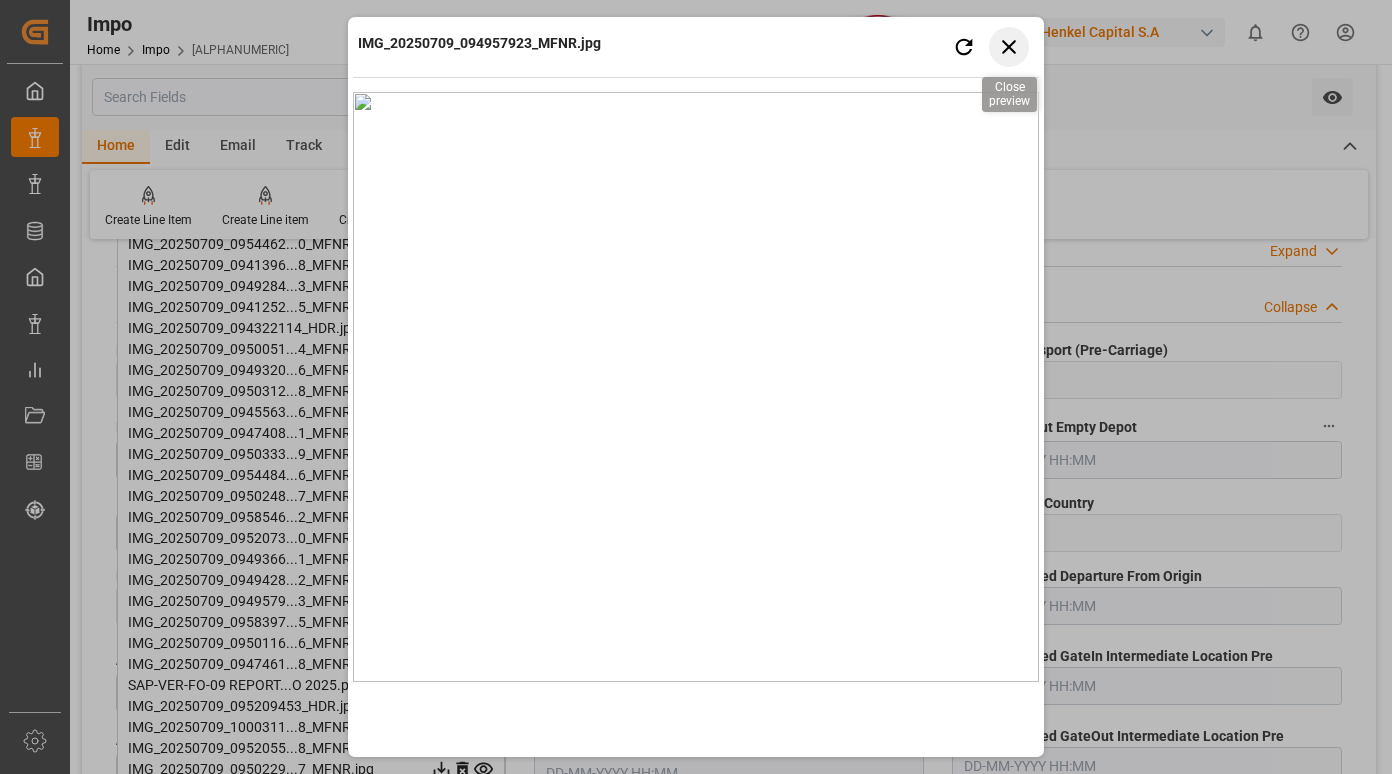 click 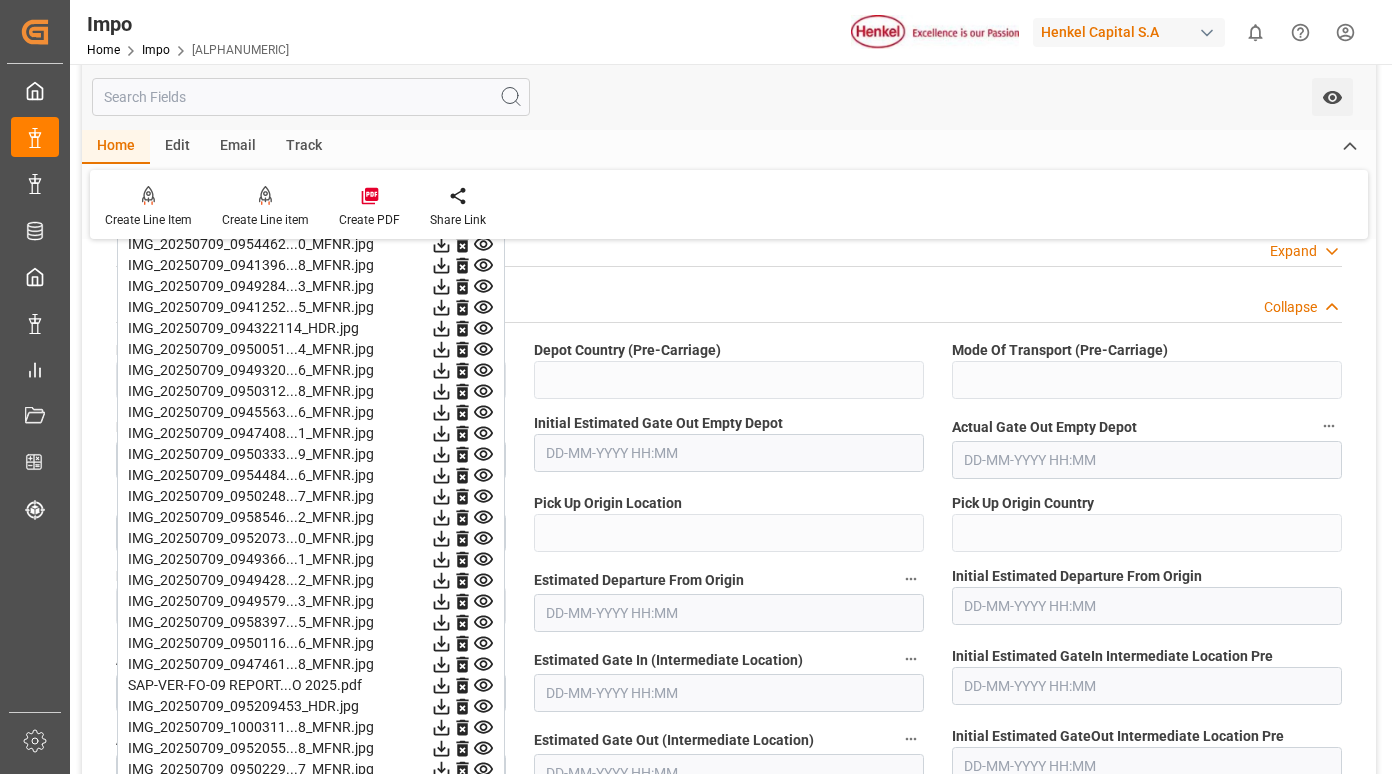 scroll, scrollTop: 2200, scrollLeft: 0, axis: vertical 